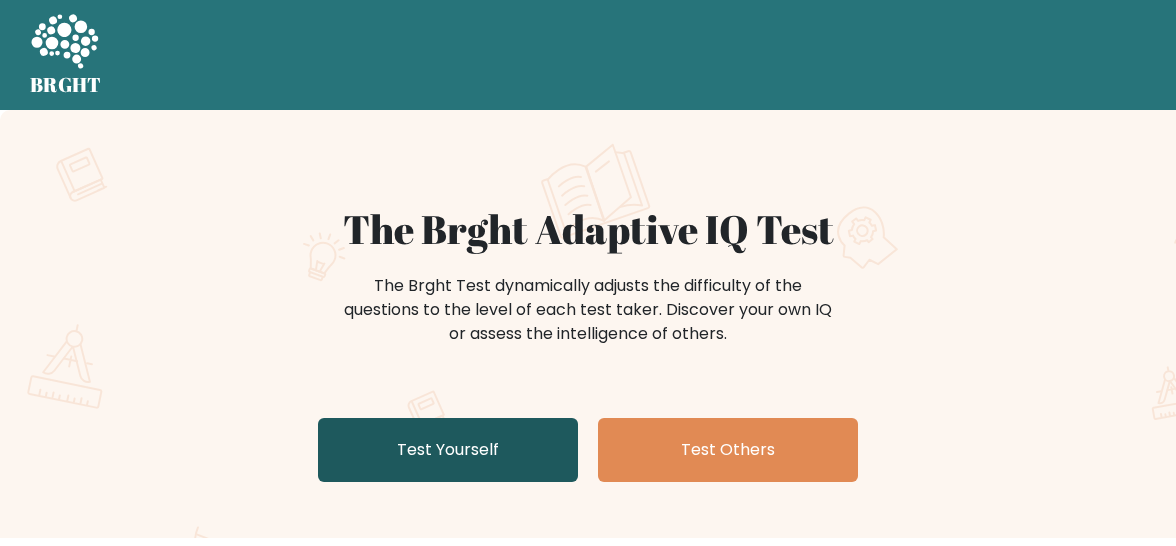 scroll, scrollTop: 0, scrollLeft: 0, axis: both 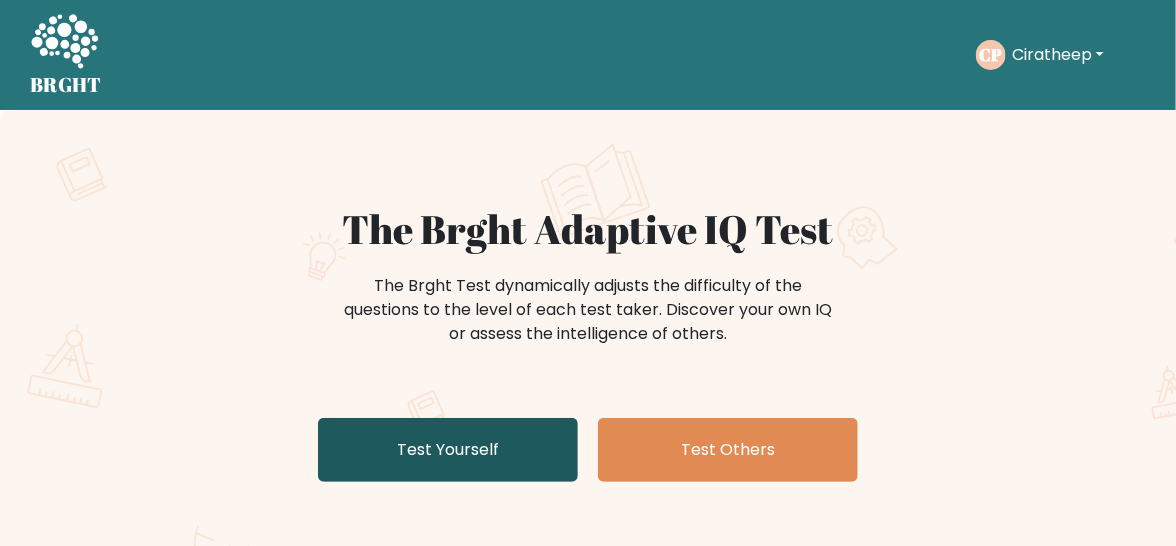 click on "Test Yourself" at bounding box center [448, 450] 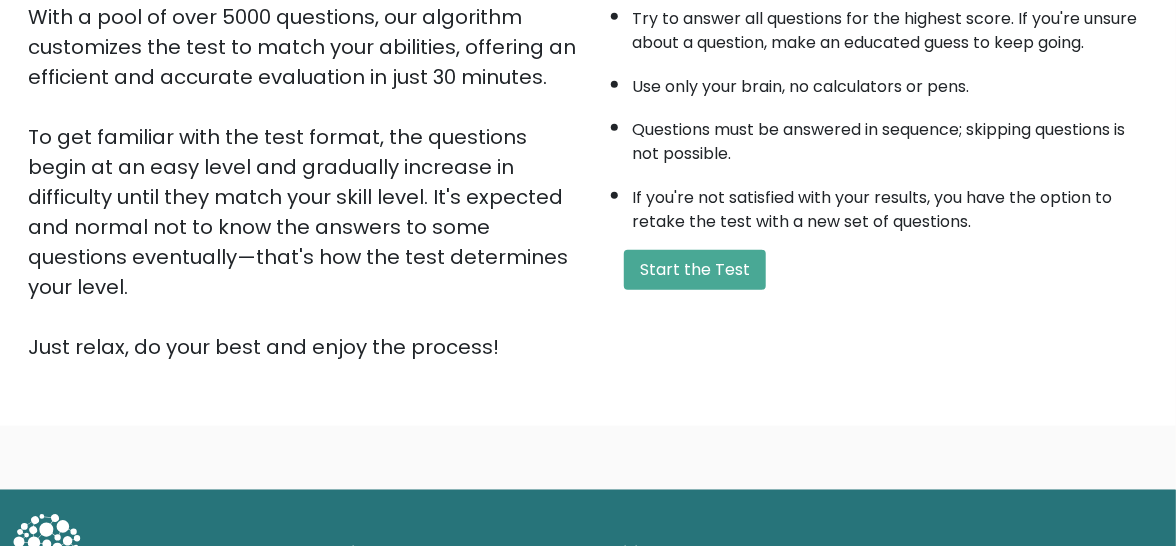 scroll, scrollTop: 429, scrollLeft: 0, axis: vertical 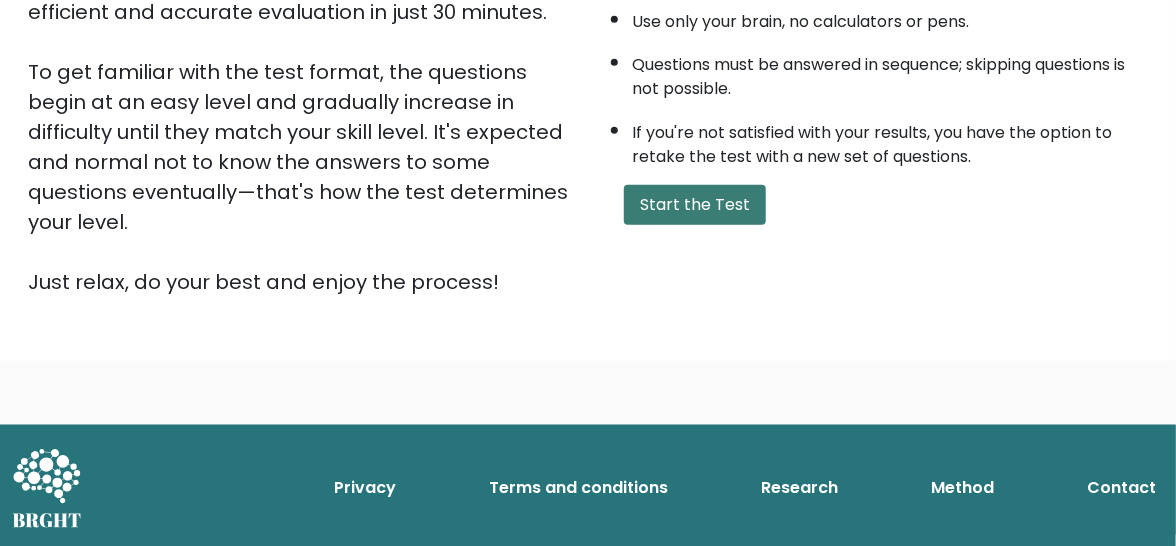 click on "Start the Test" at bounding box center [695, 205] 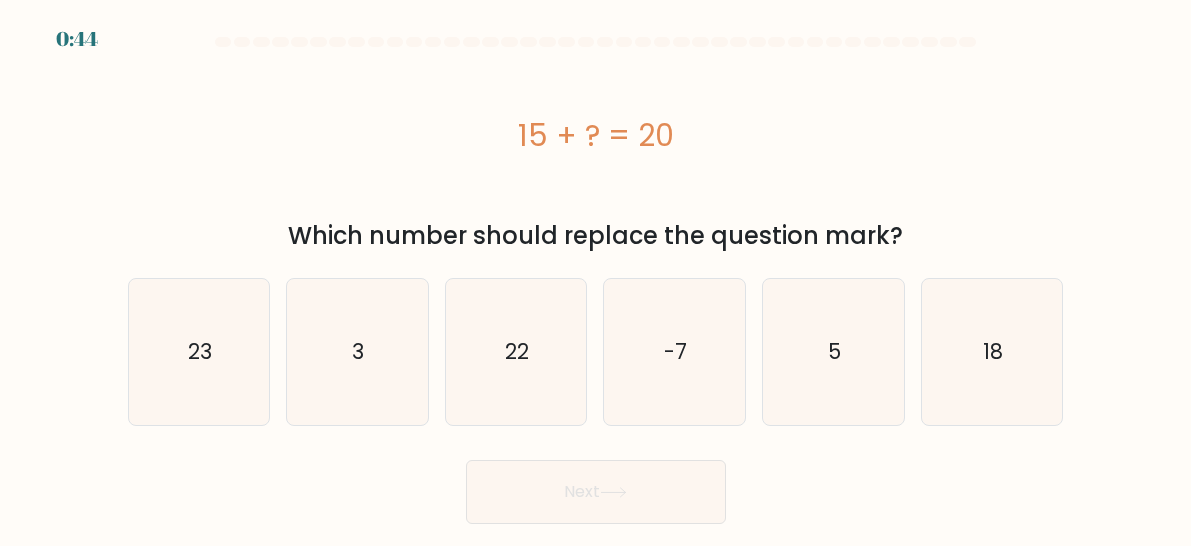 scroll, scrollTop: 0, scrollLeft: 0, axis: both 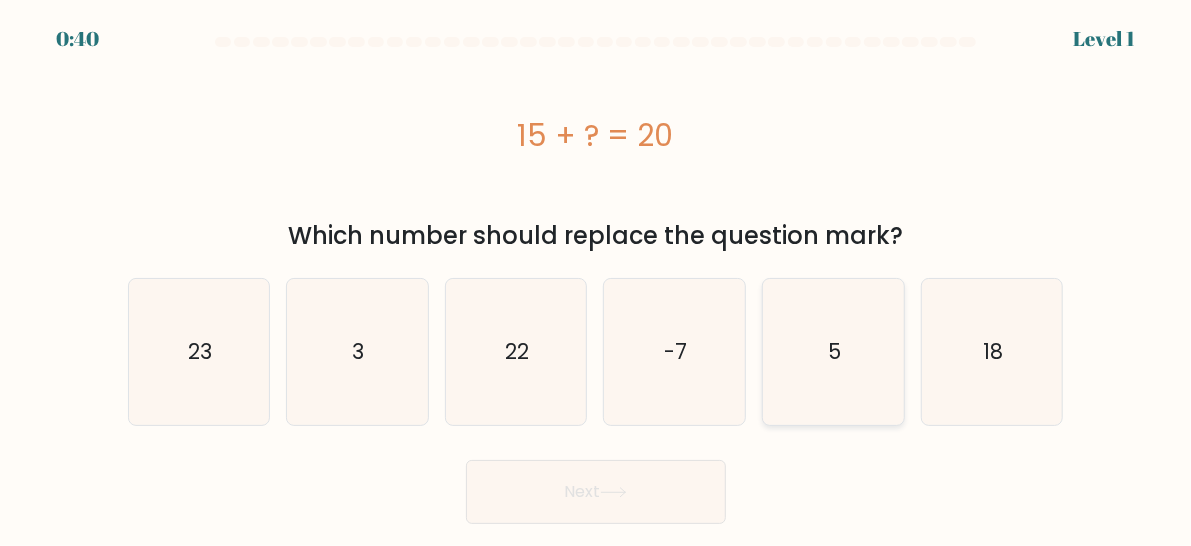 click on "5" 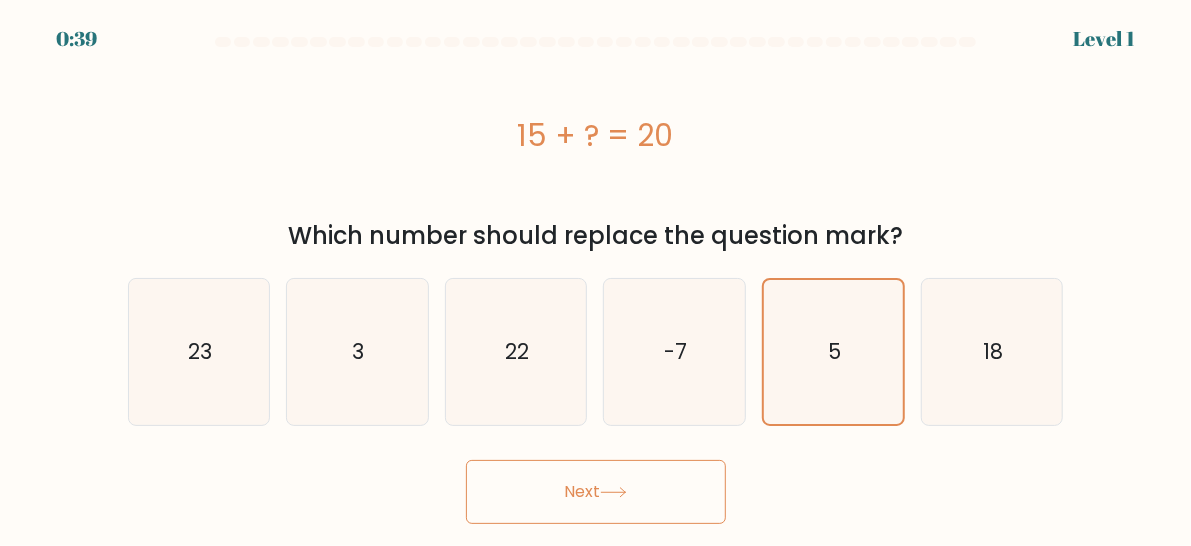 click on "Next" at bounding box center (596, 492) 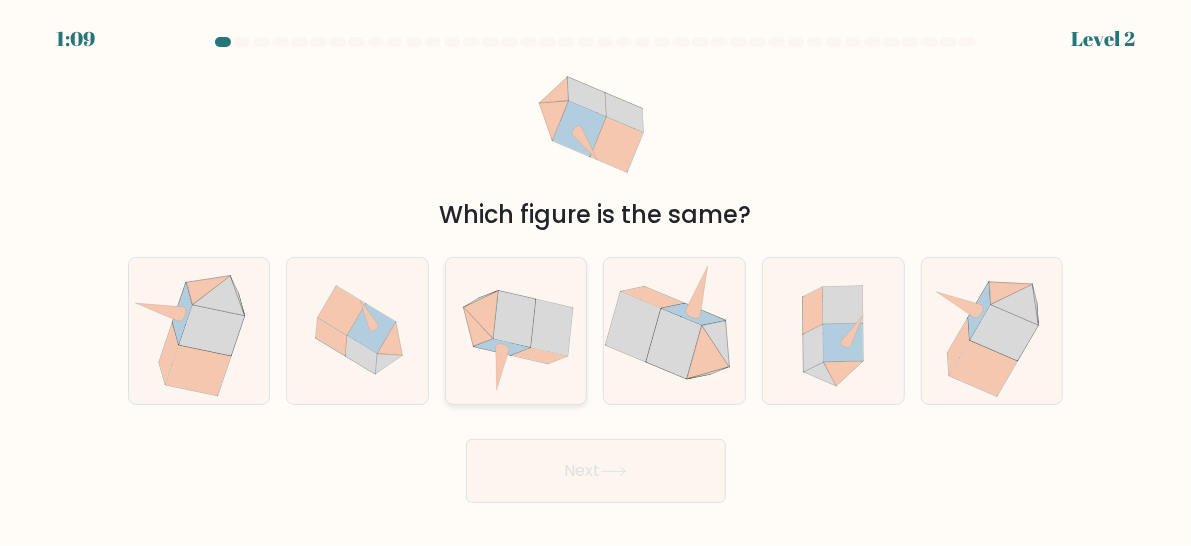 click 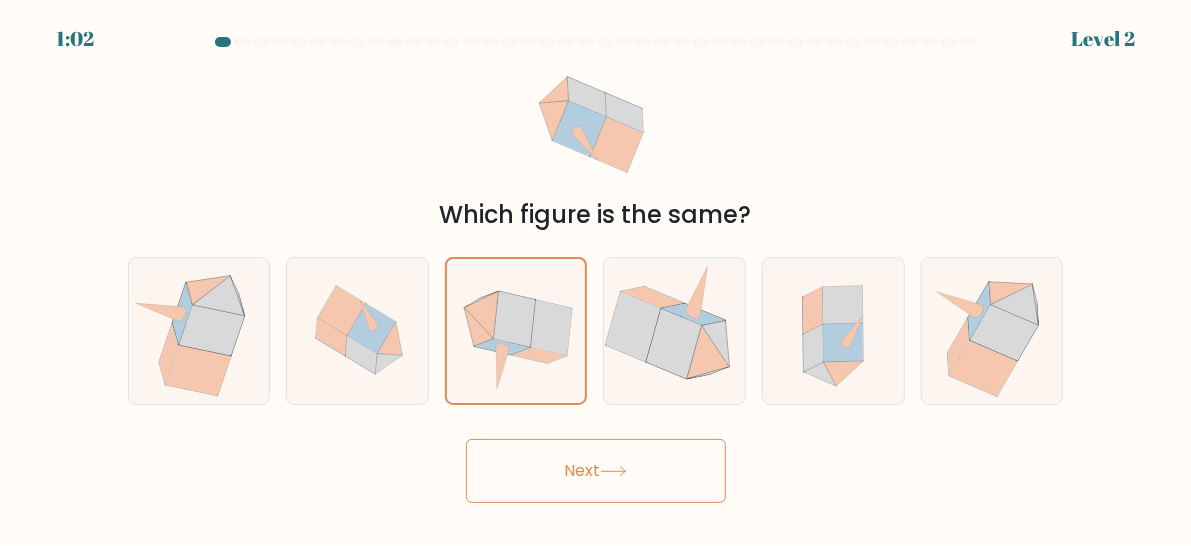 click on "Next" at bounding box center (596, 471) 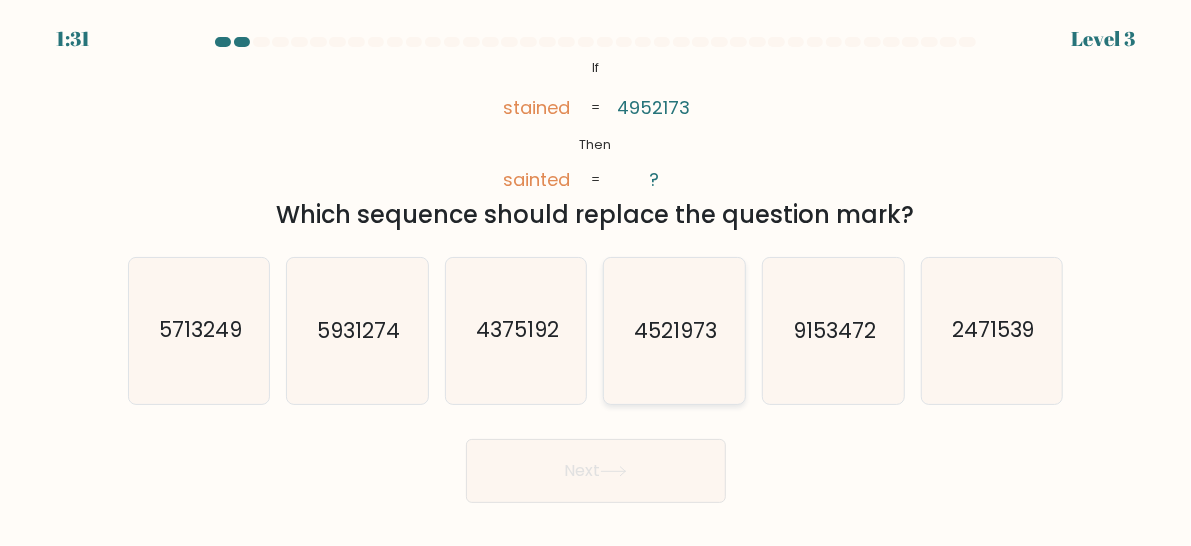 click on "4521973" 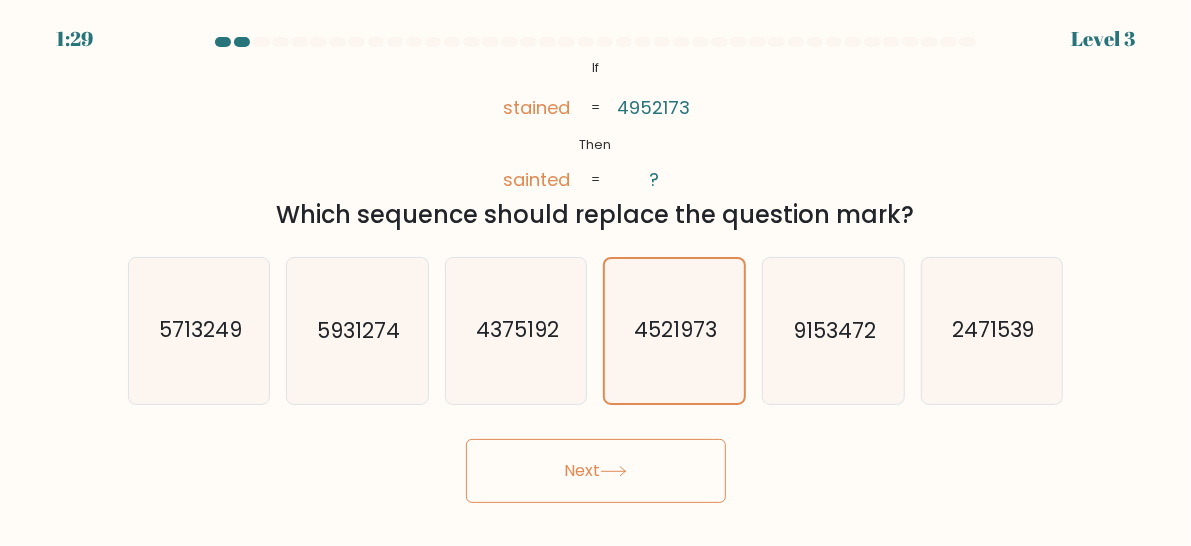 click 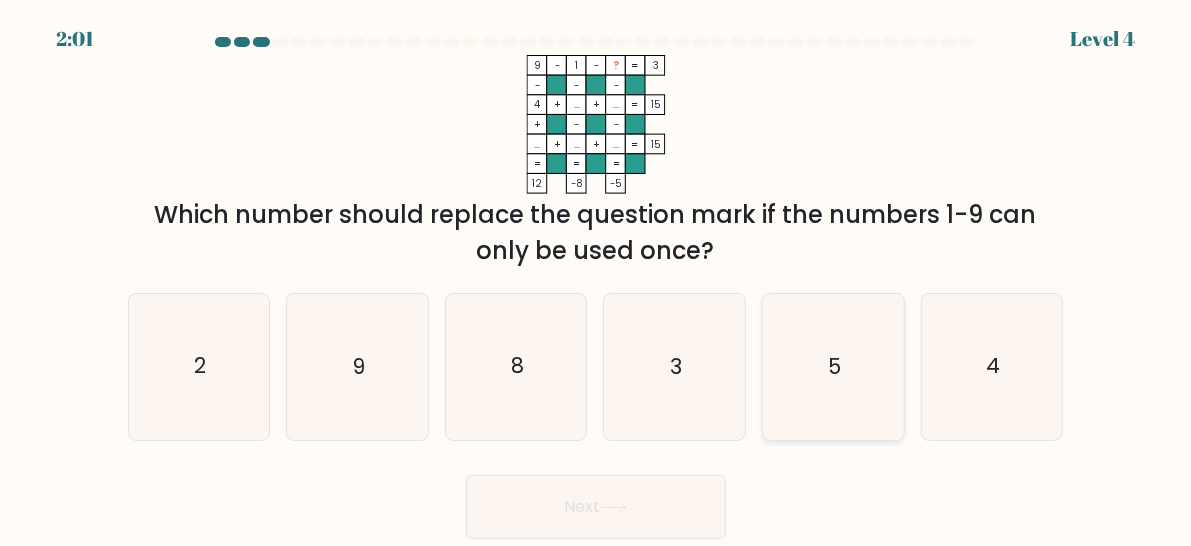 click on "5" 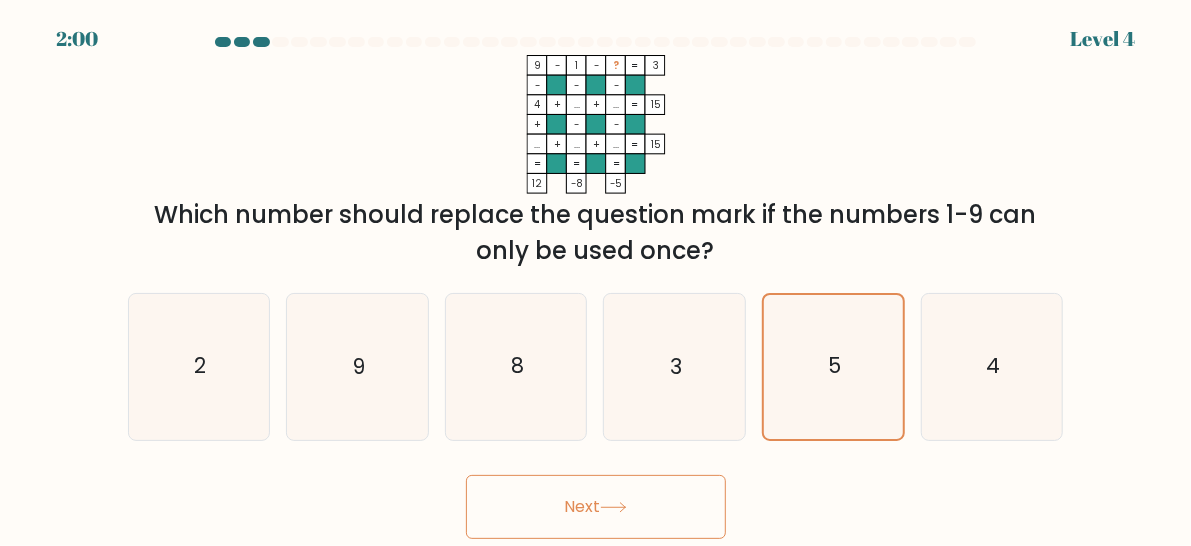 click on "Next" at bounding box center (596, 507) 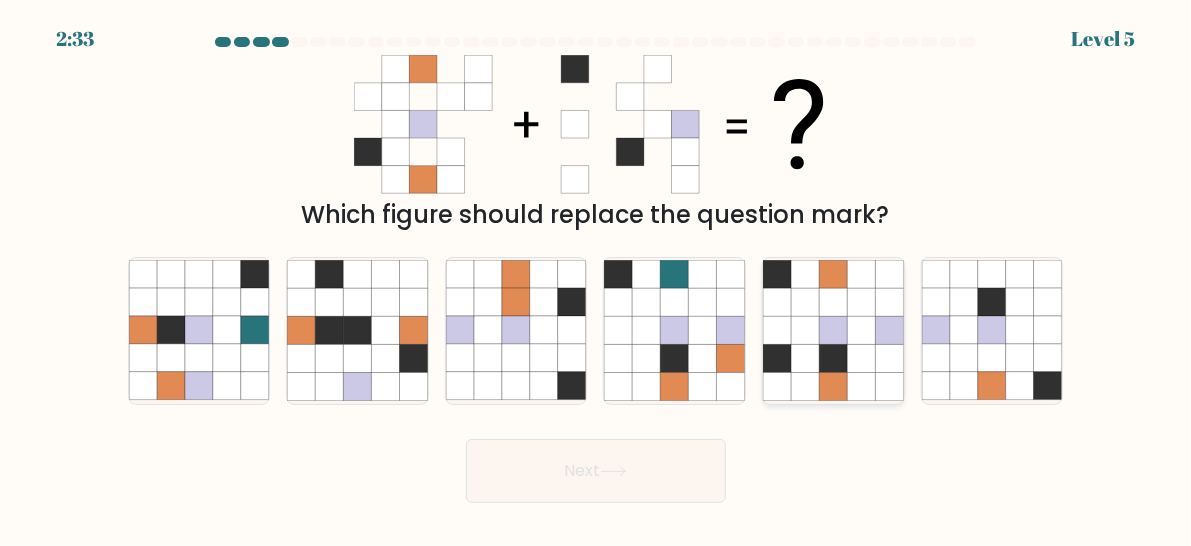 click 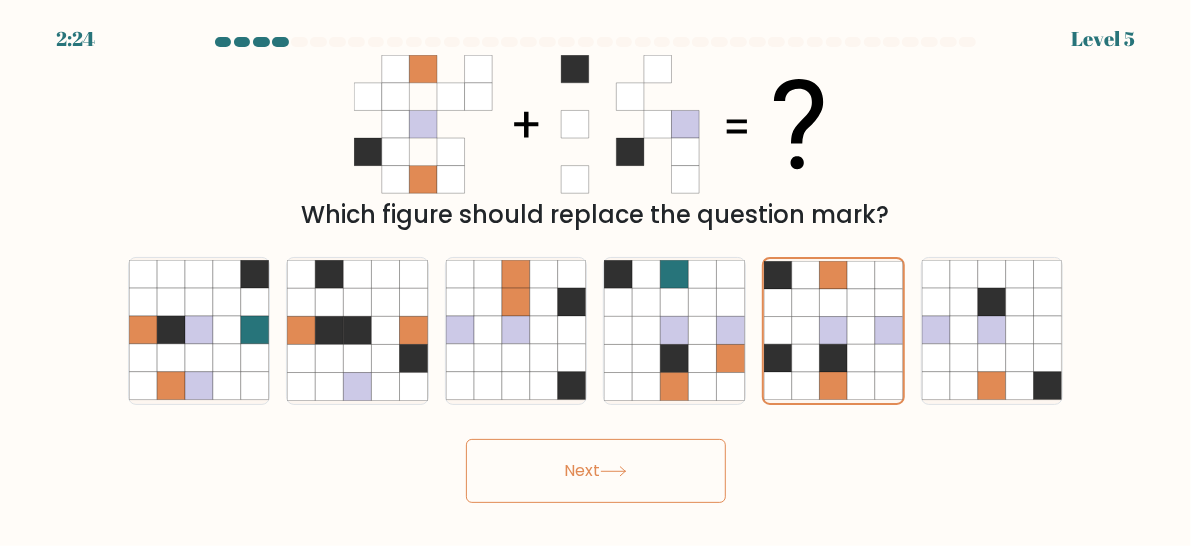 click on "Next" at bounding box center [596, 471] 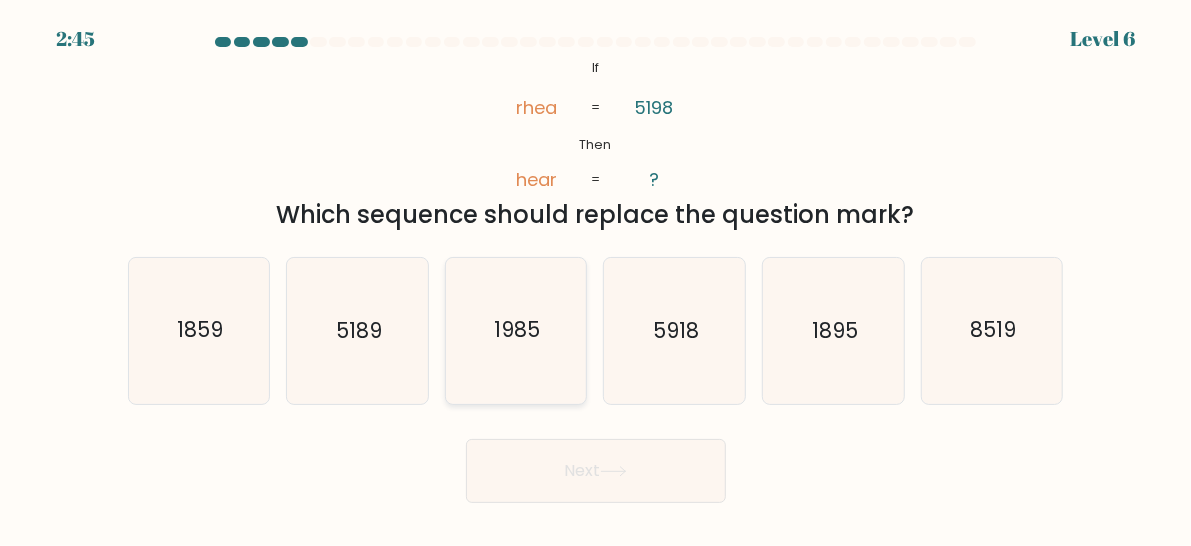 click on "1985" 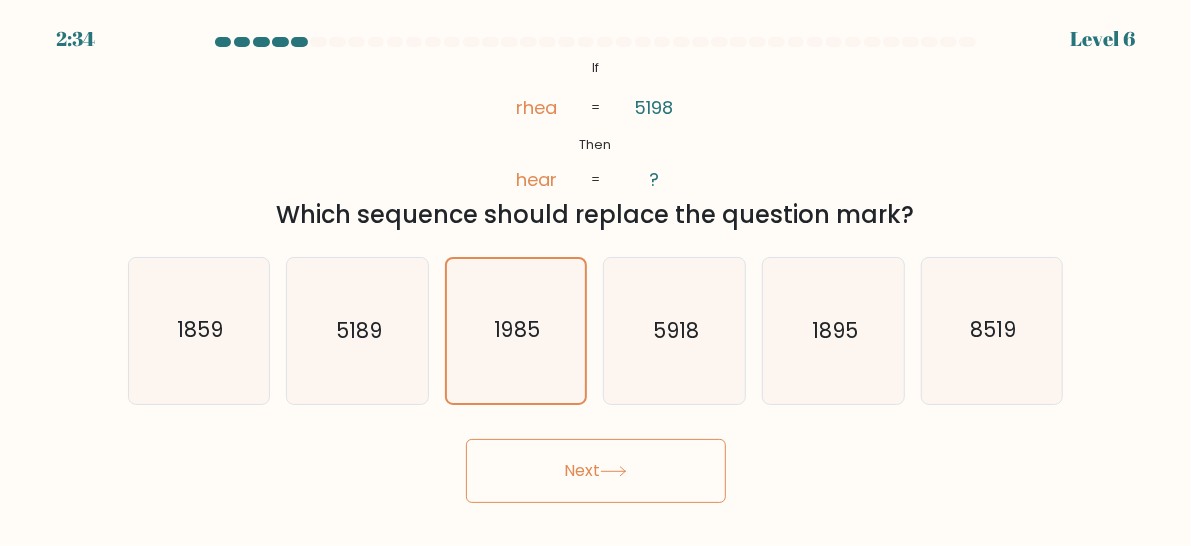 click on "Next" at bounding box center [596, 471] 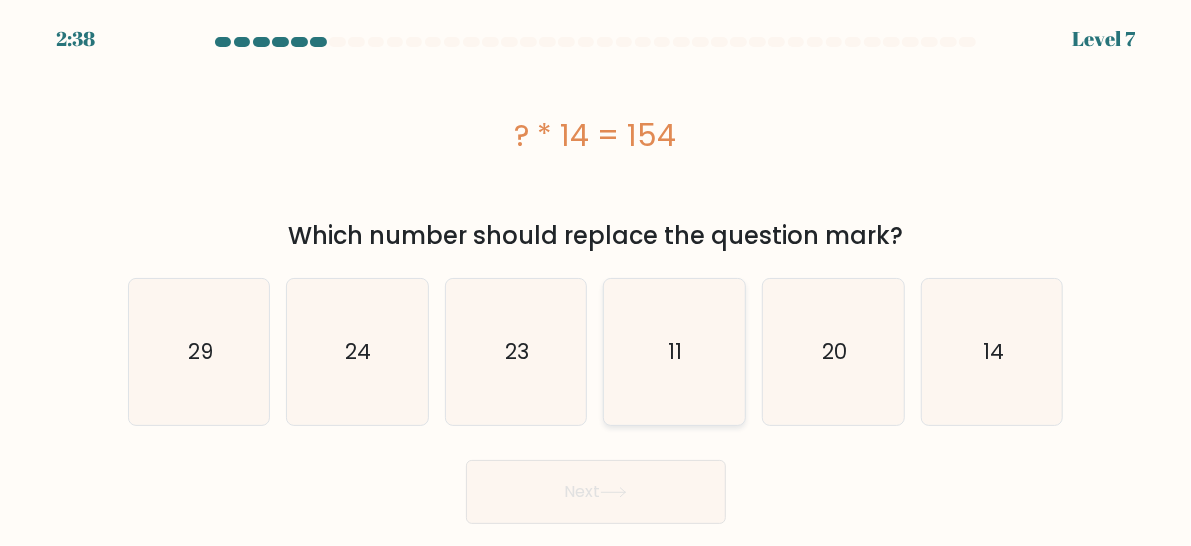 click on "11" 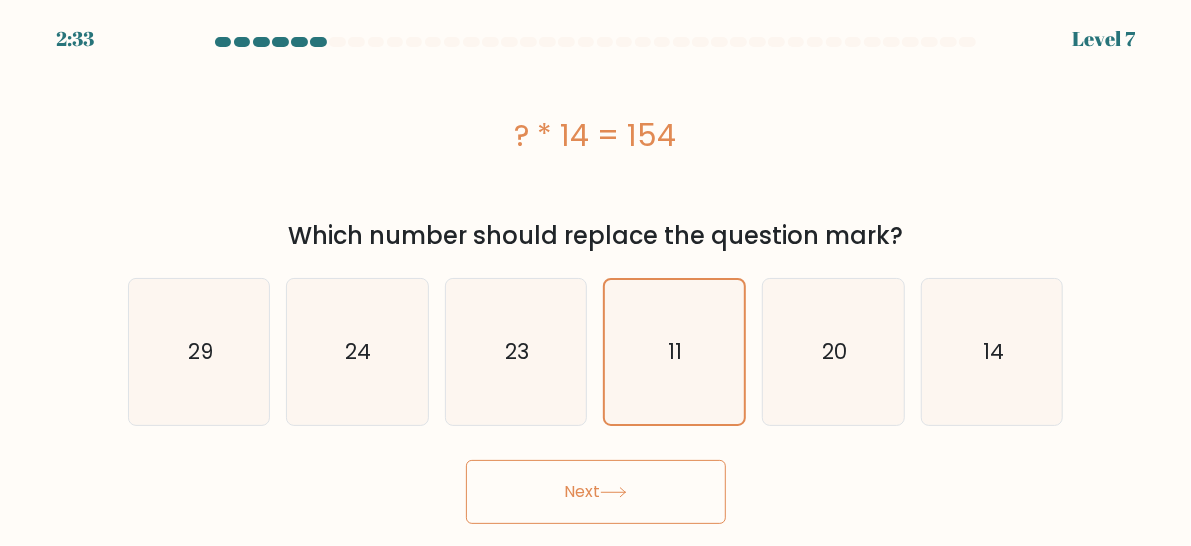 click on "Next" at bounding box center (596, 492) 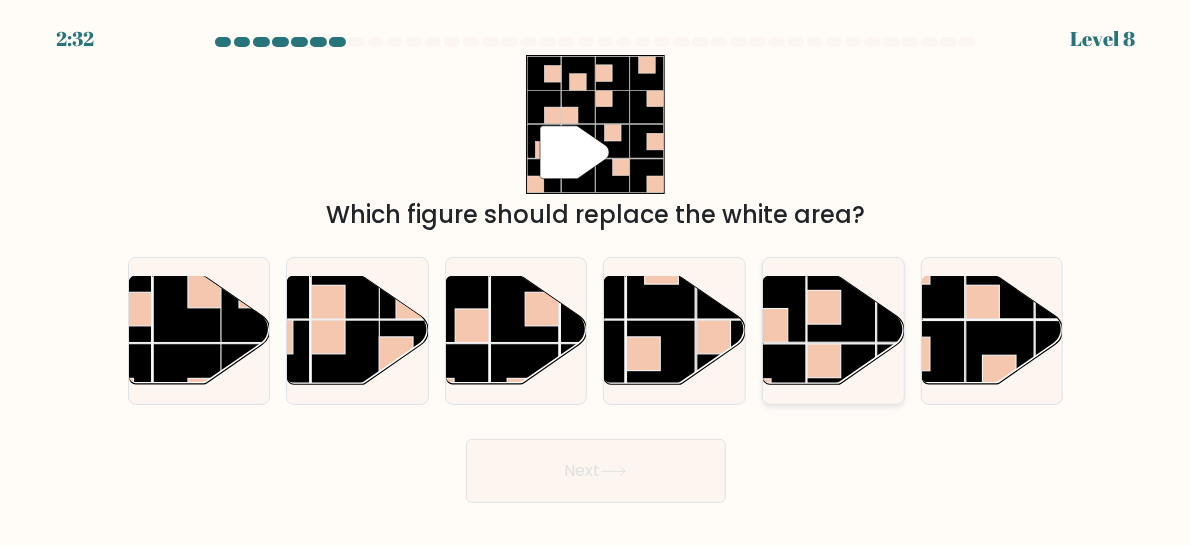 click 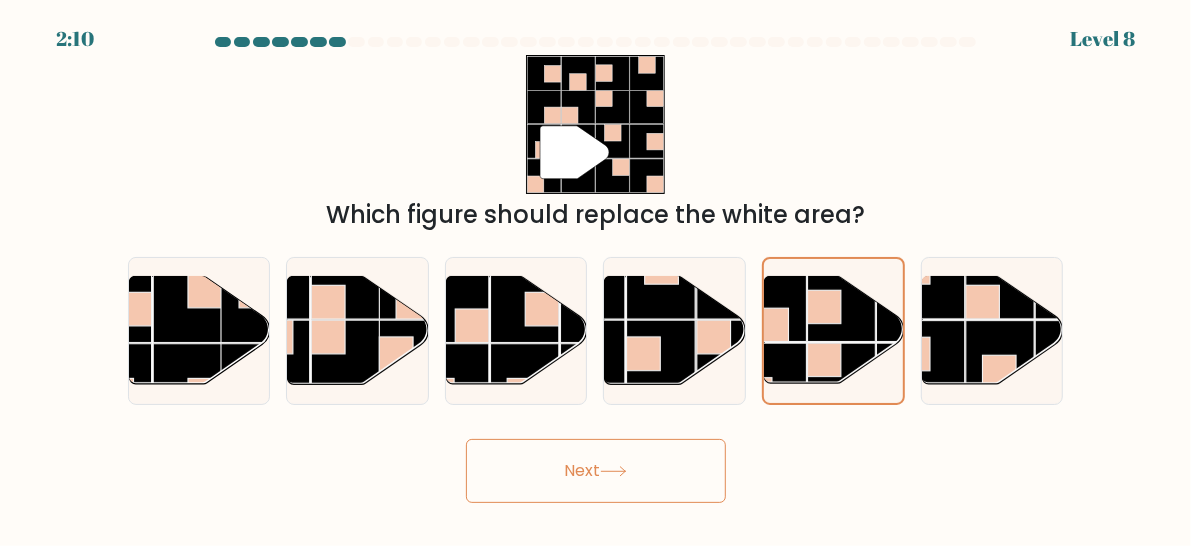 click on "Next" at bounding box center [596, 471] 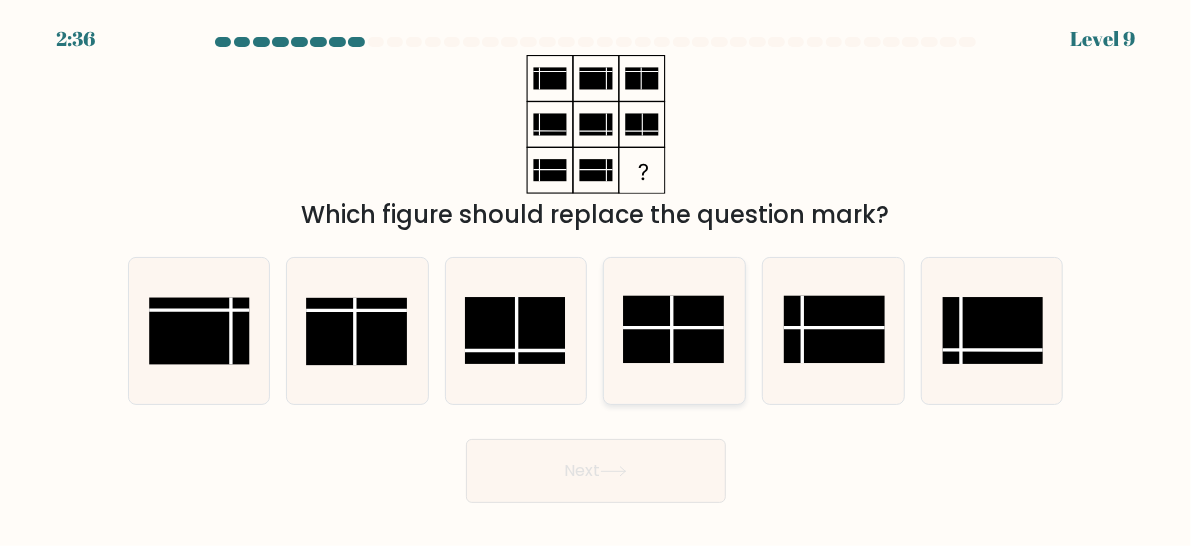 click 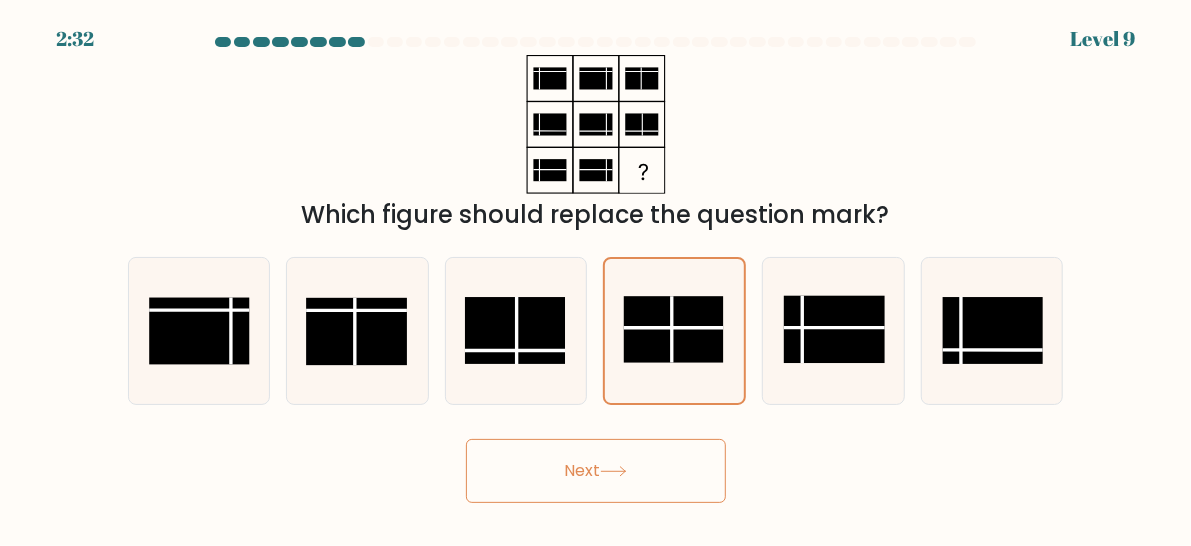 click on "Next" at bounding box center (596, 471) 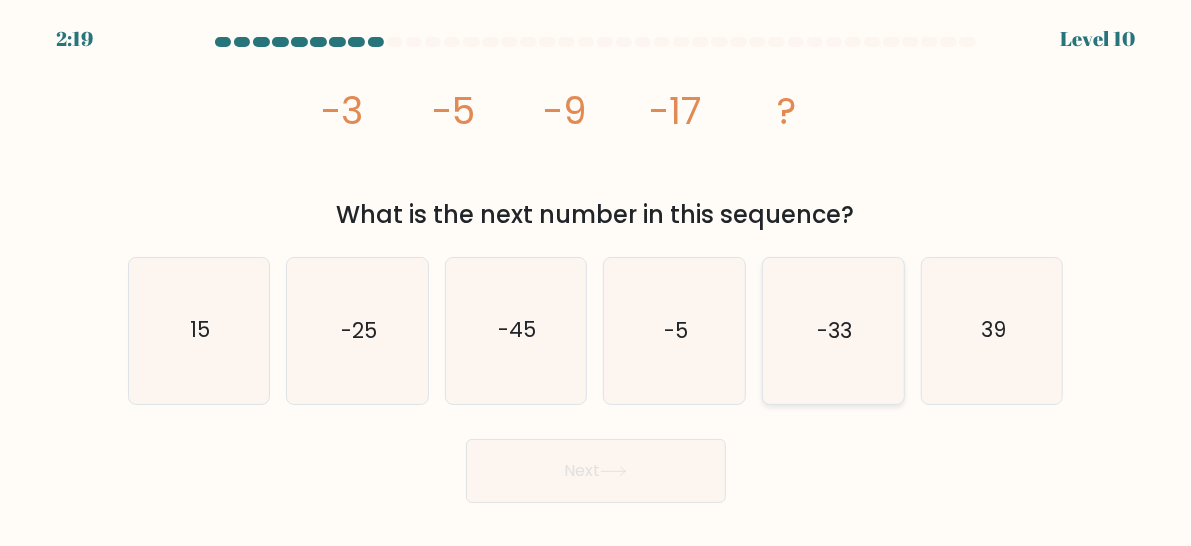 click on "-33" 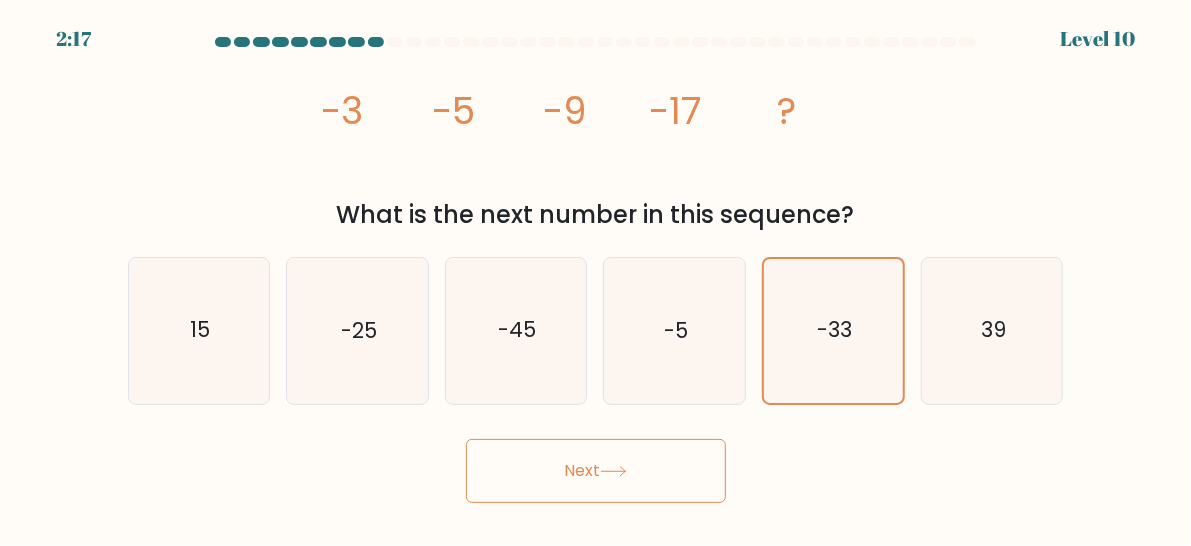click on "Next" at bounding box center [596, 471] 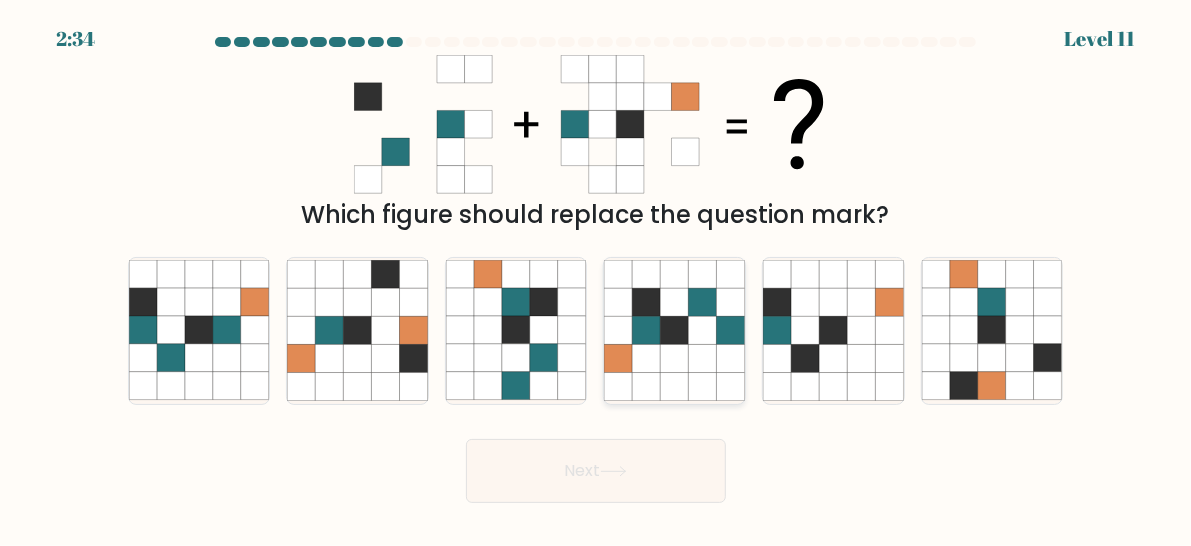 click 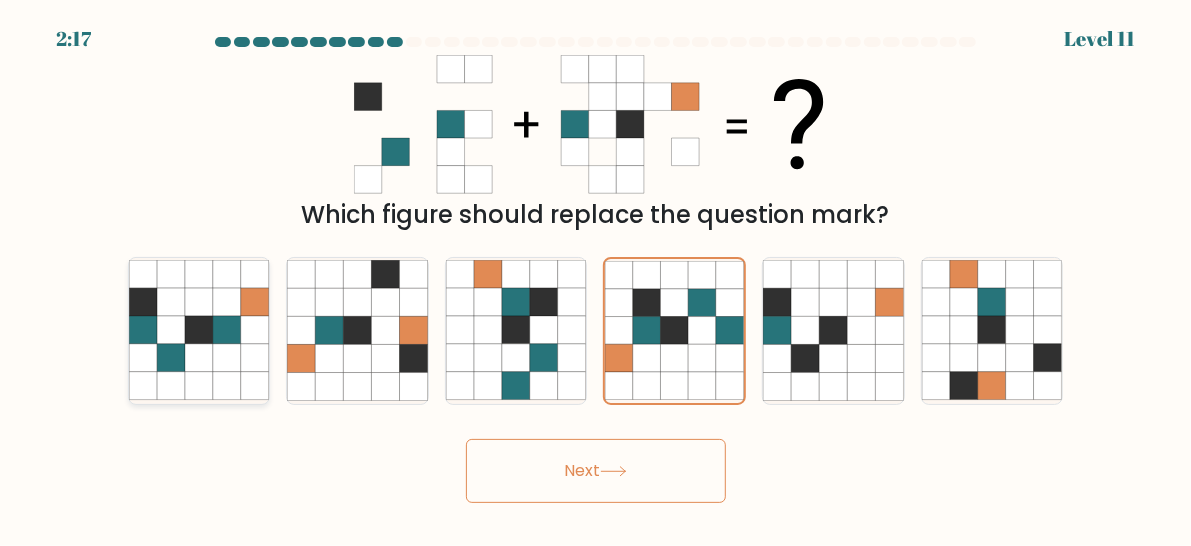 click 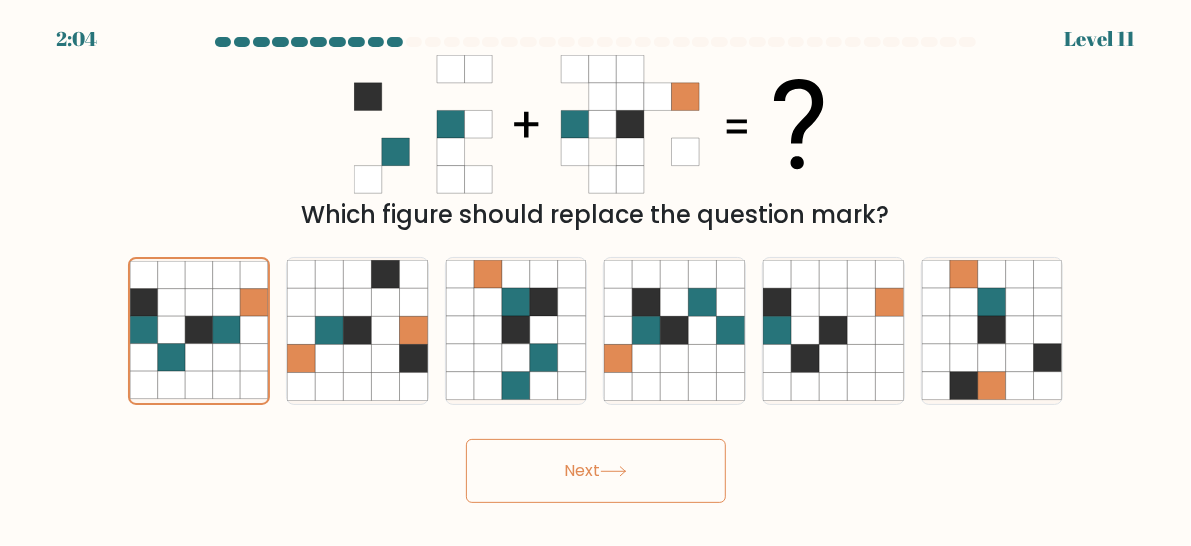 click on "2:04
Level 11" at bounding box center (595, 273) 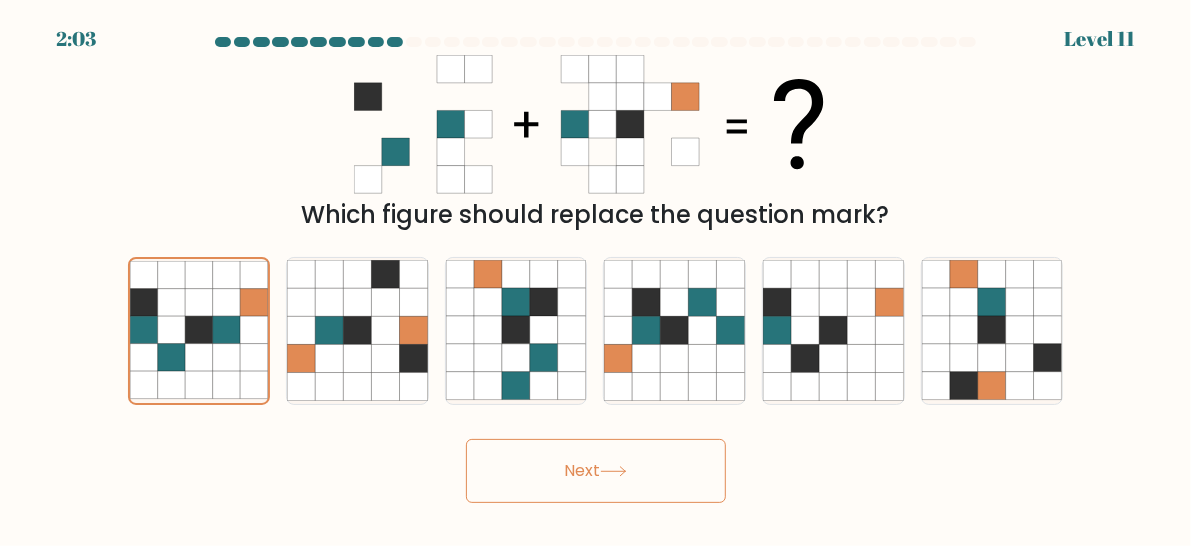 click on "Next" at bounding box center [596, 471] 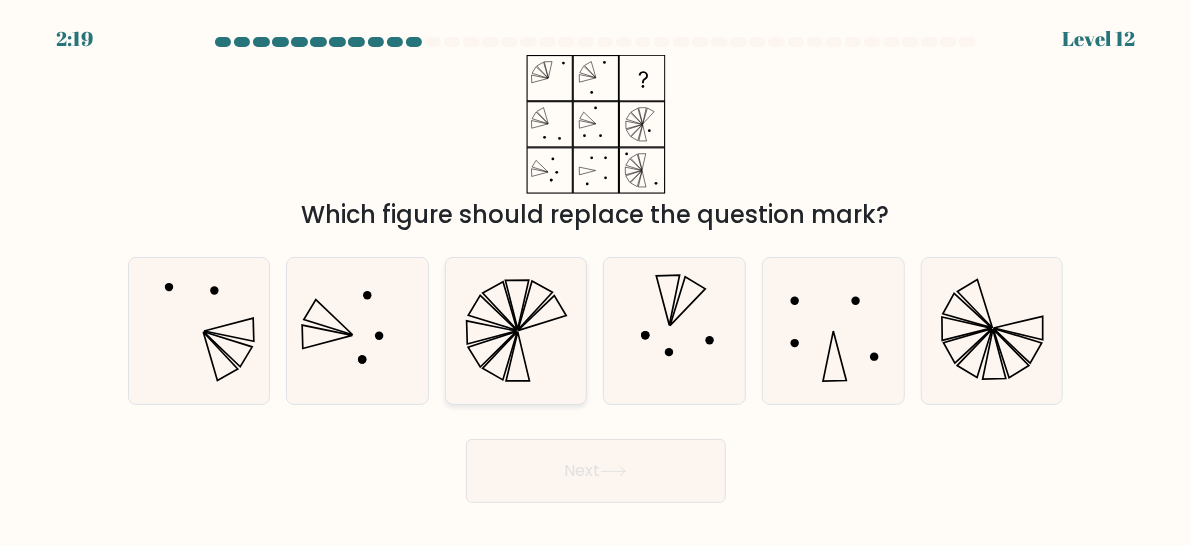 click 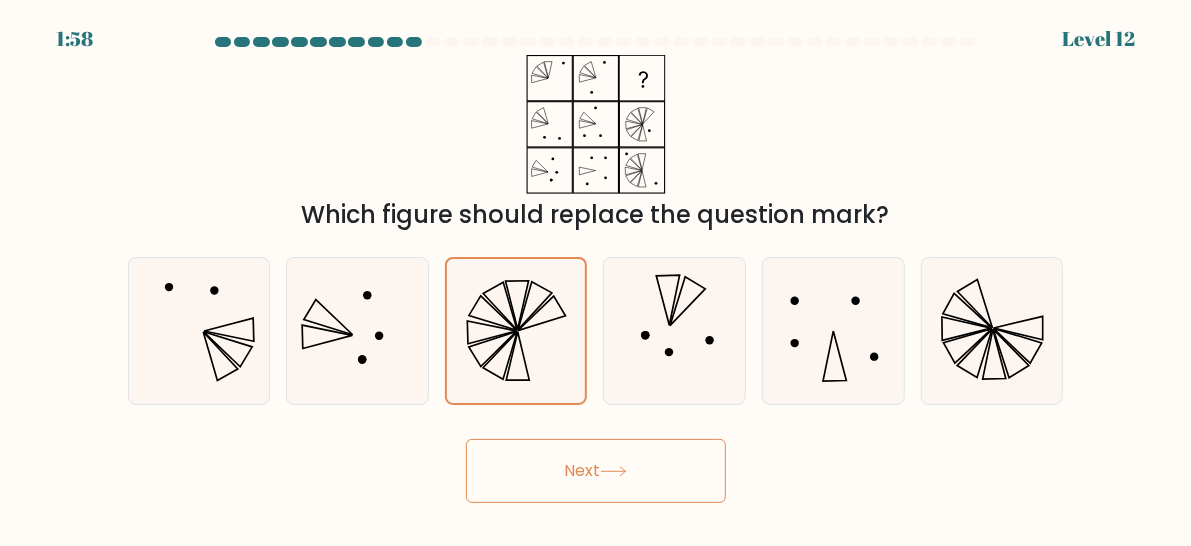 click on "Next" at bounding box center (596, 471) 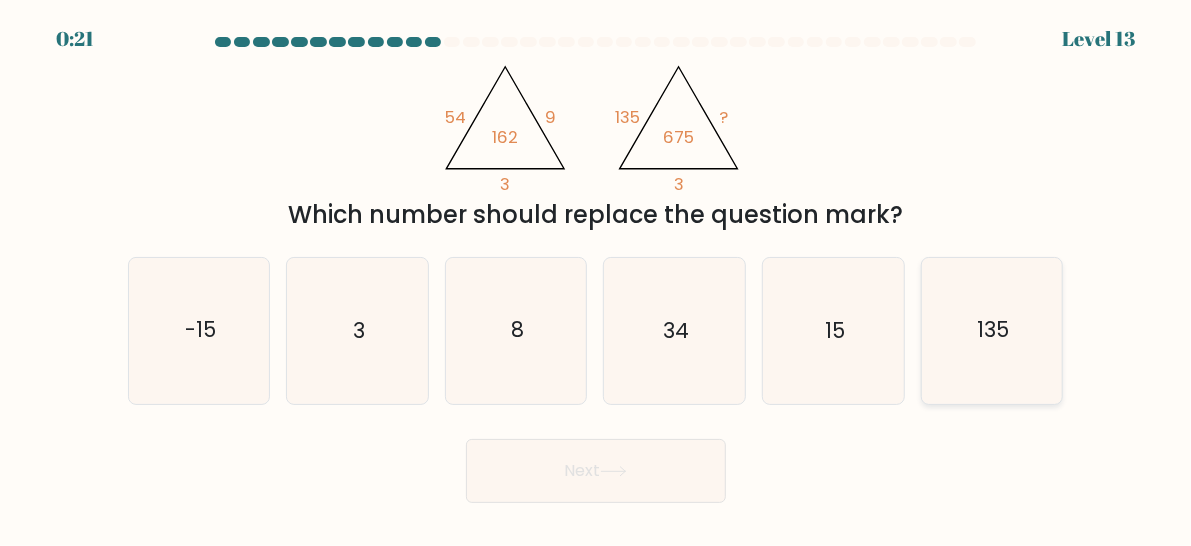 click on "135" 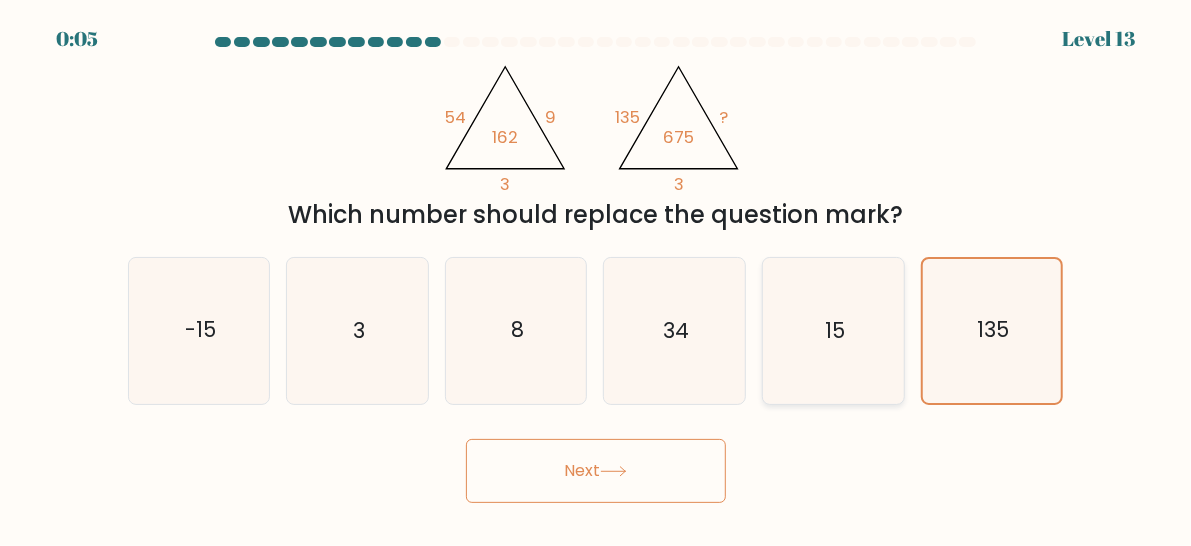 click on "15" 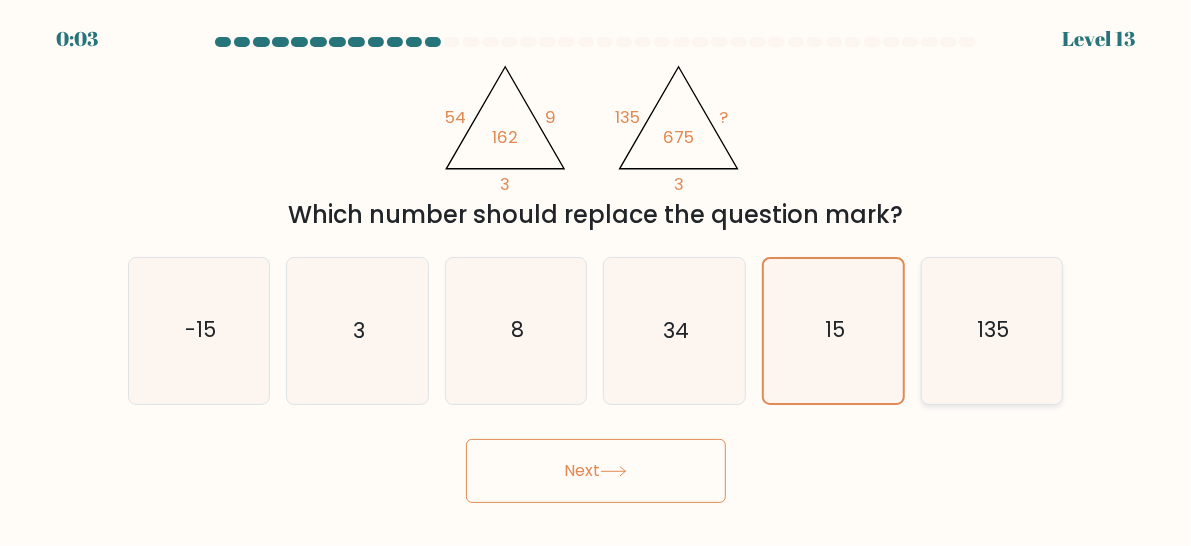 click on "135" 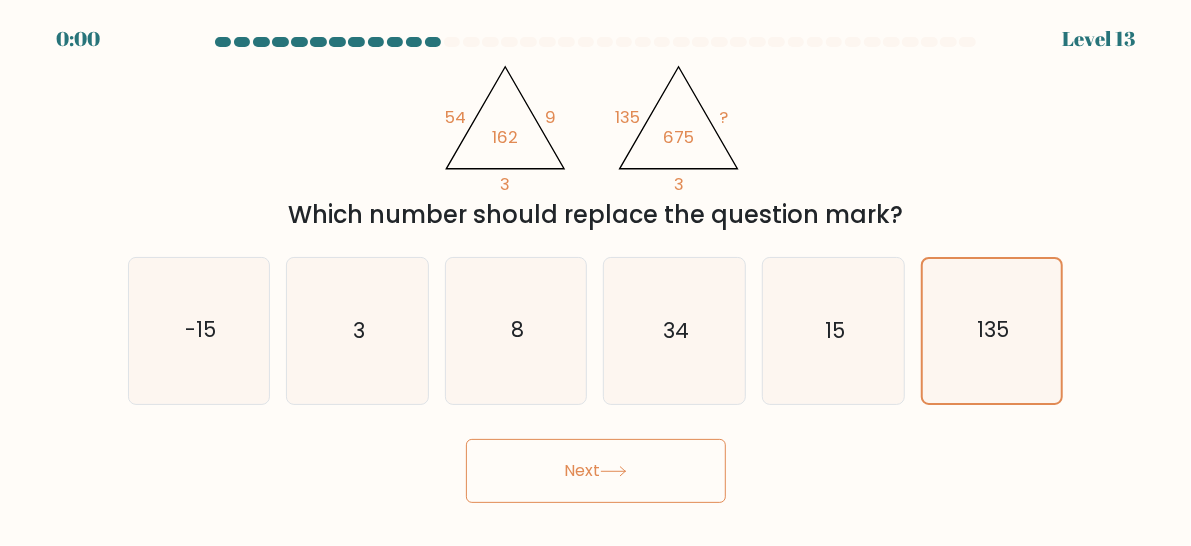 click on "Next" at bounding box center (596, 471) 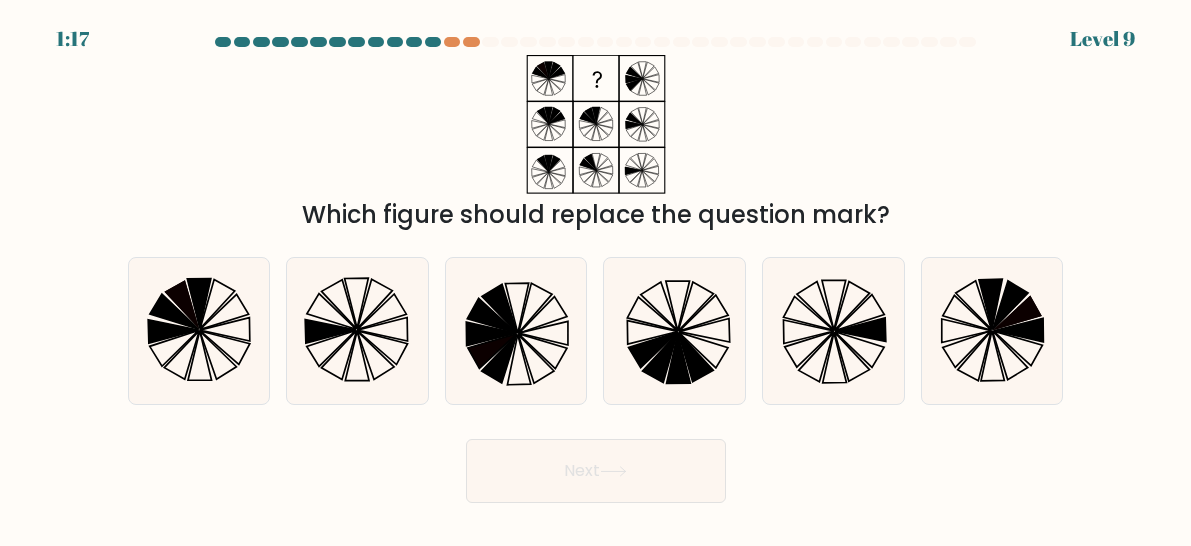 scroll, scrollTop: 0, scrollLeft: 0, axis: both 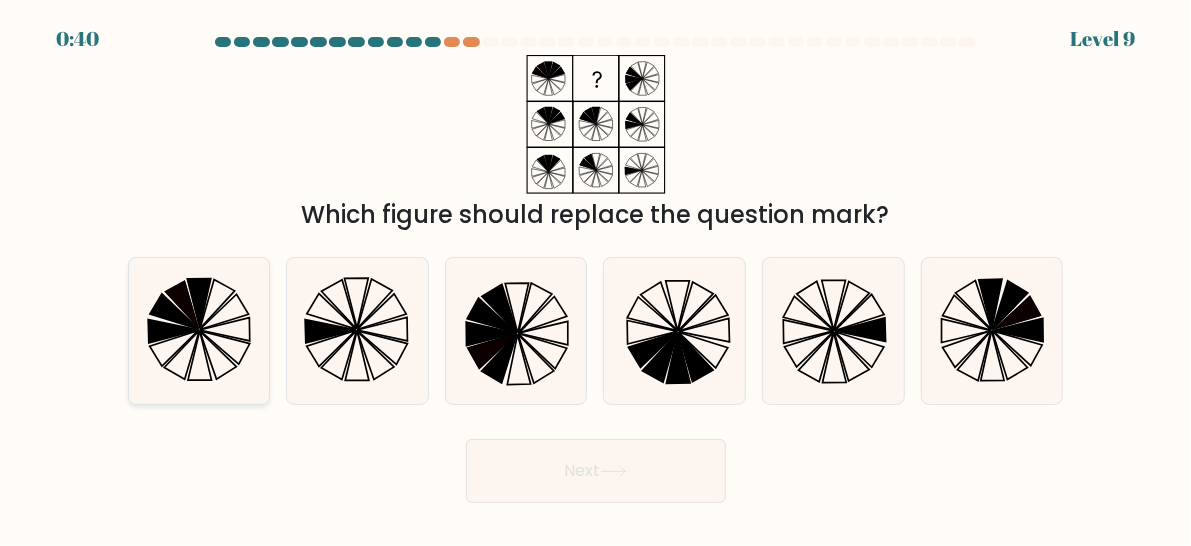 click 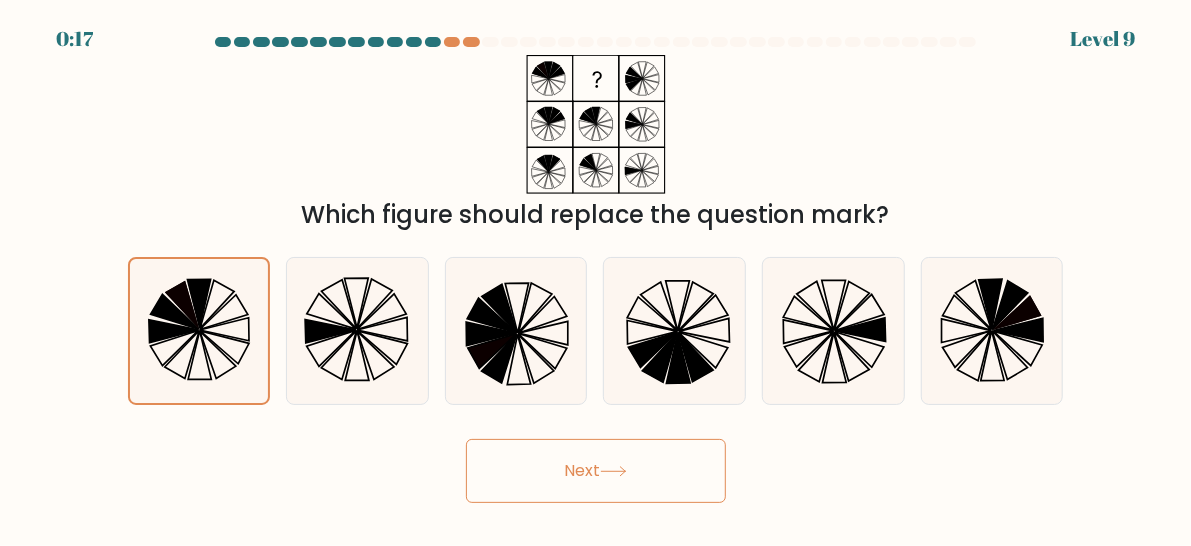 click 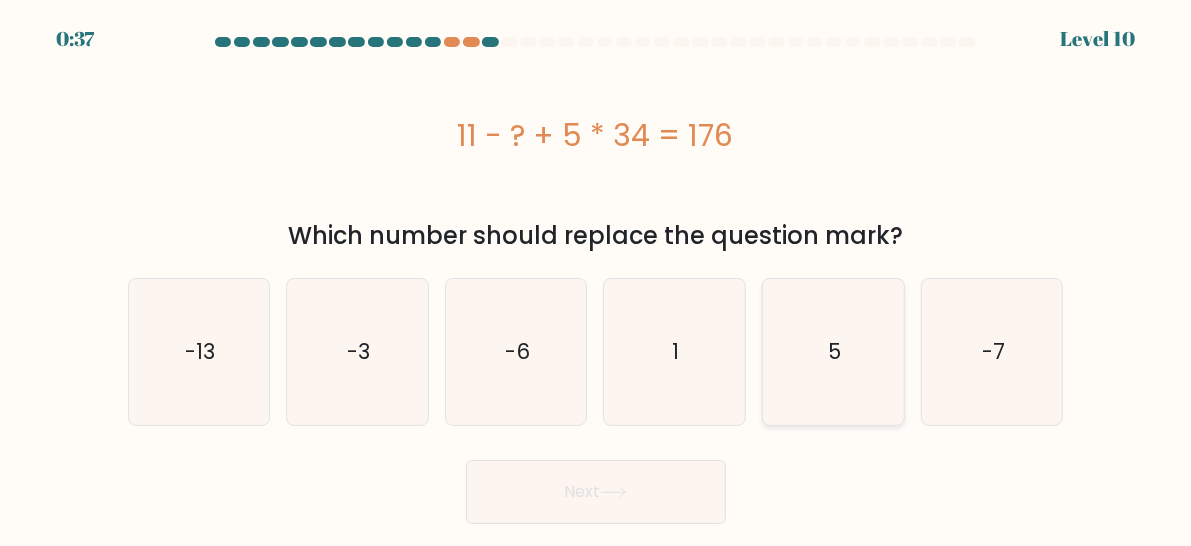 click on "5" 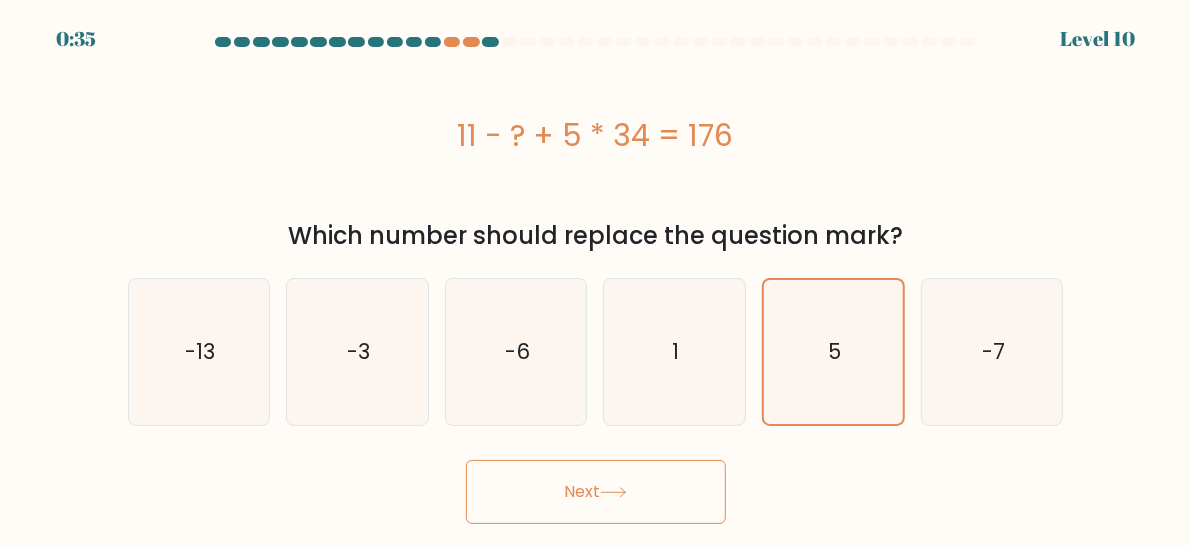 click on "Next" at bounding box center (596, 492) 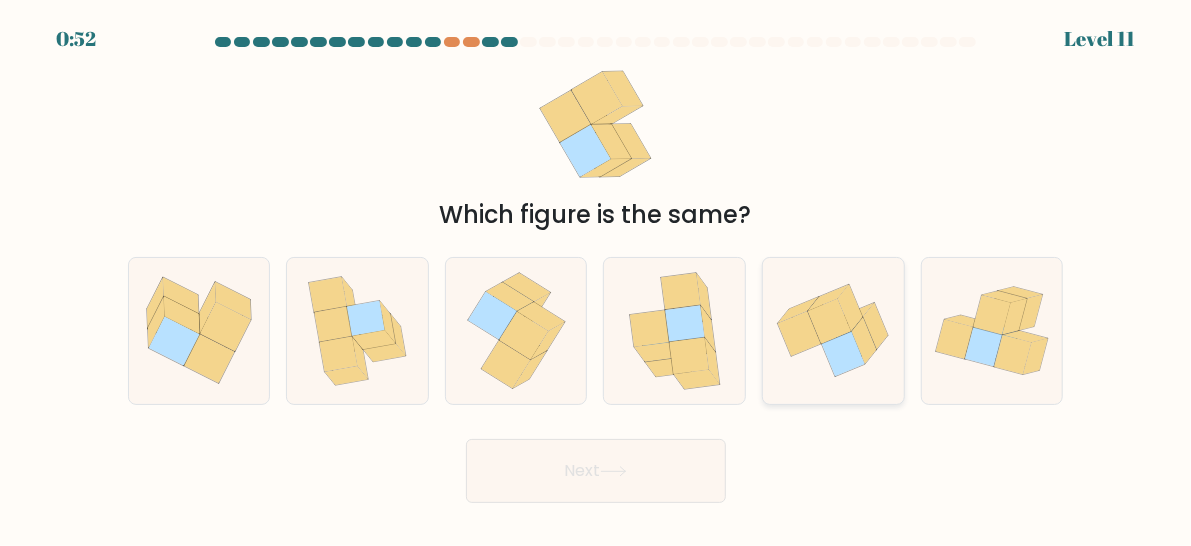 click 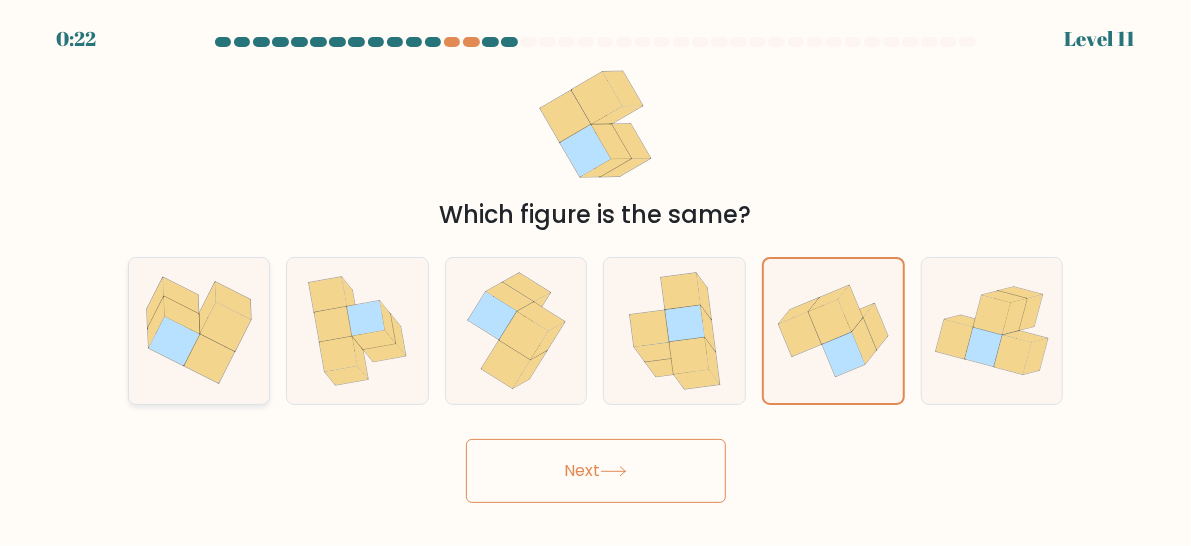 click 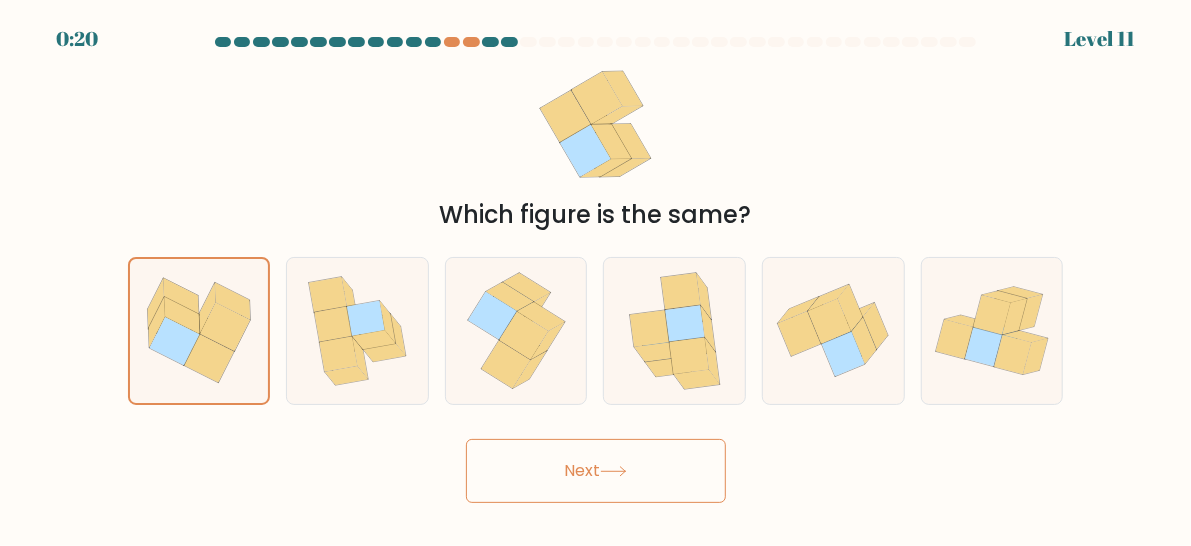 click on "Next" at bounding box center [596, 471] 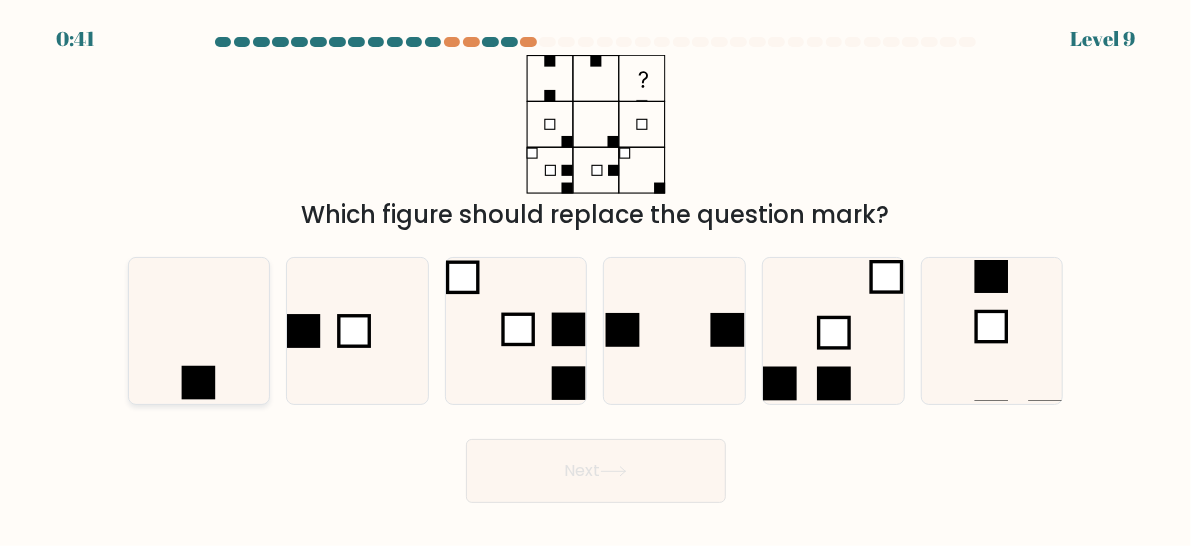 click 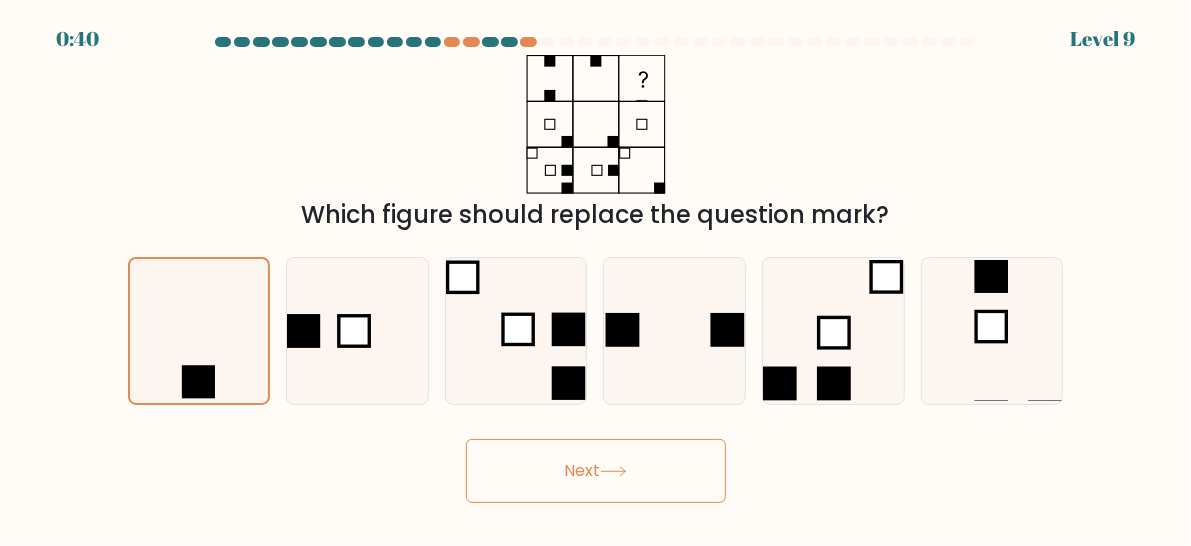 click on "Next" at bounding box center (596, 471) 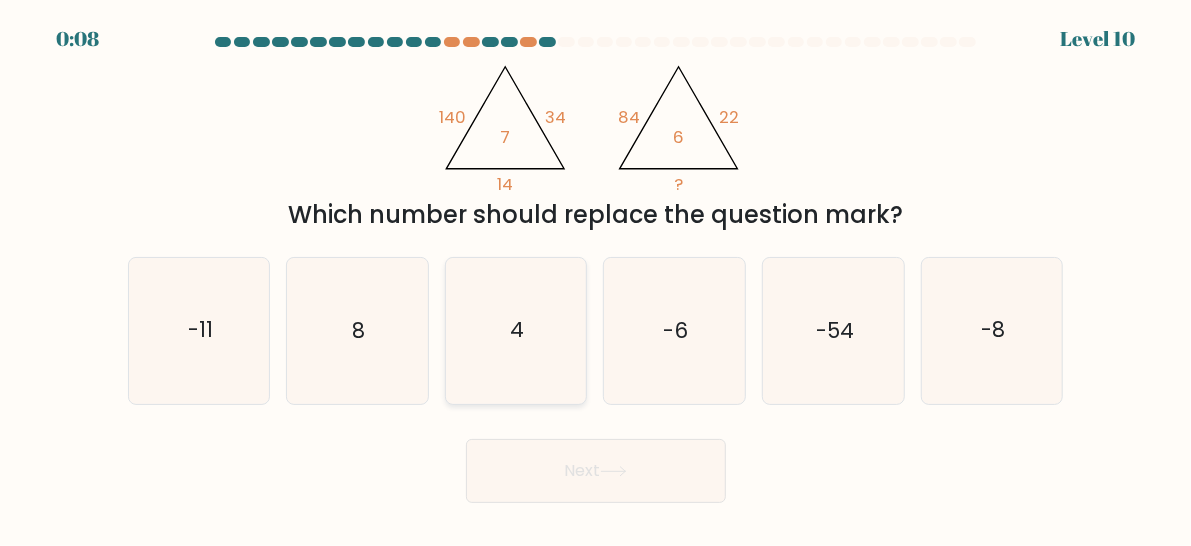 click on "4" 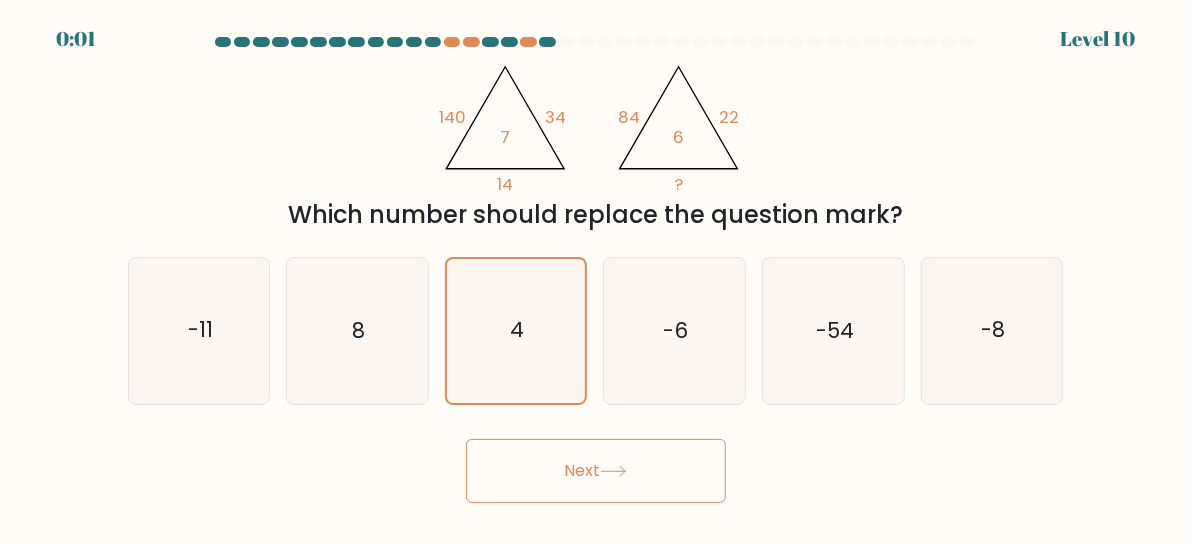 click on "Next" at bounding box center (596, 471) 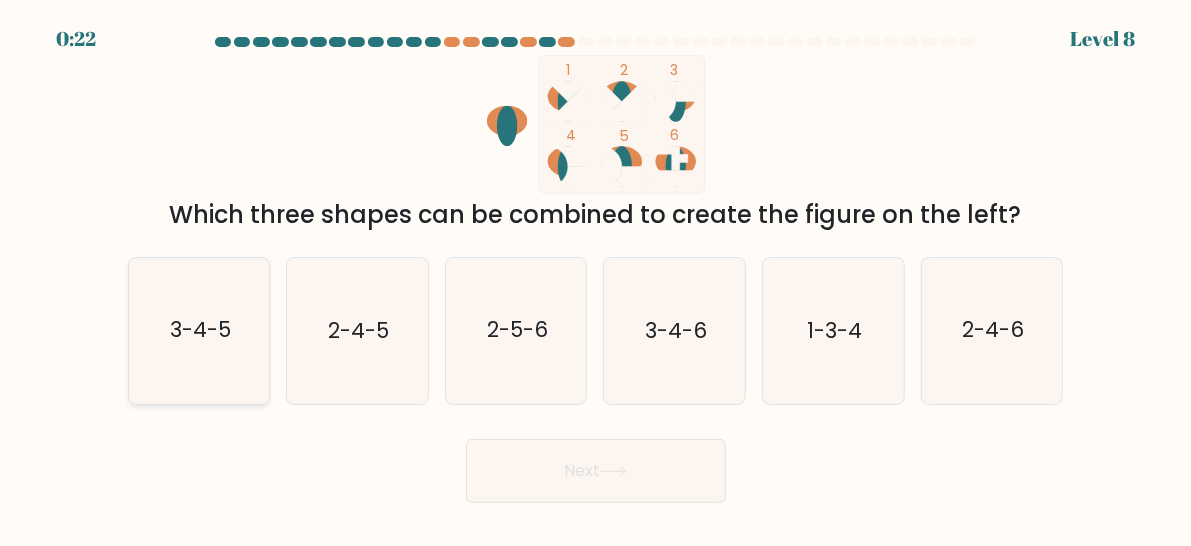 click on "3-4-5" 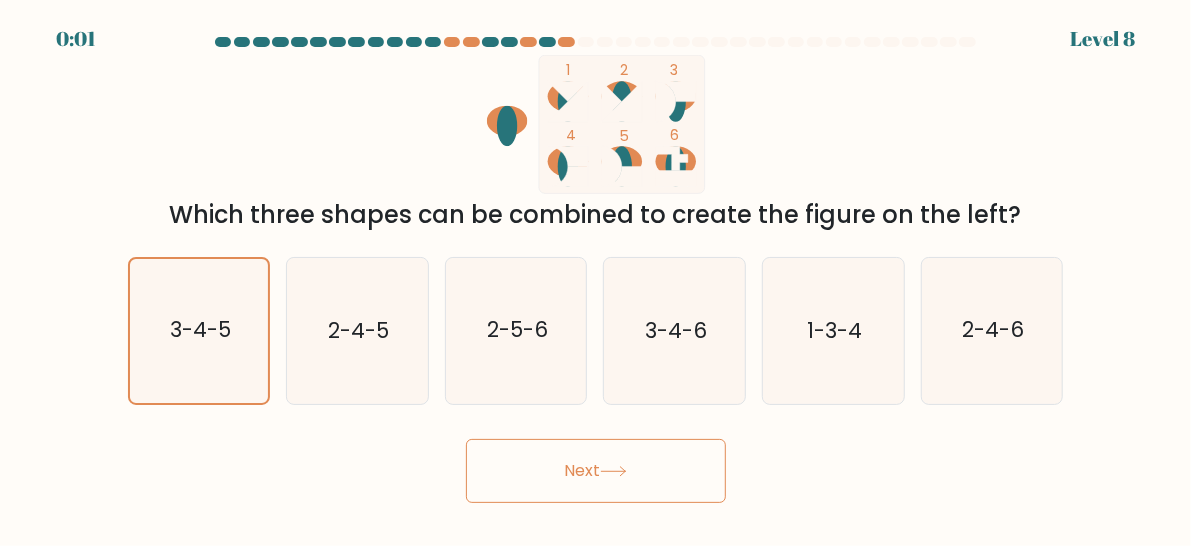 click on "Next" at bounding box center [596, 471] 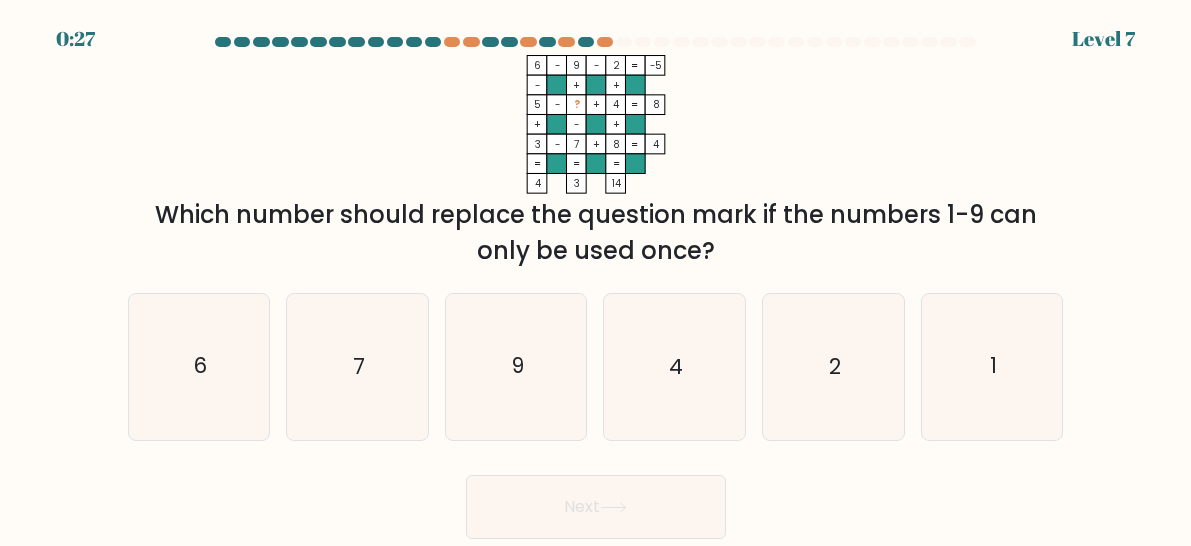 scroll, scrollTop: 0, scrollLeft: 0, axis: both 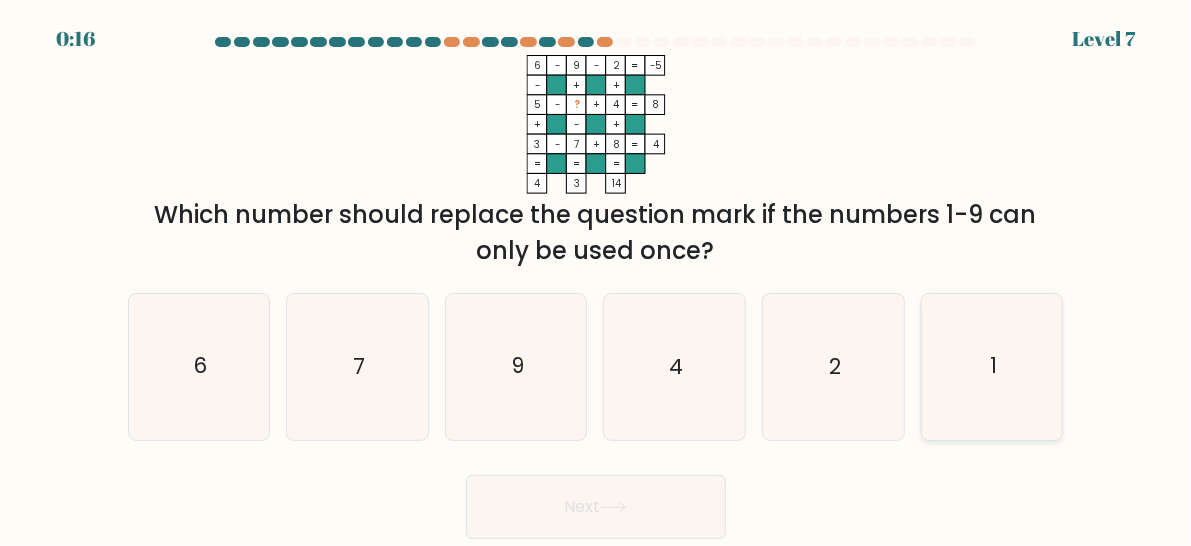 click on "1" 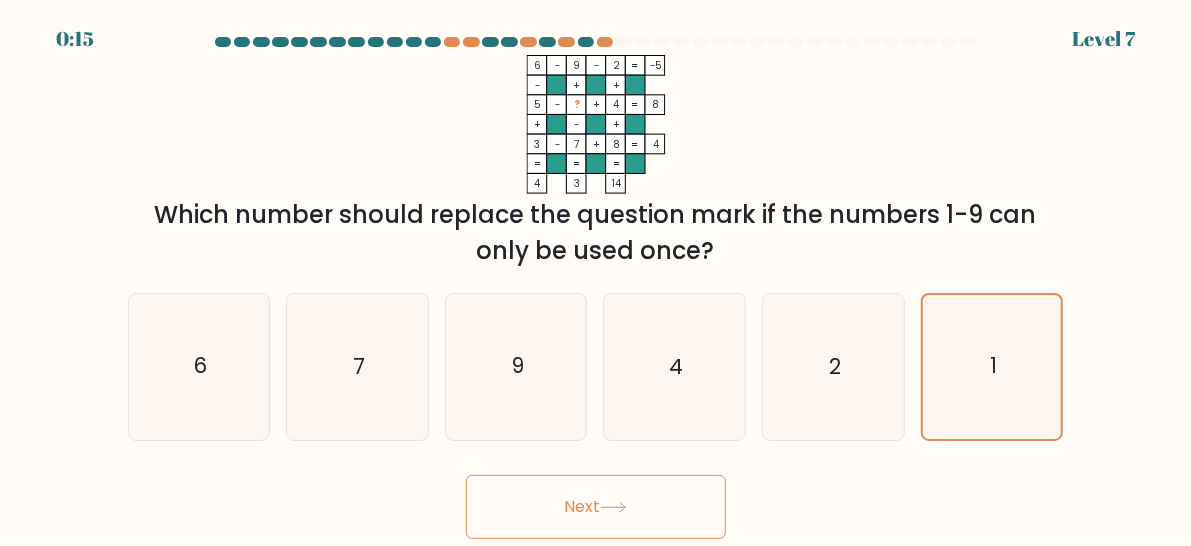 click on "Next" at bounding box center [596, 507] 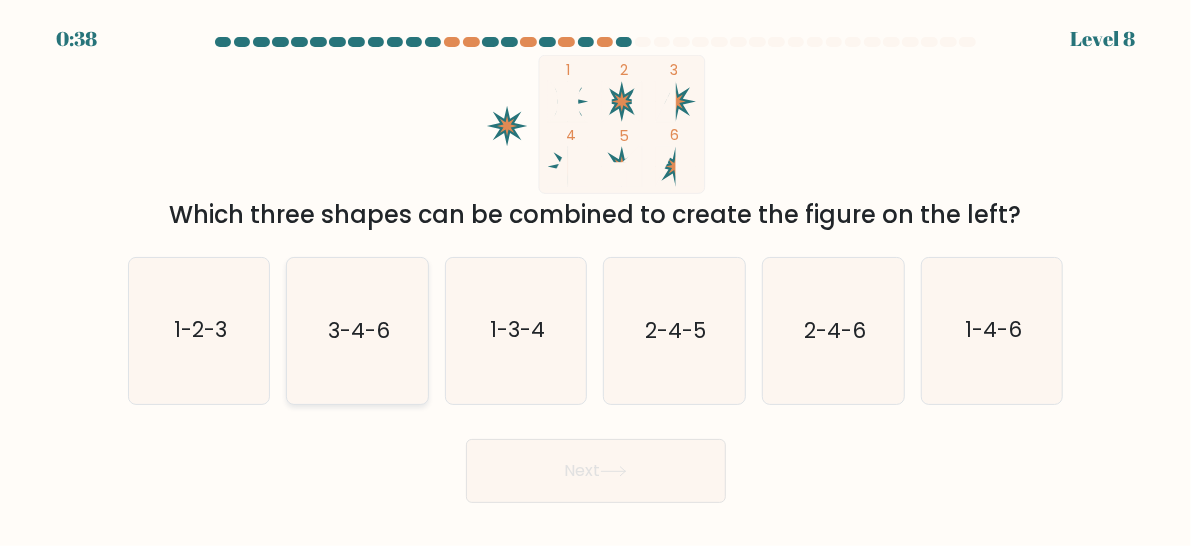 click on "3-4-6" 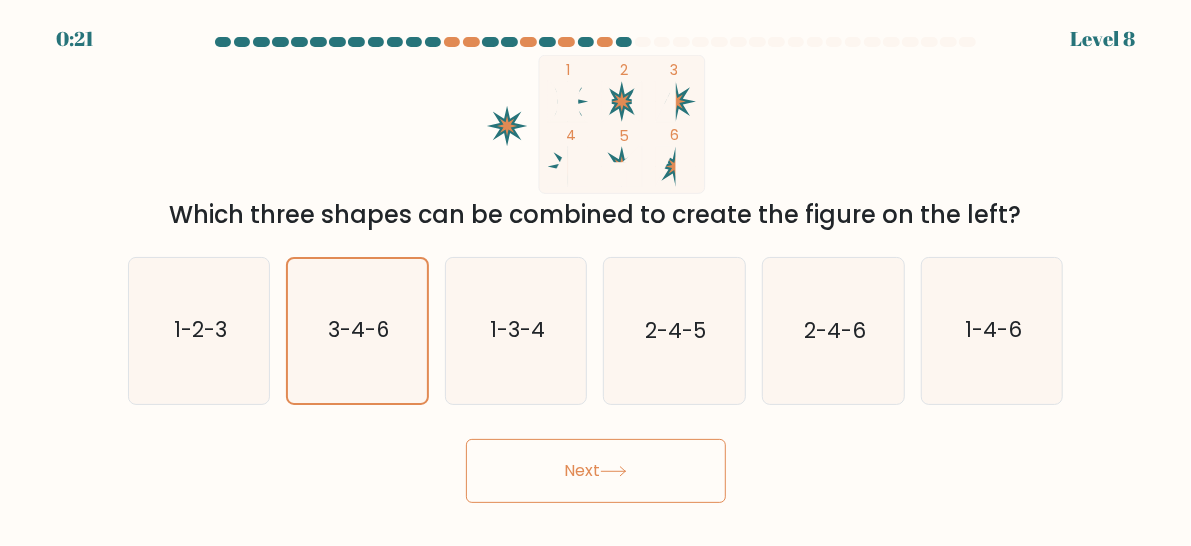 click on "Next" at bounding box center [596, 471] 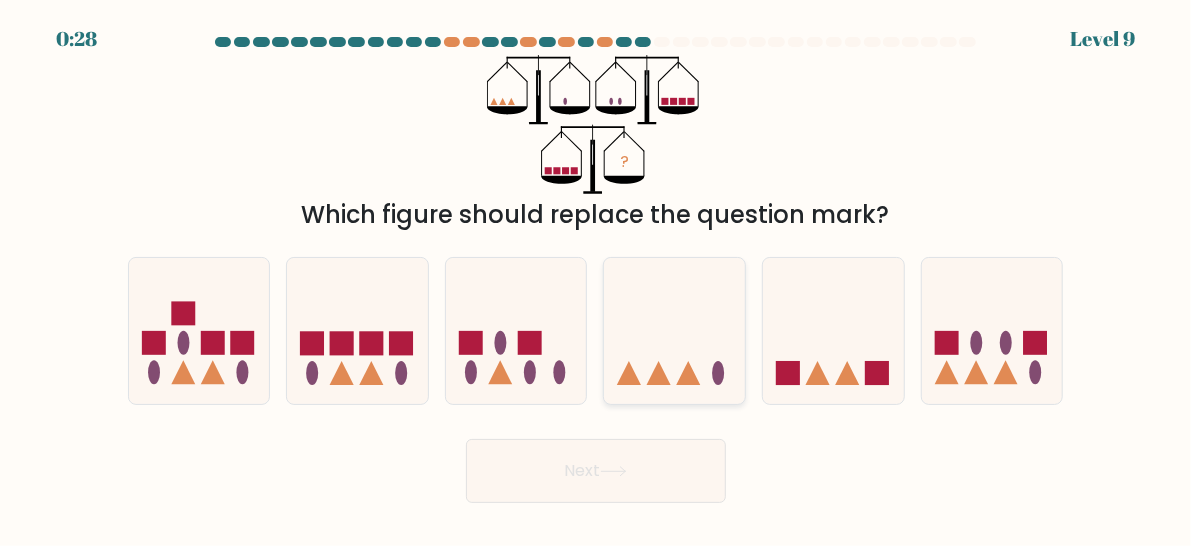 click 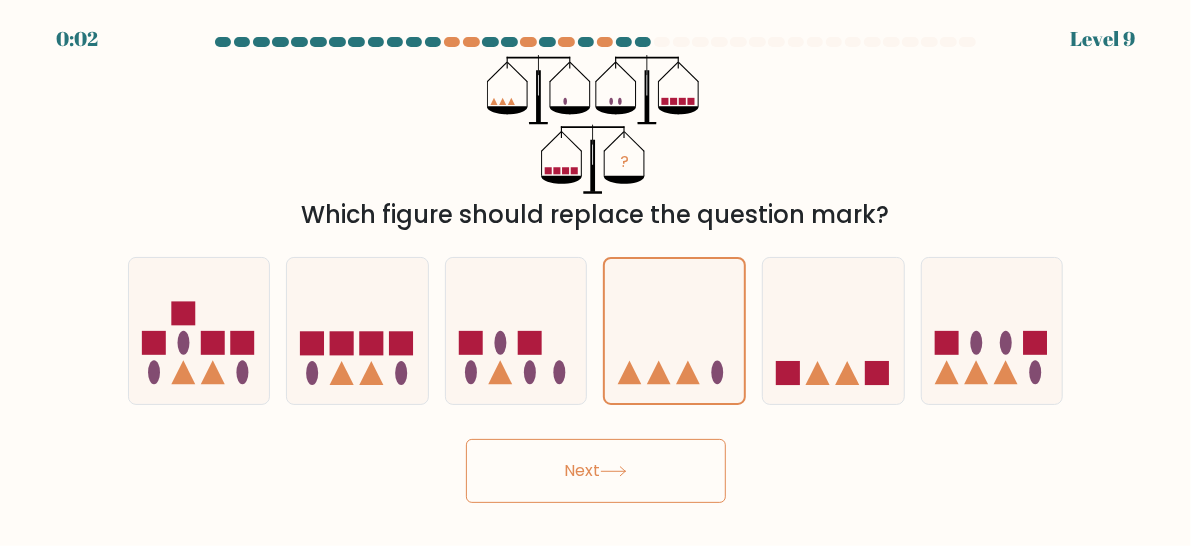 click on "Next" at bounding box center (596, 471) 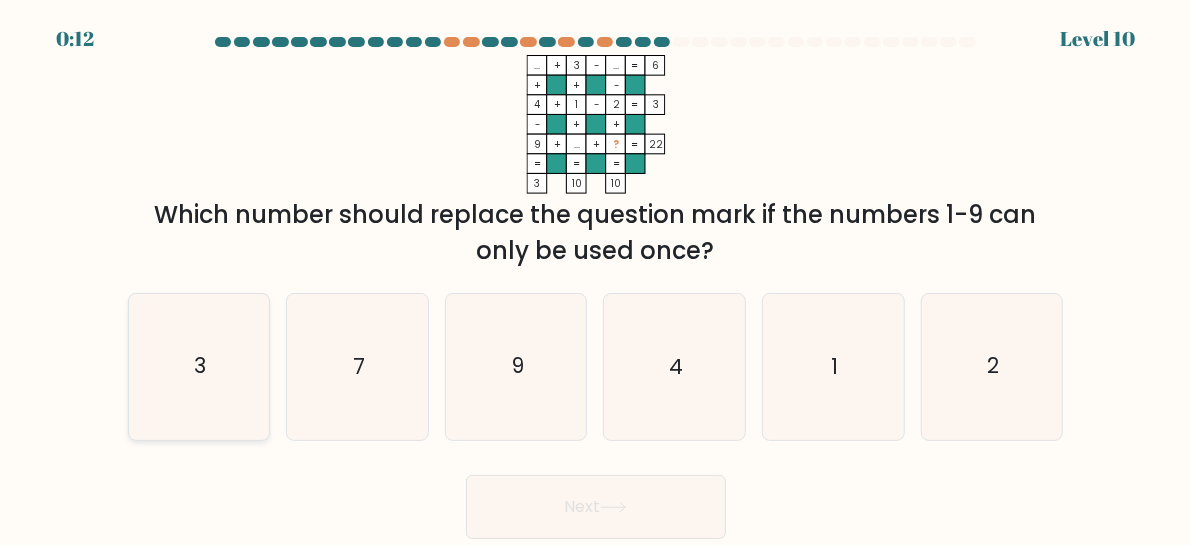 click on "3" 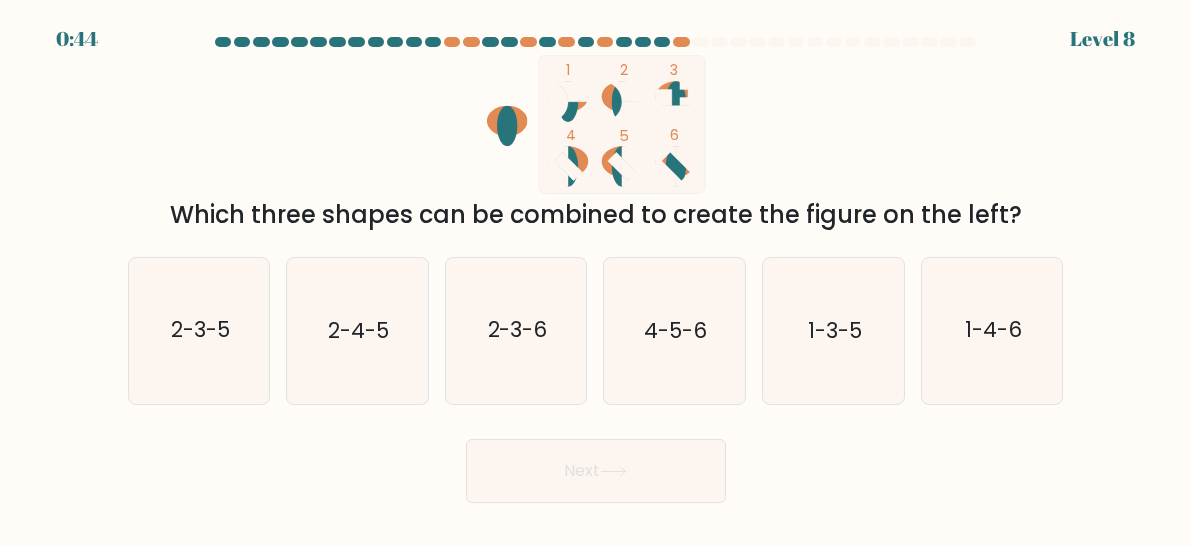 scroll, scrollTop: 0, scrollLeft: 0, axis: both 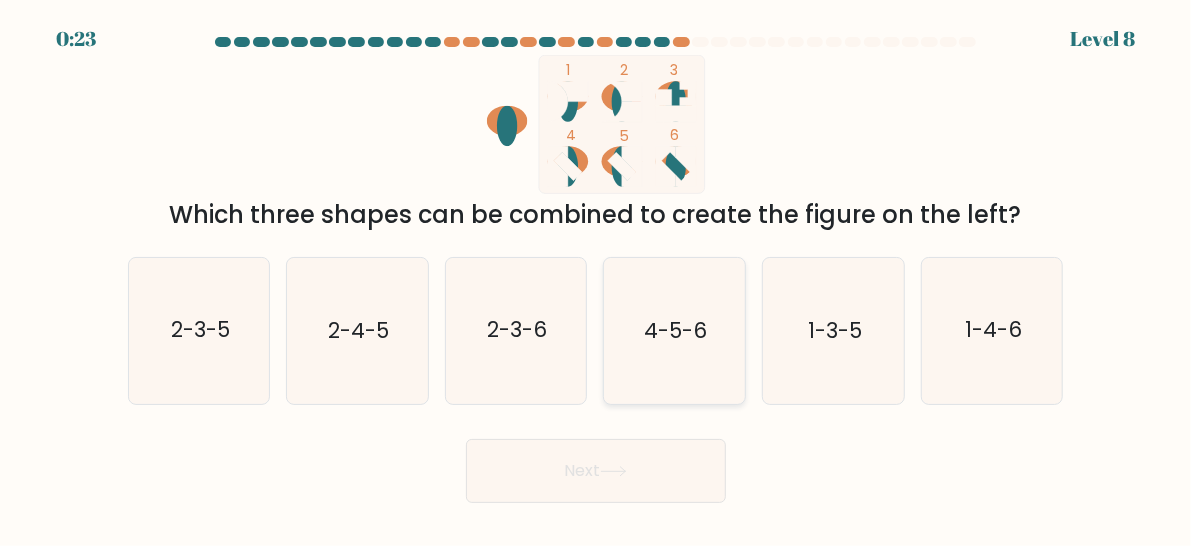 click on "4-5-6" 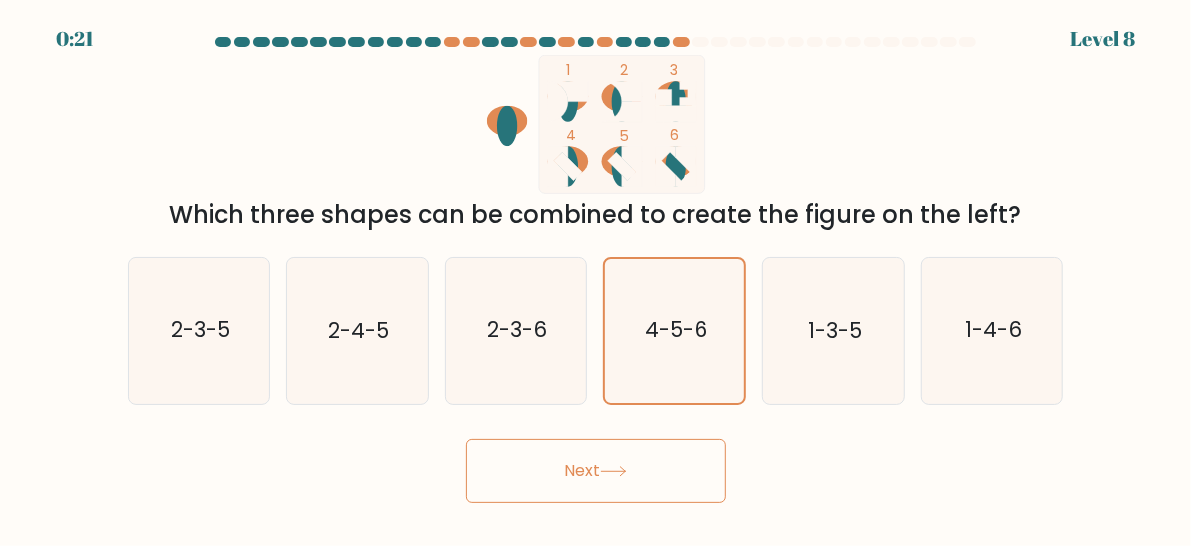 click on "Next" at bounding box center [596, 471] 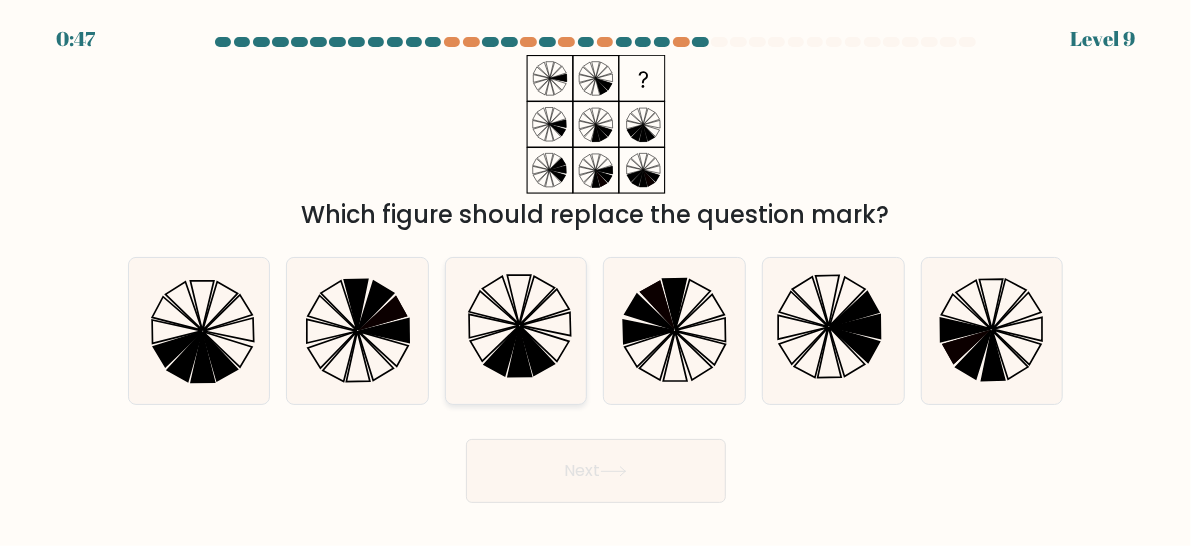 click 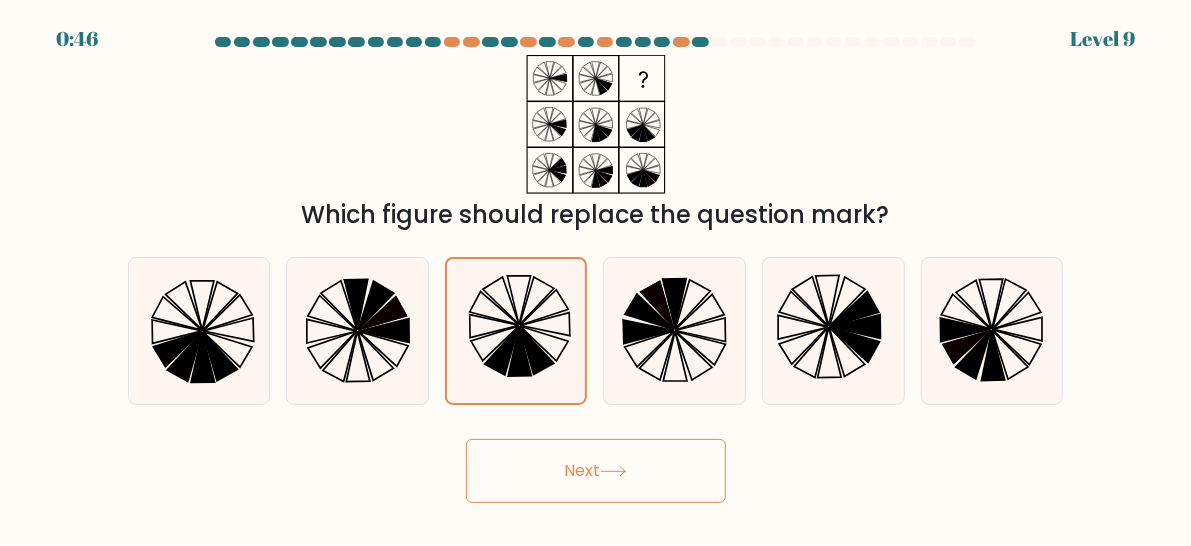 click on "Next" at bounding box center (596, 471) 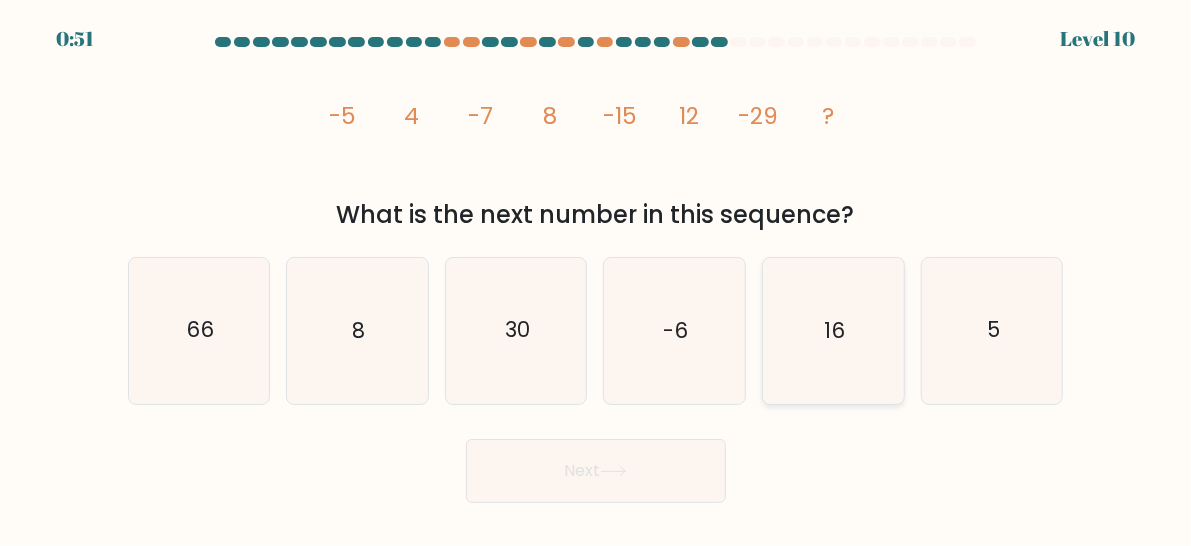 click on "16" 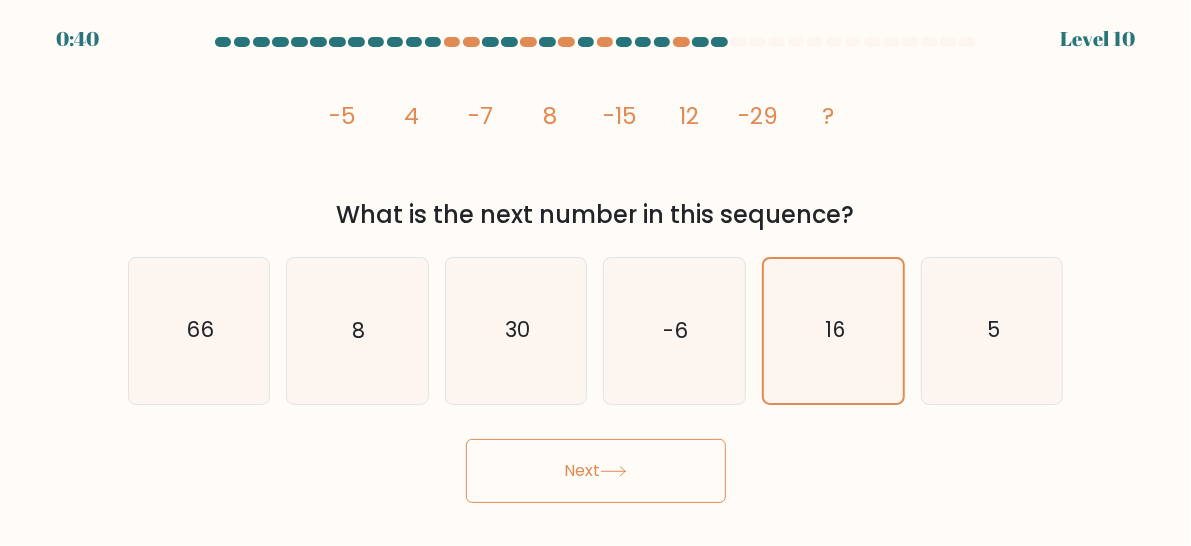 click on "Next" at bounding box center (596, 471) 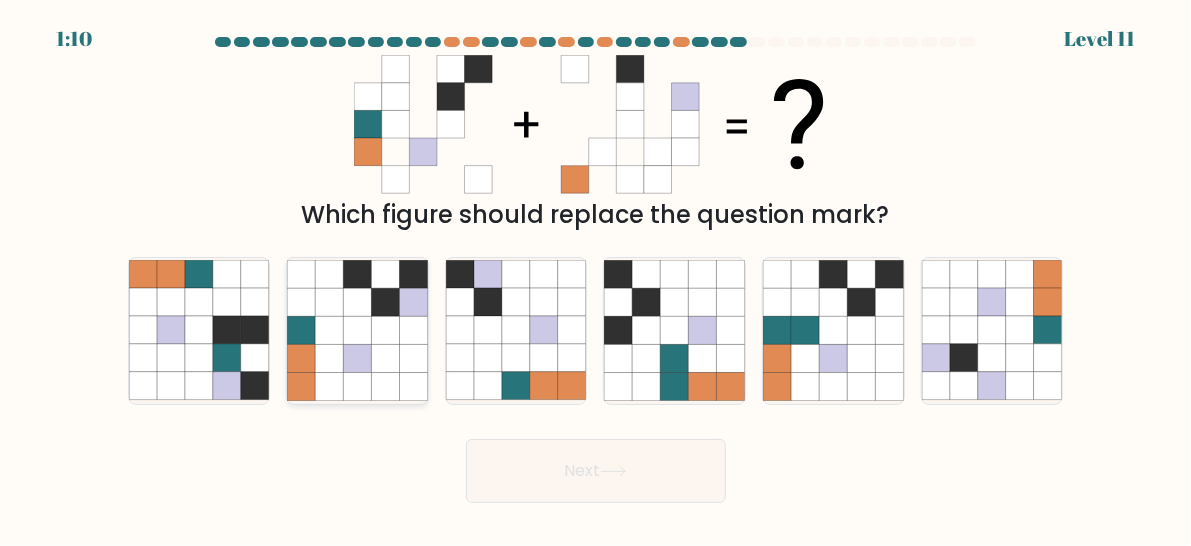 click 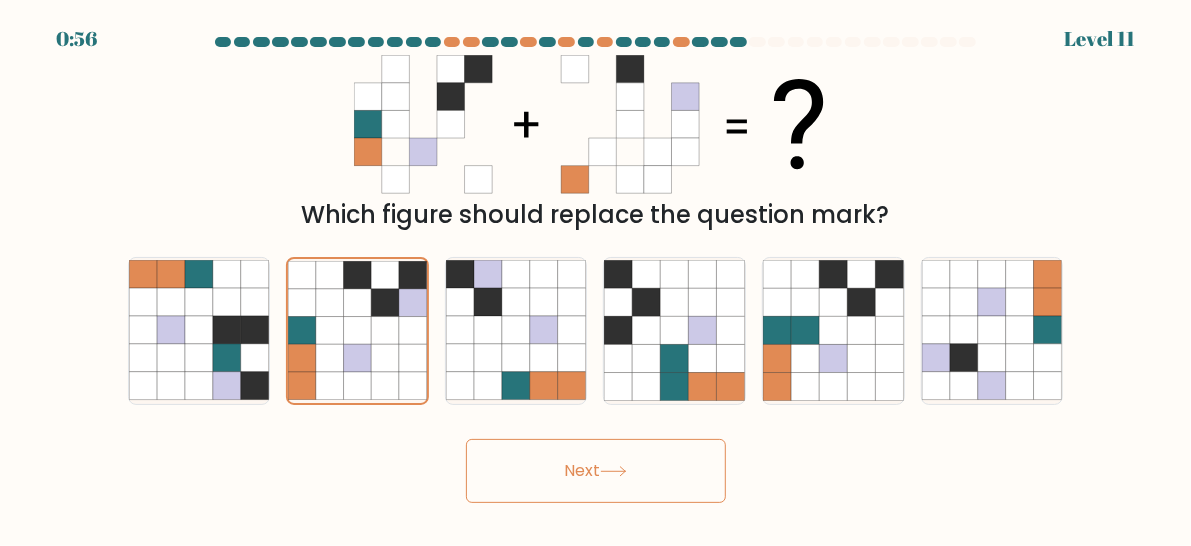 click on "Next" at bounding box center [596, 471] 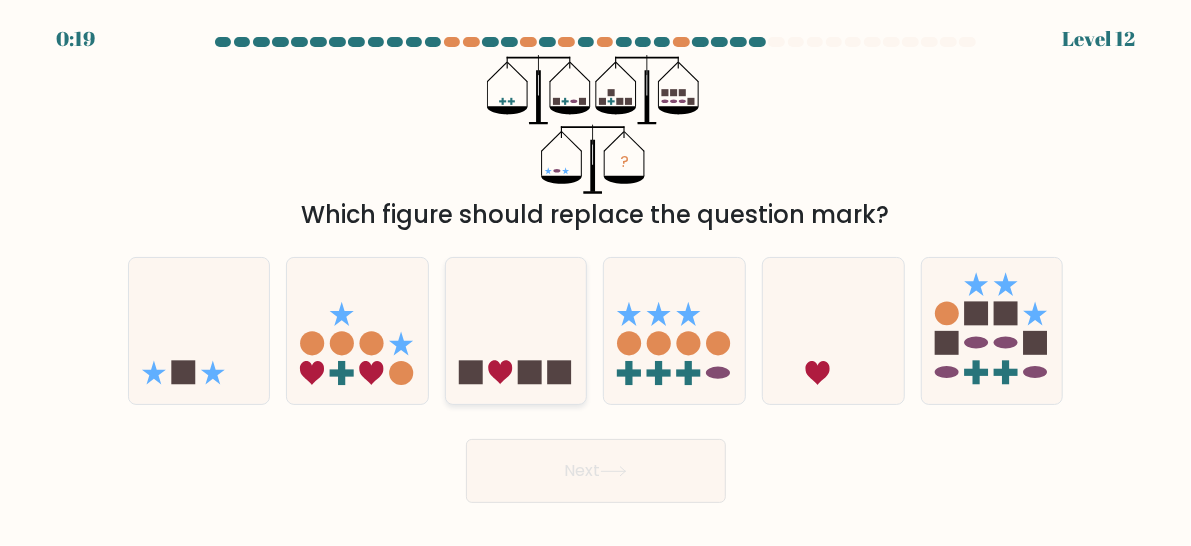 click 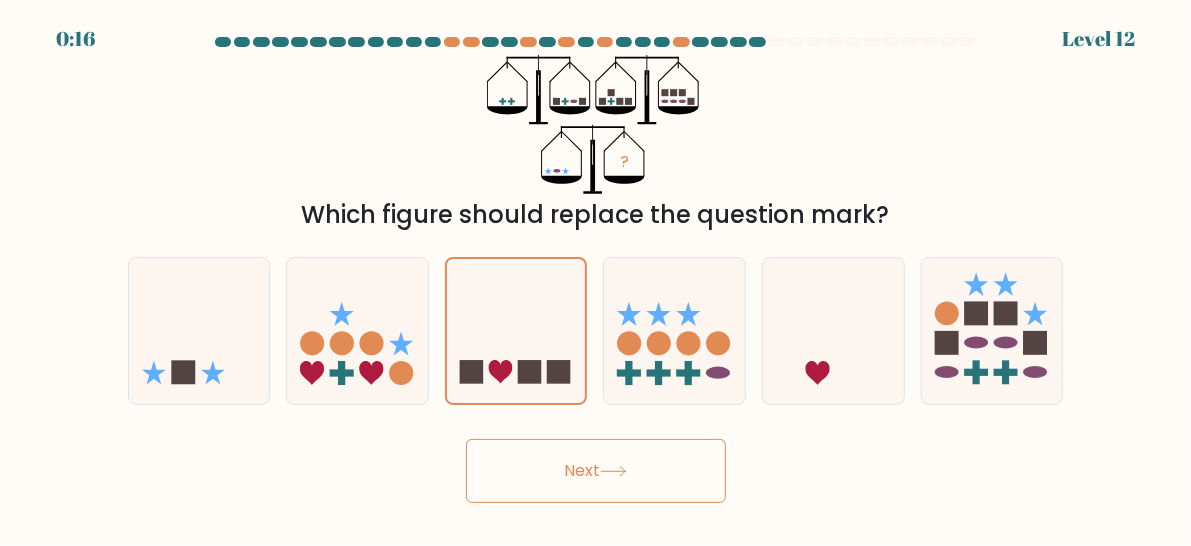 click on "Next" at bounding box center (596, 466) 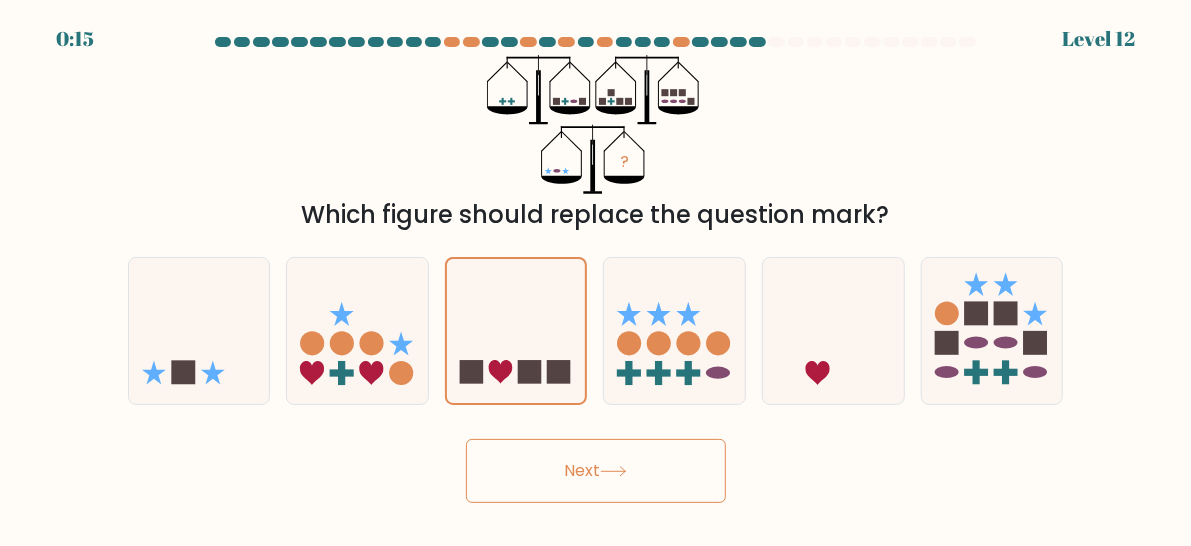 click on "Next" at bounding box center (596, 471) 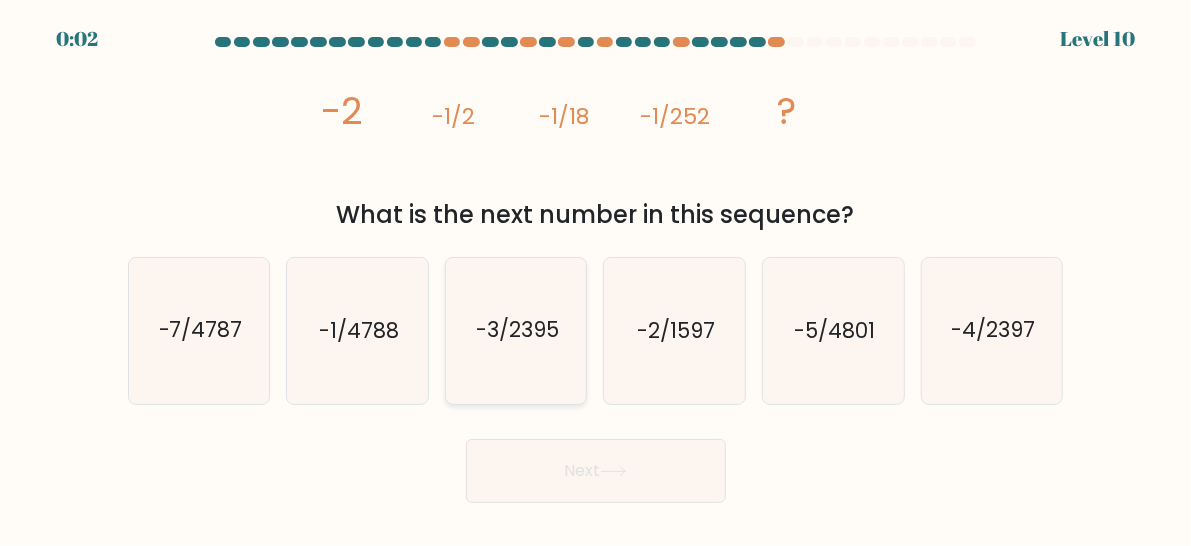 click on "-3/2395" 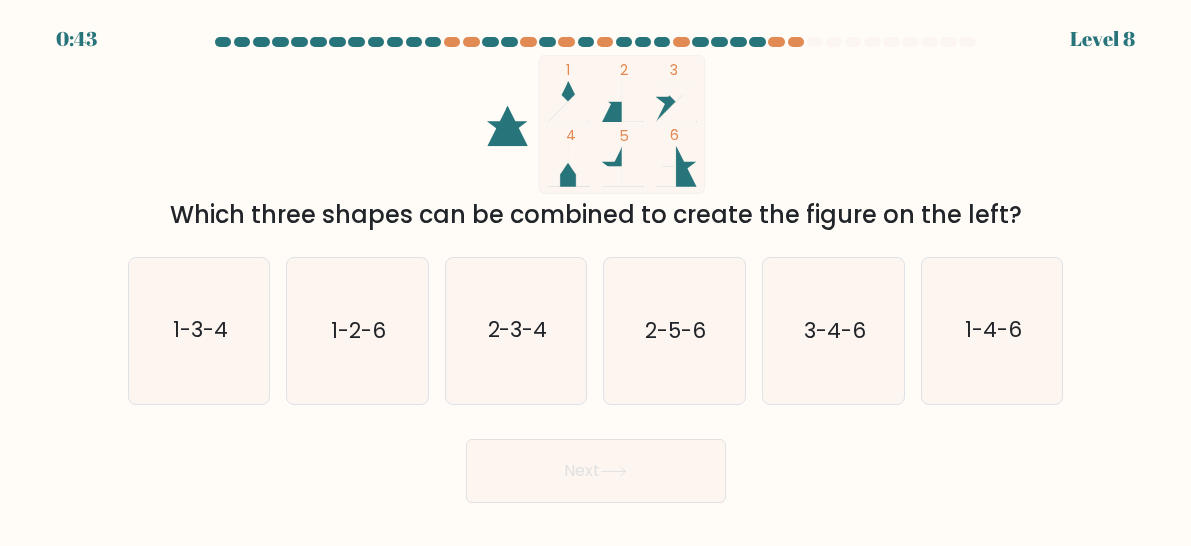 scroll, scrollTop: 0, scrollLeft: 0, axis: both 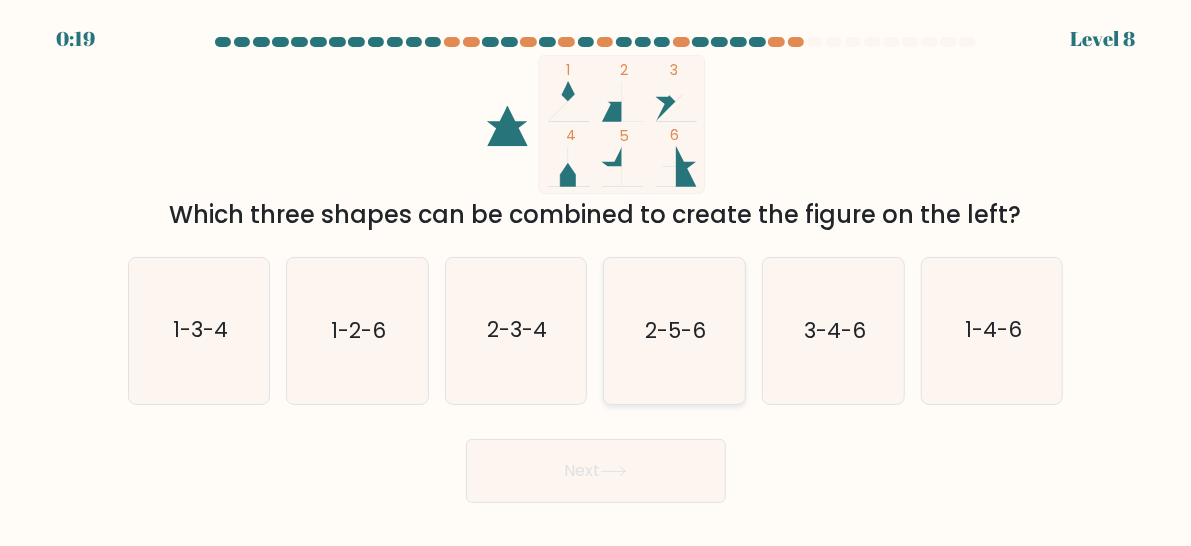 click on "2-5-6" 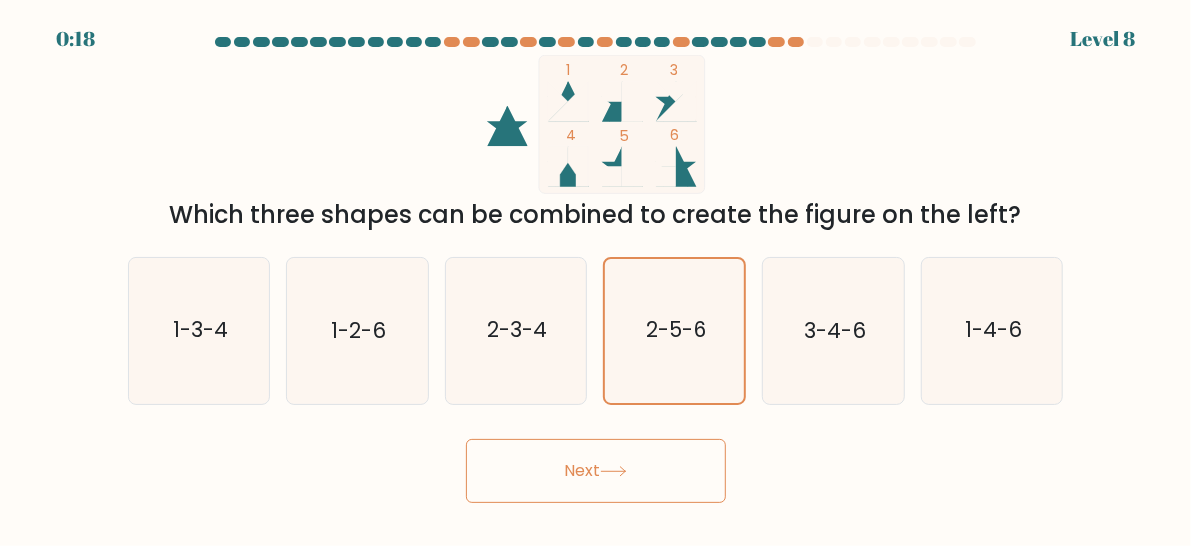 click on "Next" at bounding box center [596, 471] 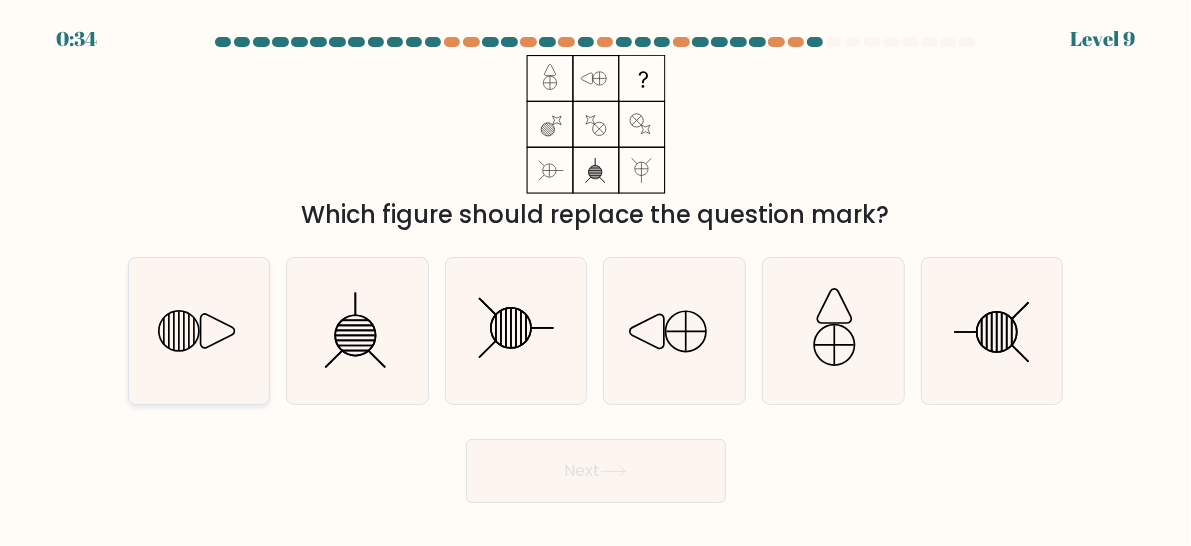 click 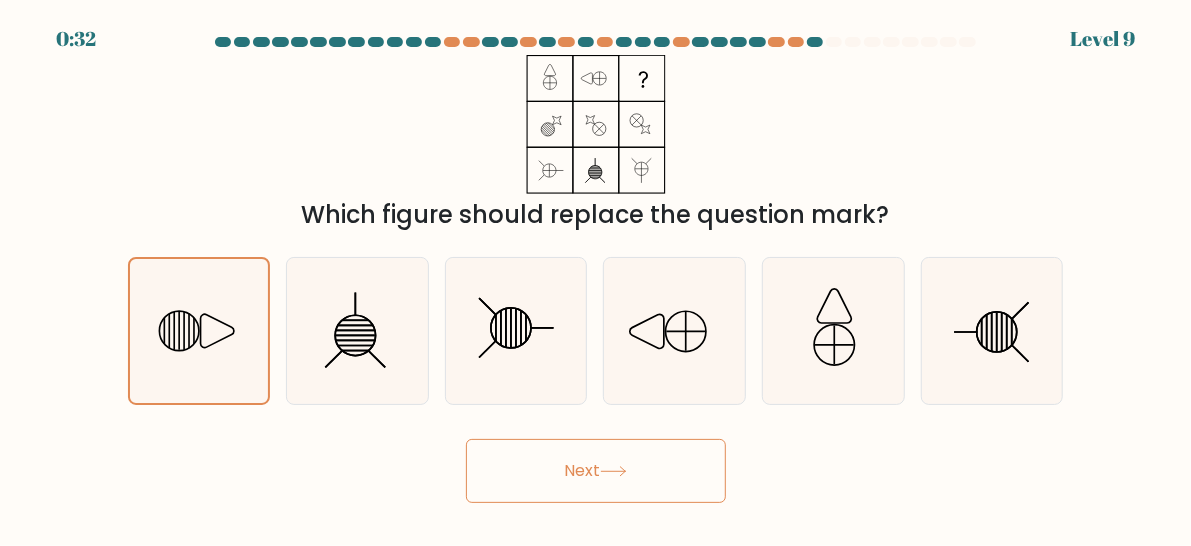 click on "Next" at bounding box center (596, 471) 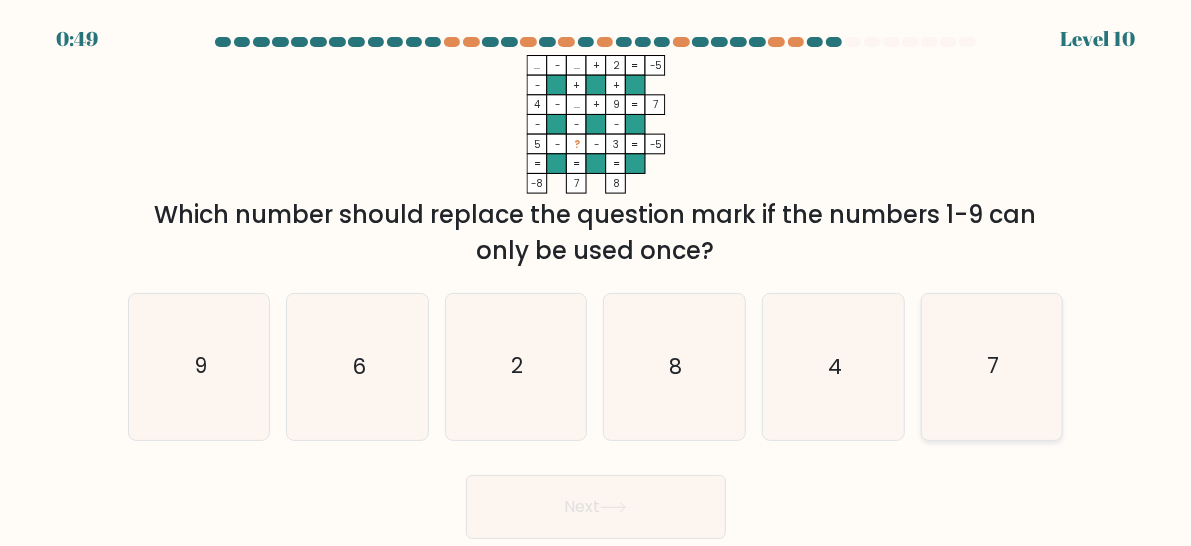 click on "7" 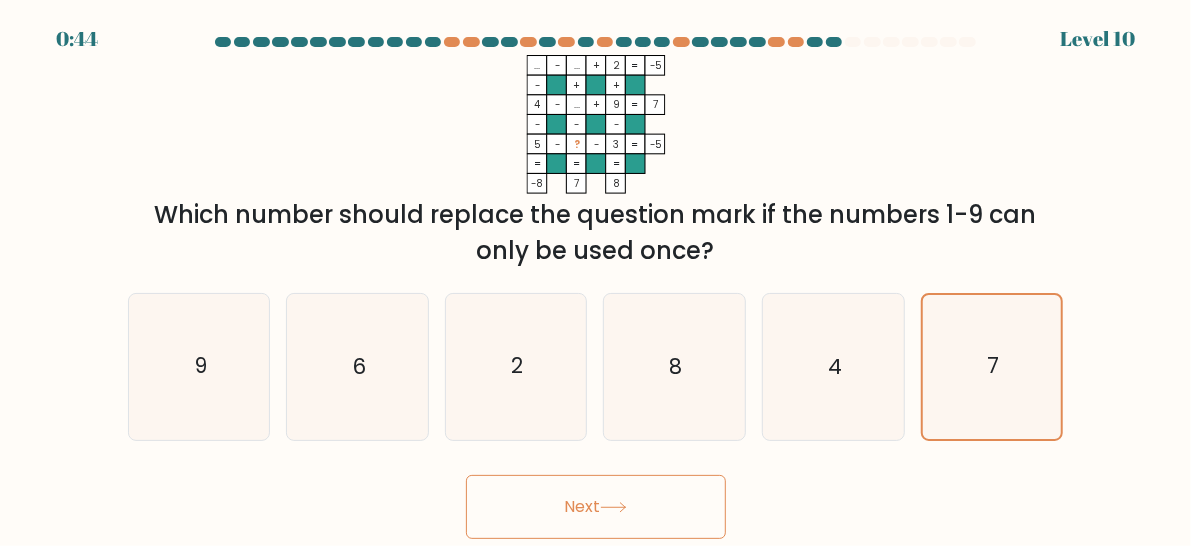 click on "Next" at bounding box center [596, 507] 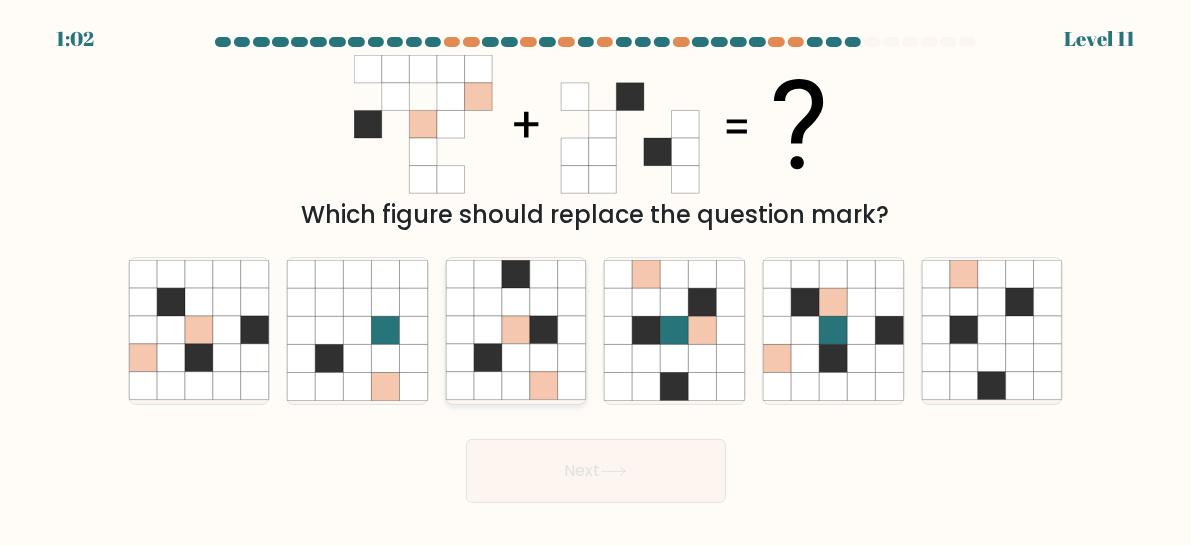 click 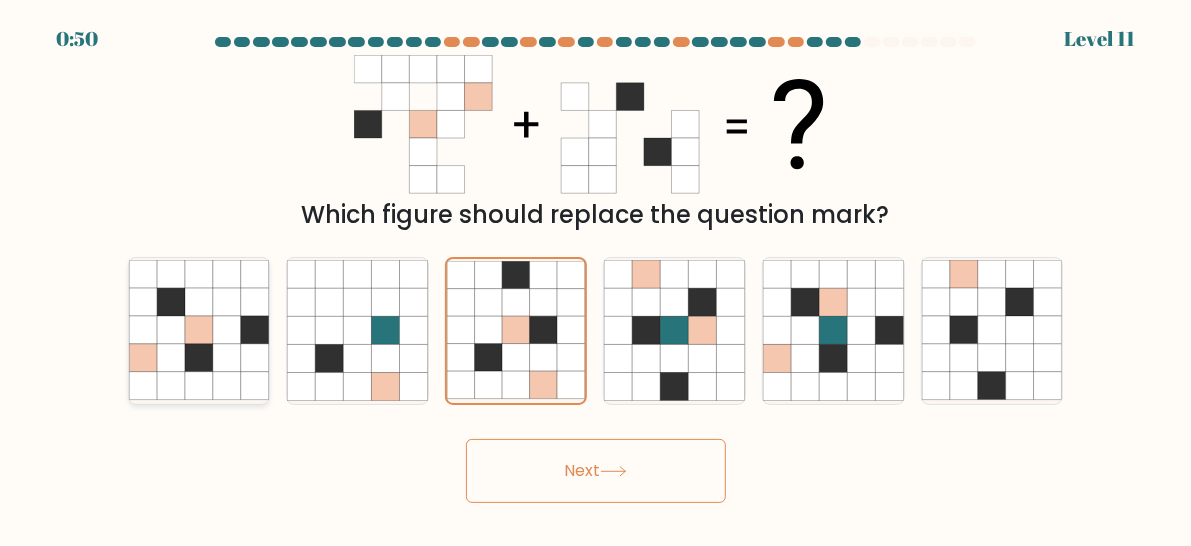 click 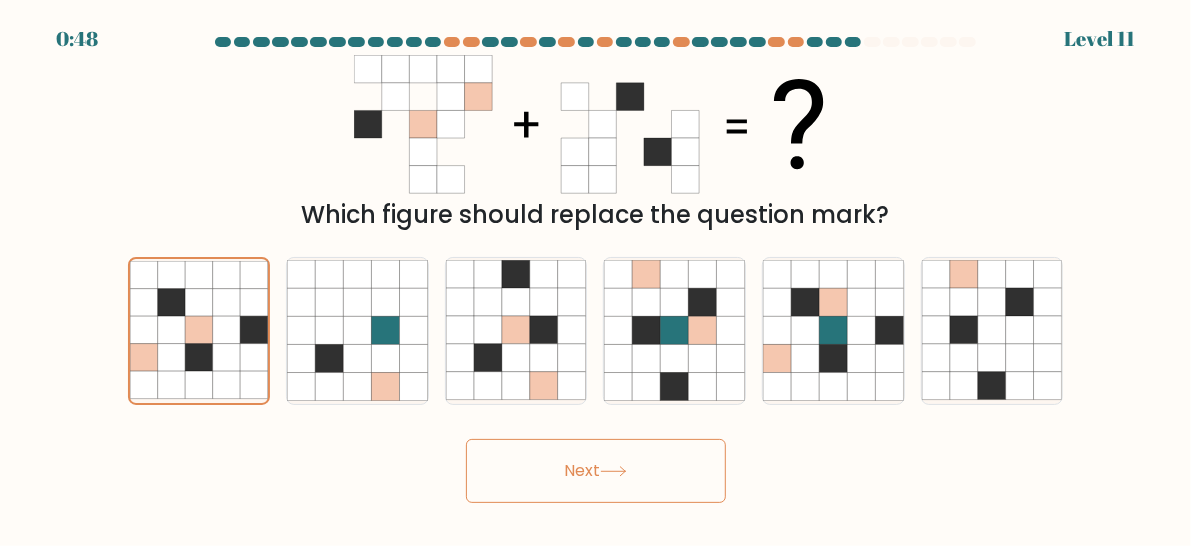 click on "Next" at bounding box center [596, 471] 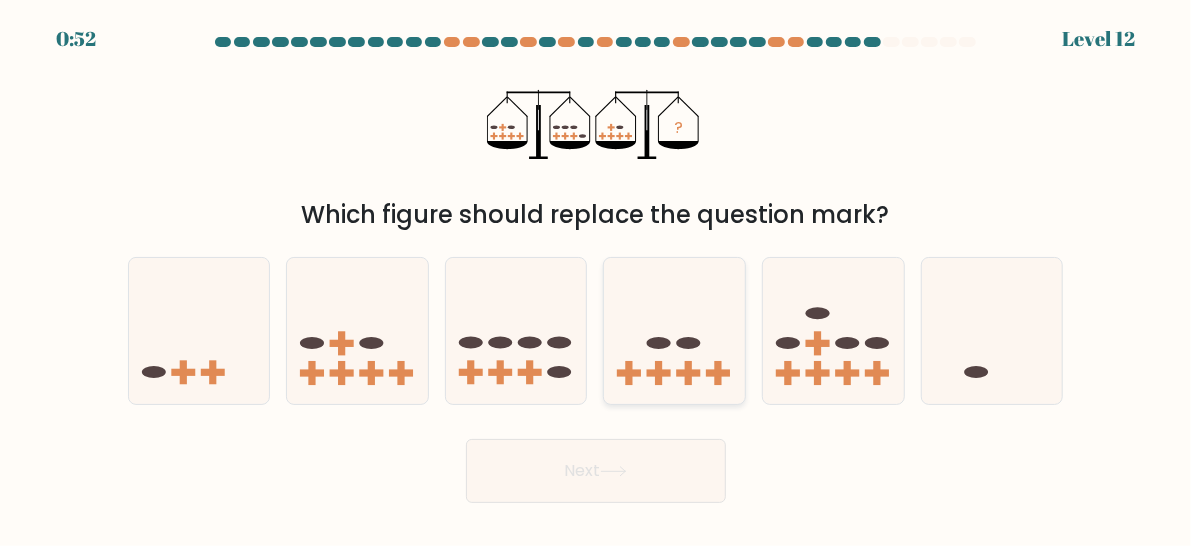 click 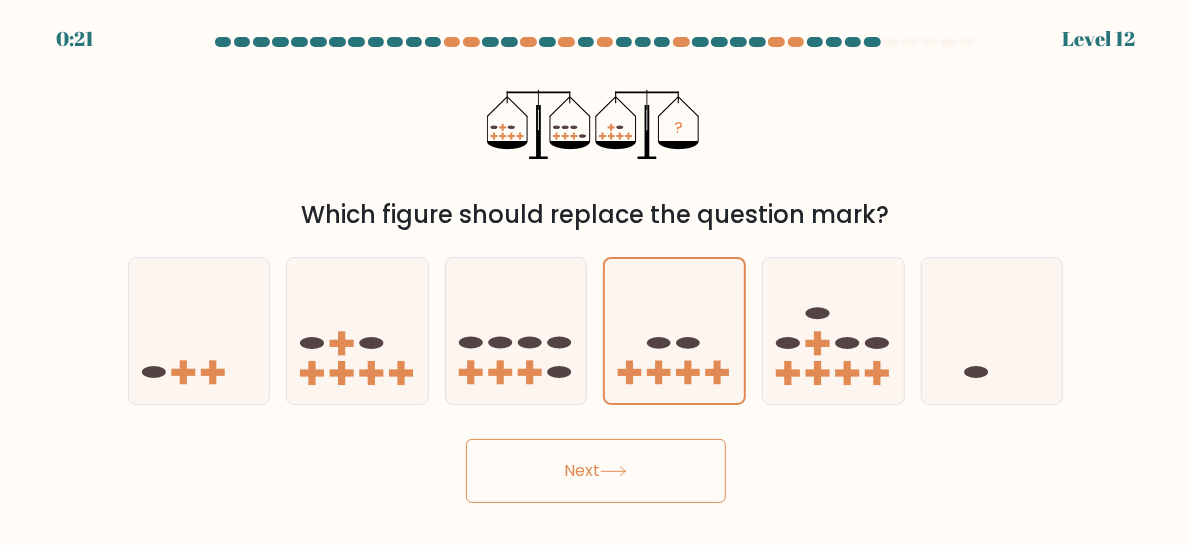 click on "Next" at bounding box center [596, 471] 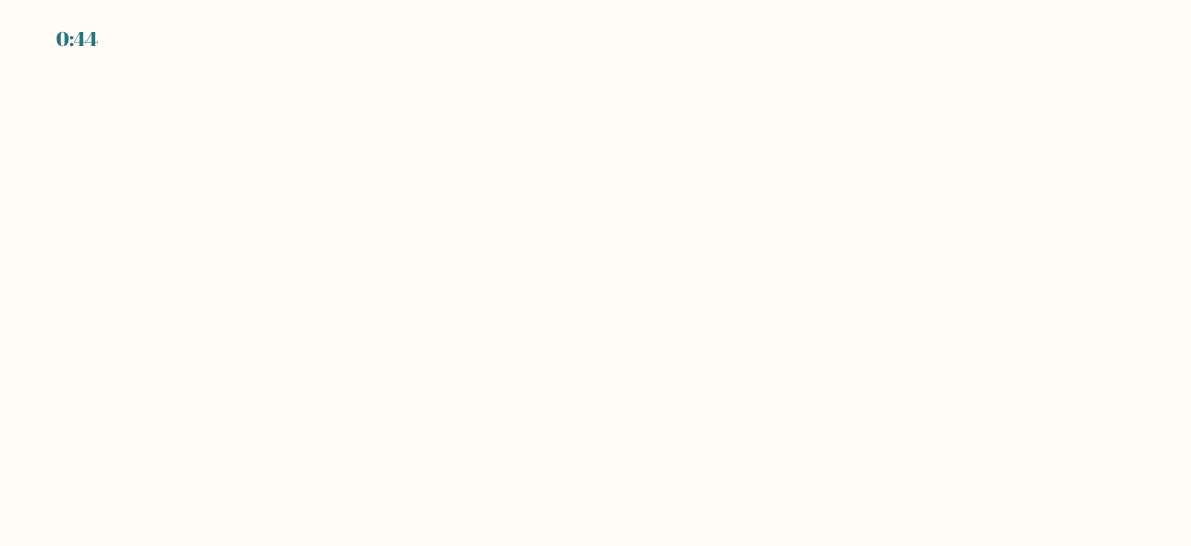 scroll, scrollTop: 0, scrollLeft: 0, axis: both 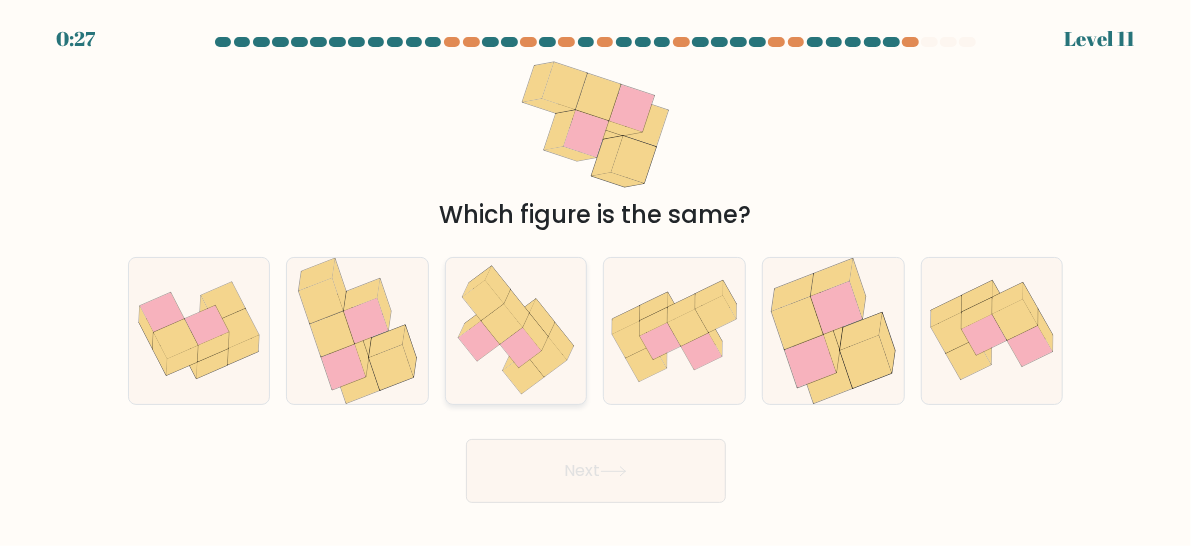 click 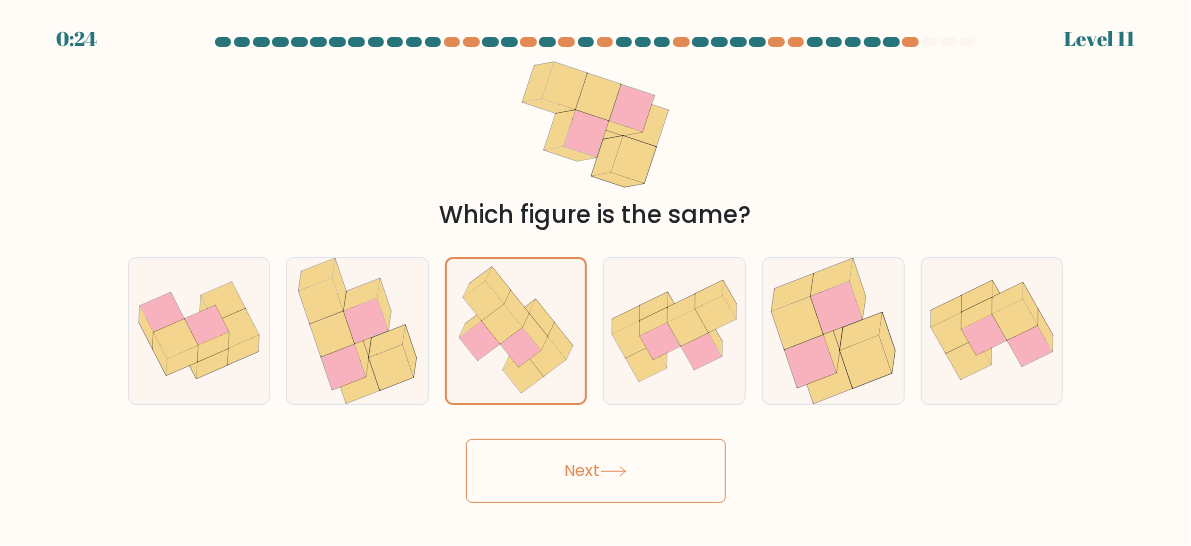 click on "0:24
Level 11" at bounding box center [595, 273] 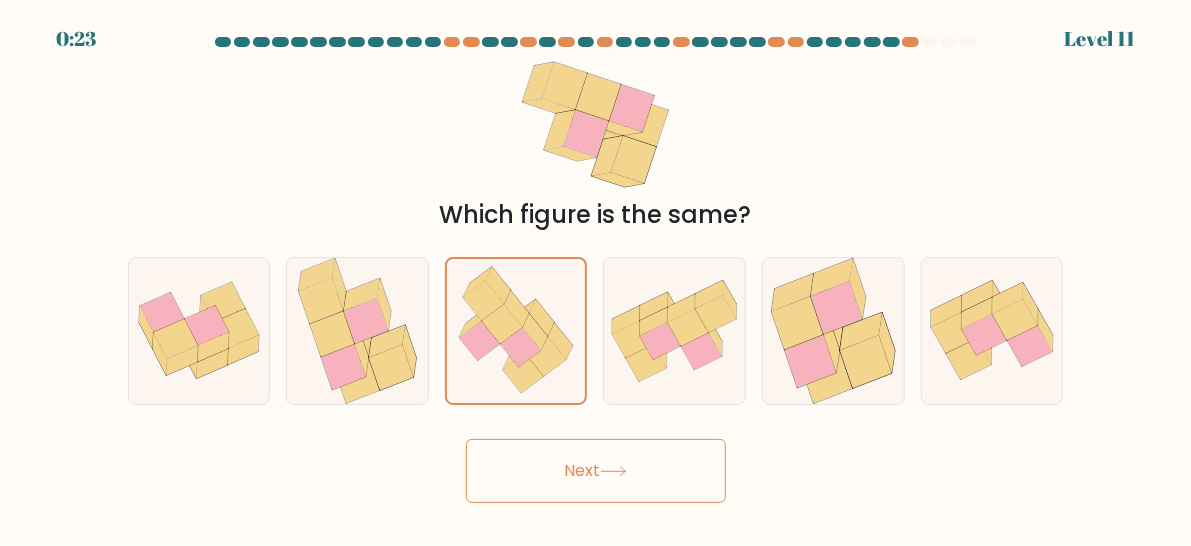 click on "Next" at bounding box center (596, 471) 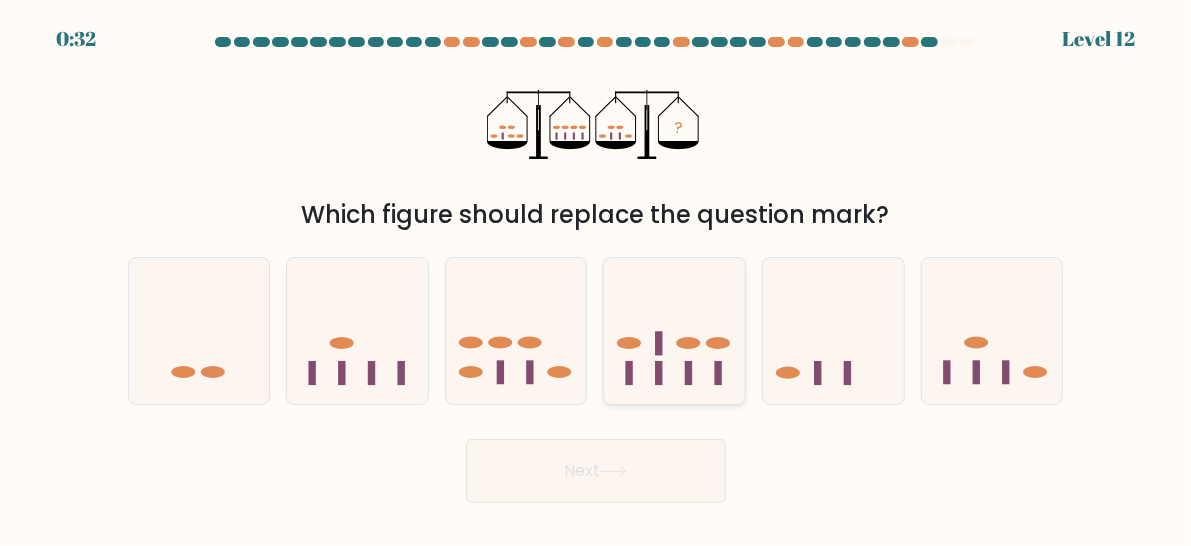 click 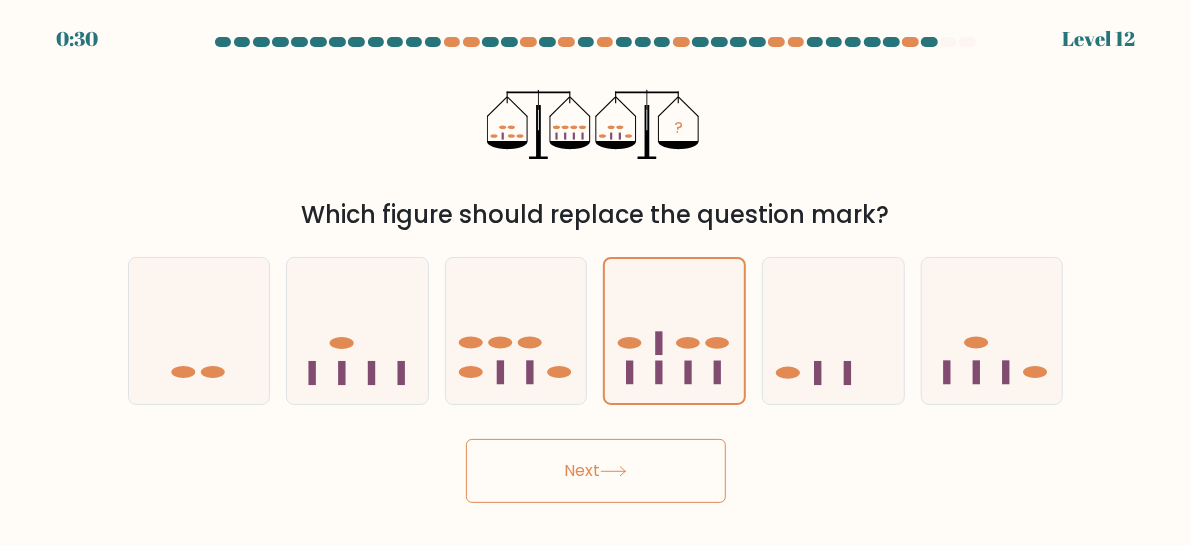 click on "Next" at bounding box center (596, 471) 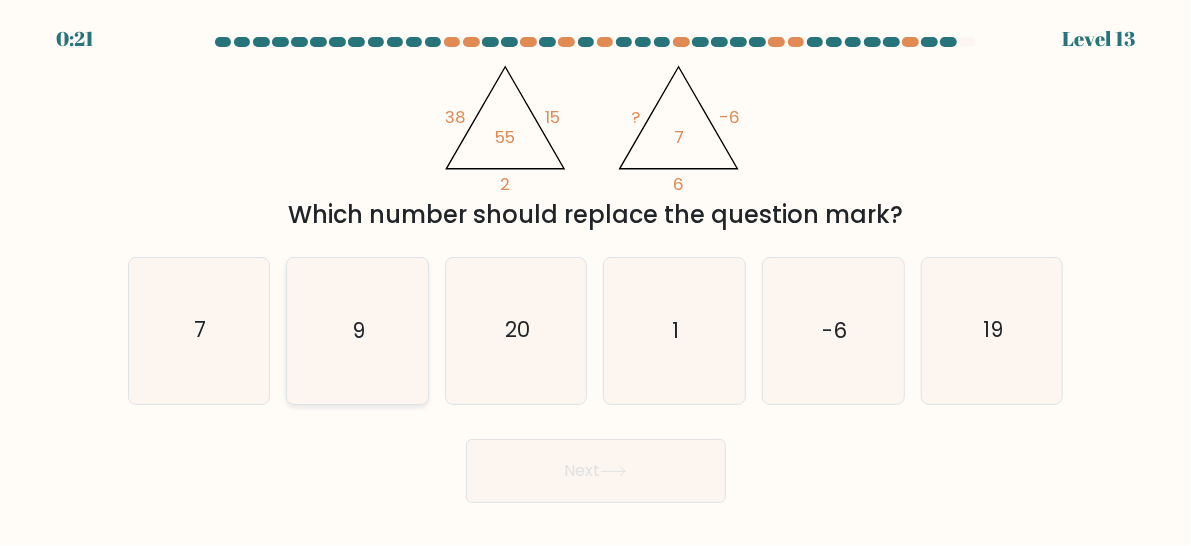 click on "9" 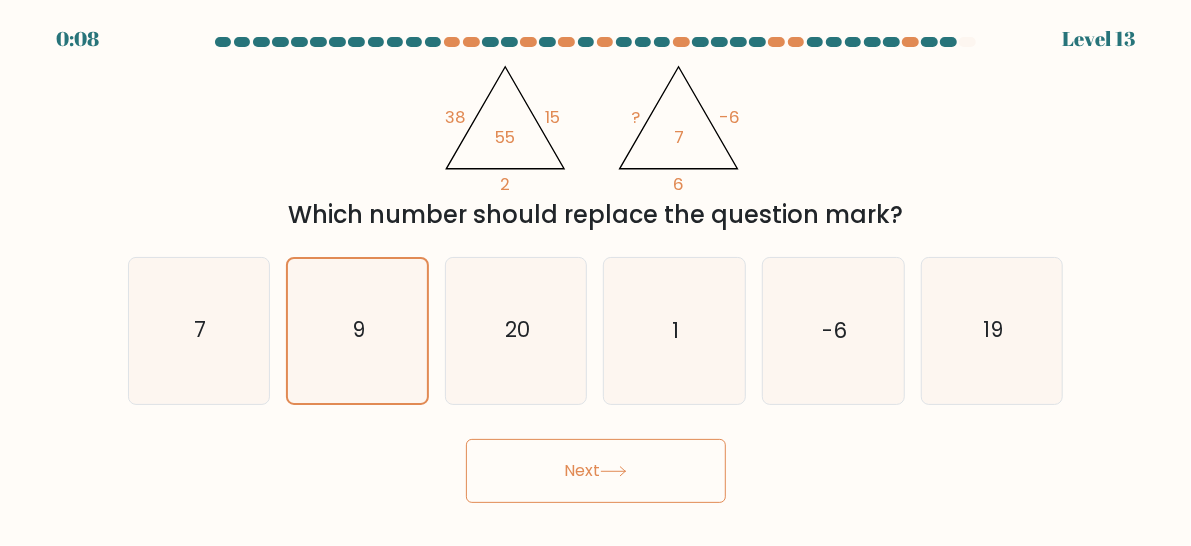click on "Next" at bounding box center [596, 471] 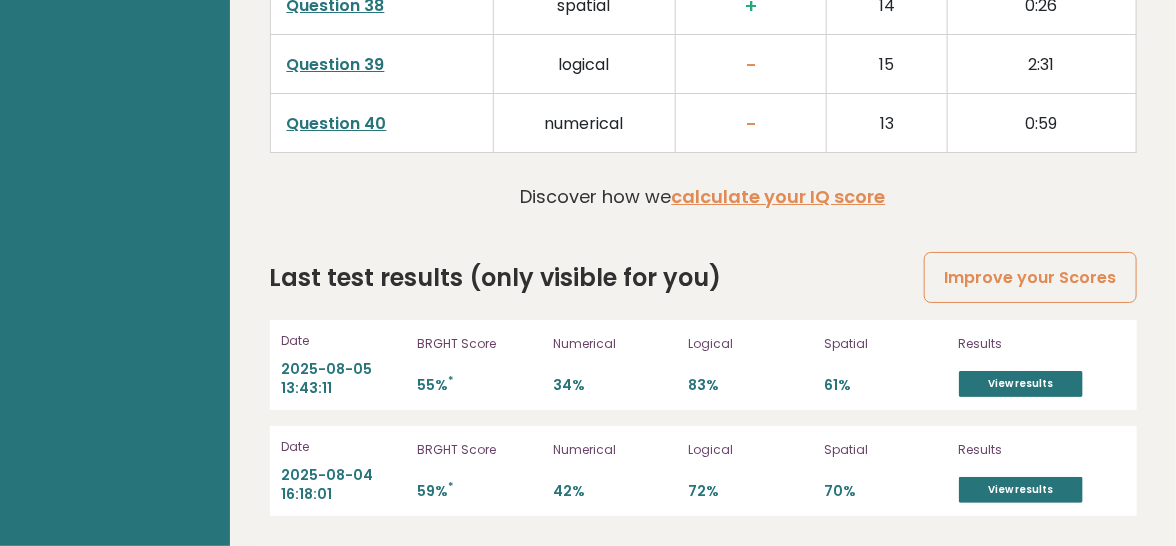 scroll, scrollTop: 5365, scrollLeft: 0, axis: vertical 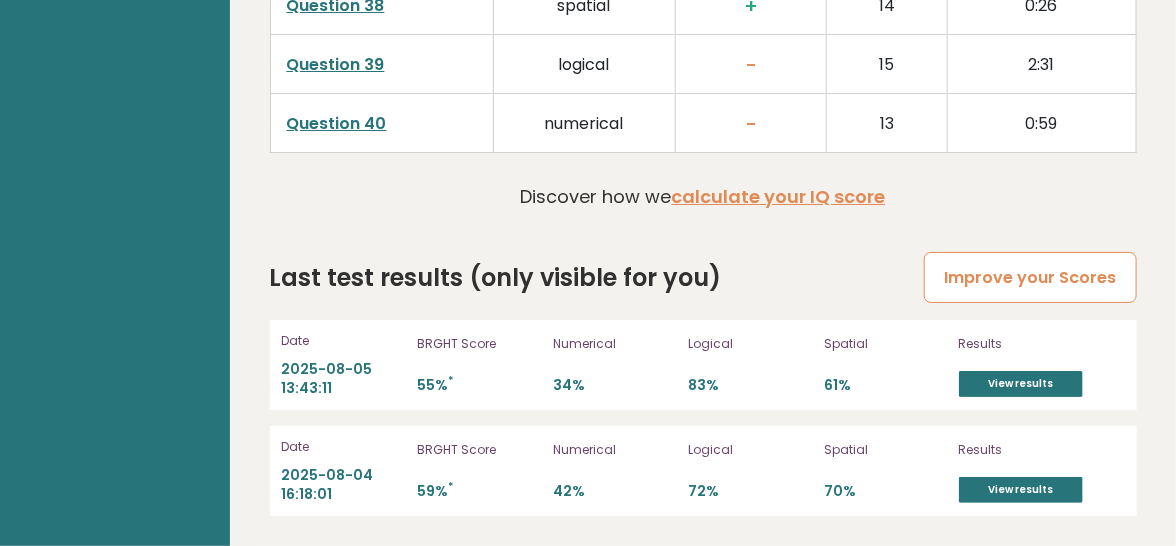 click on "Improve your Scores" at bounding box center [1030, 277] 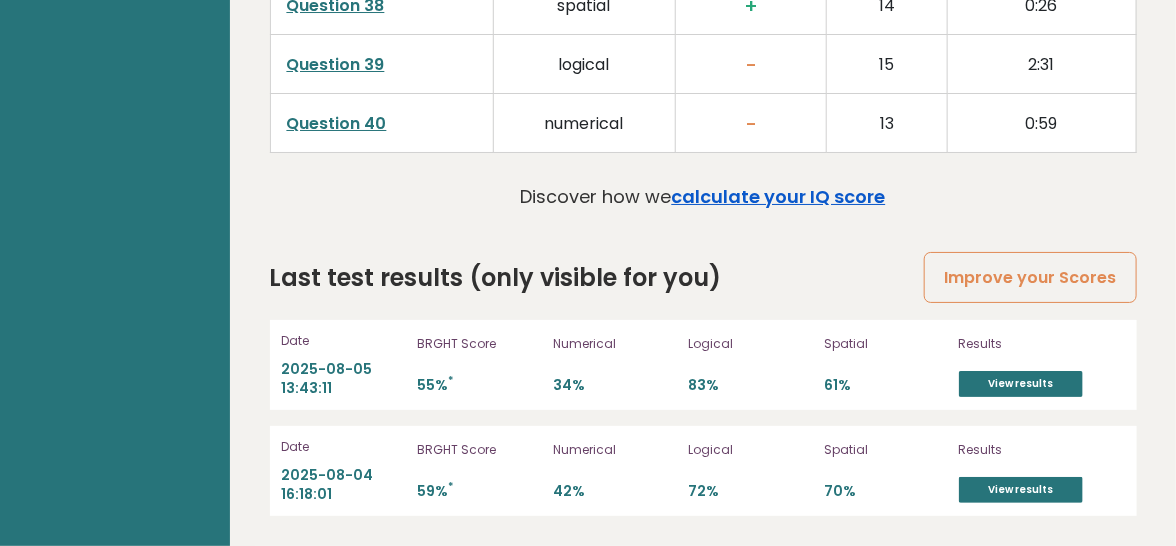 click on "calculate your IQ score" at bounding box center [779, 196] 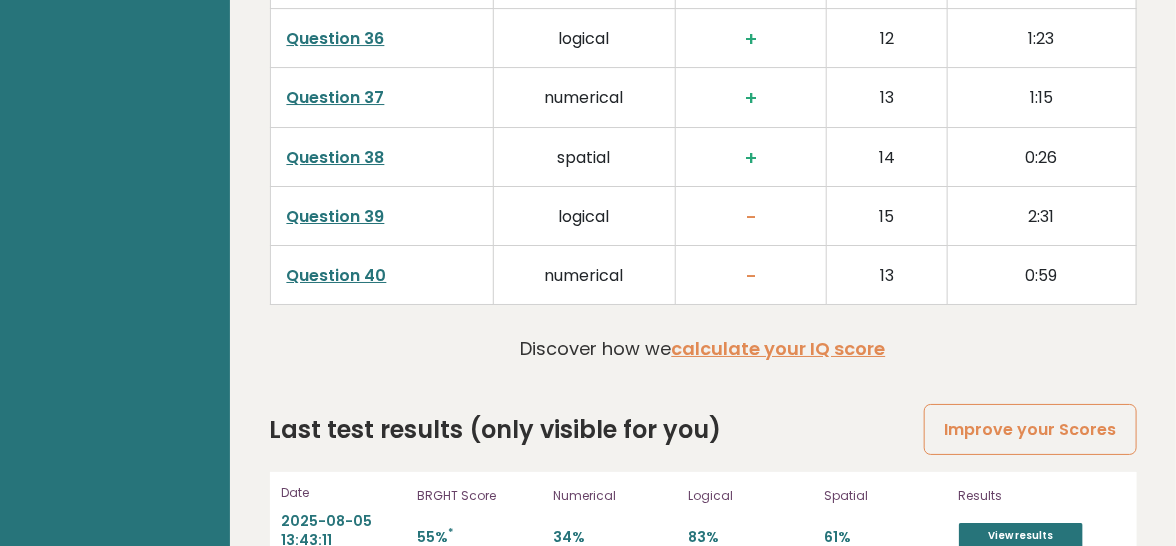 scroll, scrollTop: 5365, scrollLeft: 0, axis: vertical 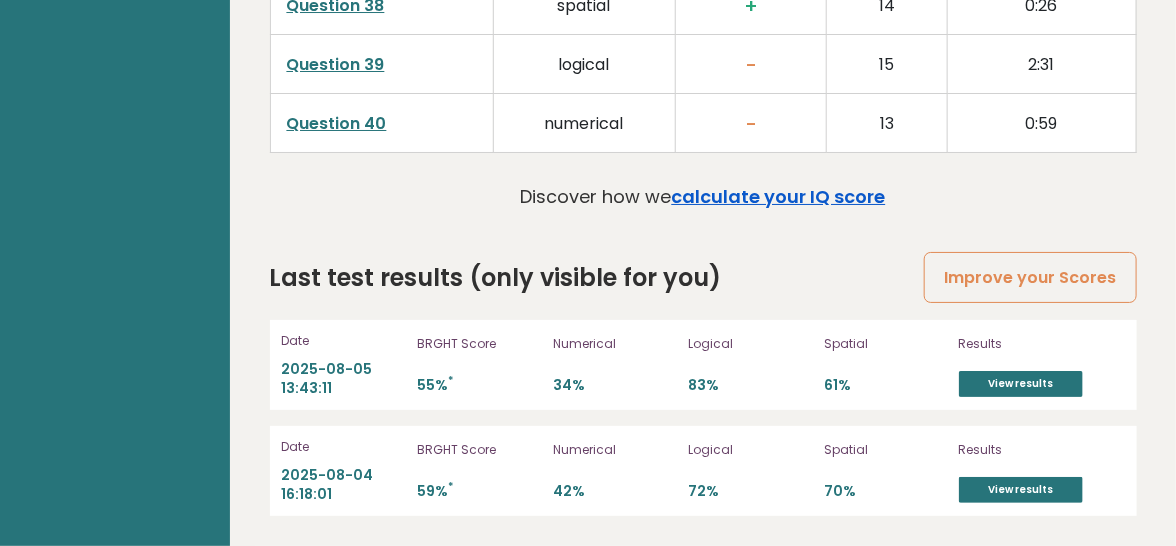click on "calculate your IQ score" at bounding box center (779, 196) 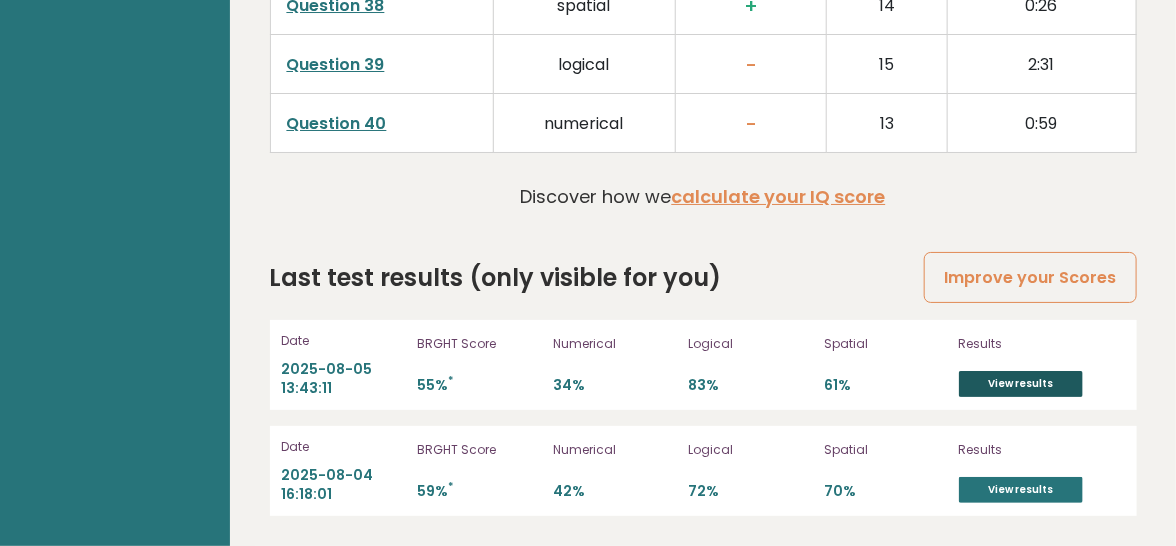 click on "View results" at bounding box center (1021, 384) 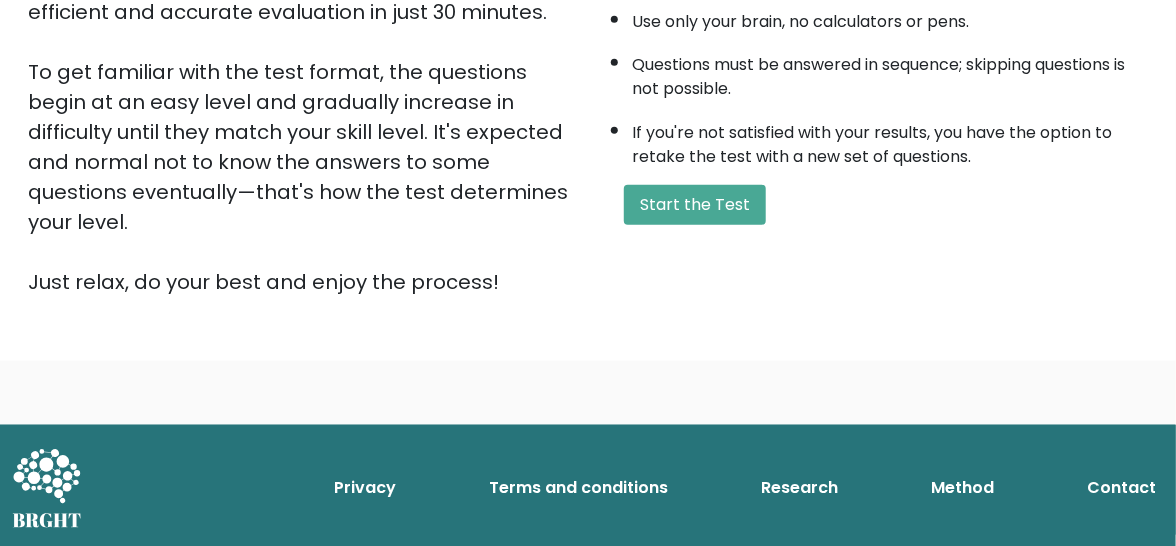 scroll, scrollTop: 0, scrollLeft: 0, axis: both 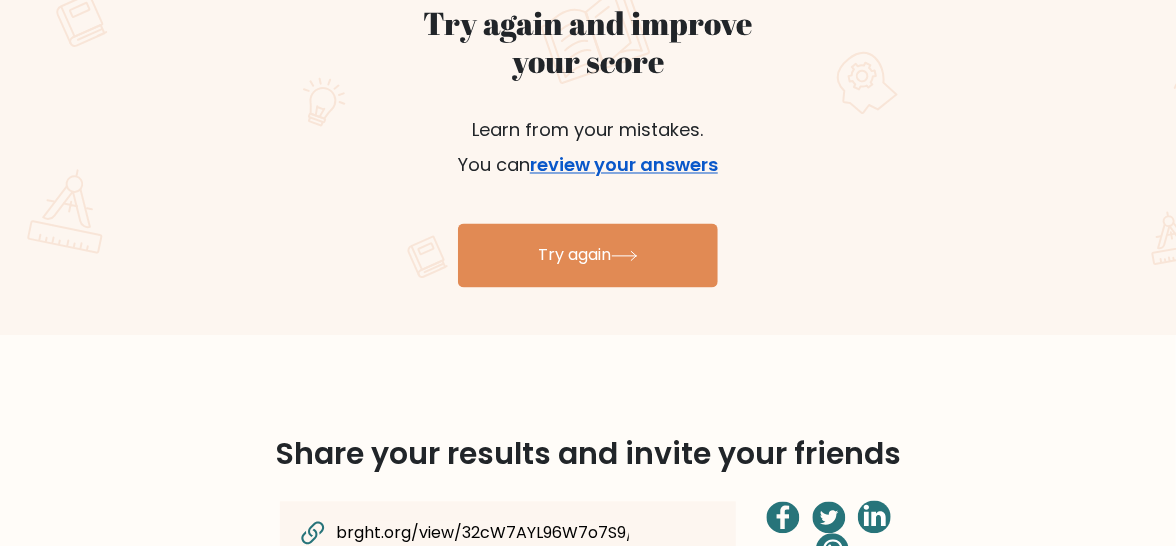 click on "review your answers" at bounding box center [624, 165] 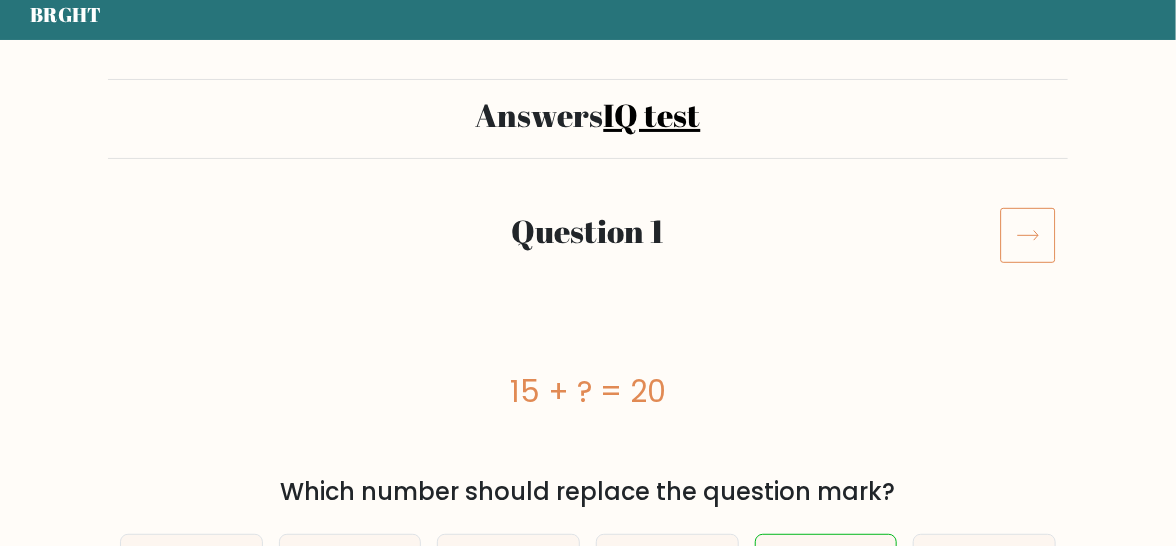 scroll, scrollTop: 0, scrollLeft: 0, axis: both 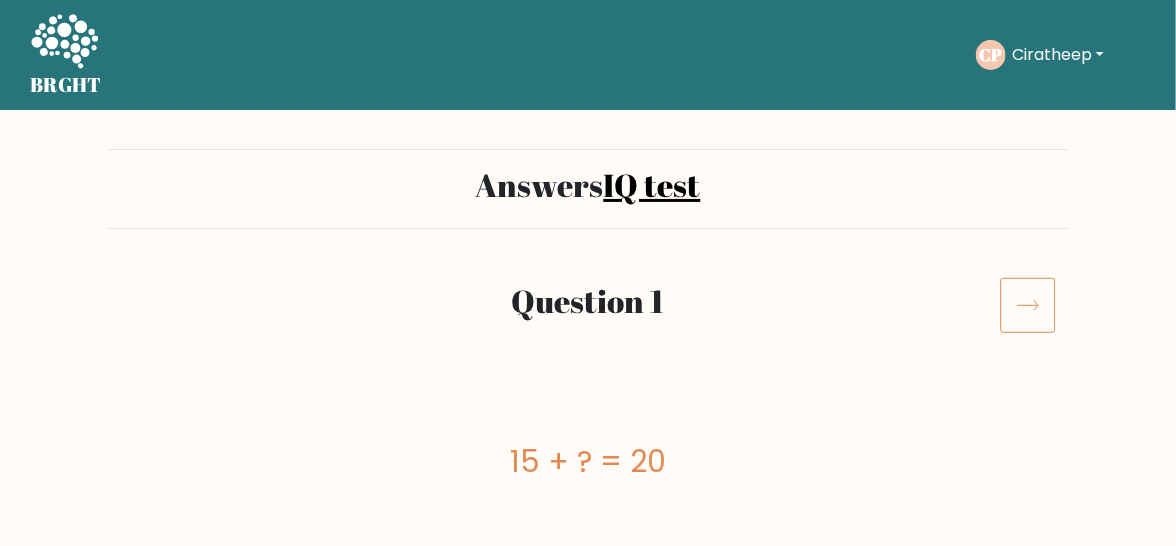 click 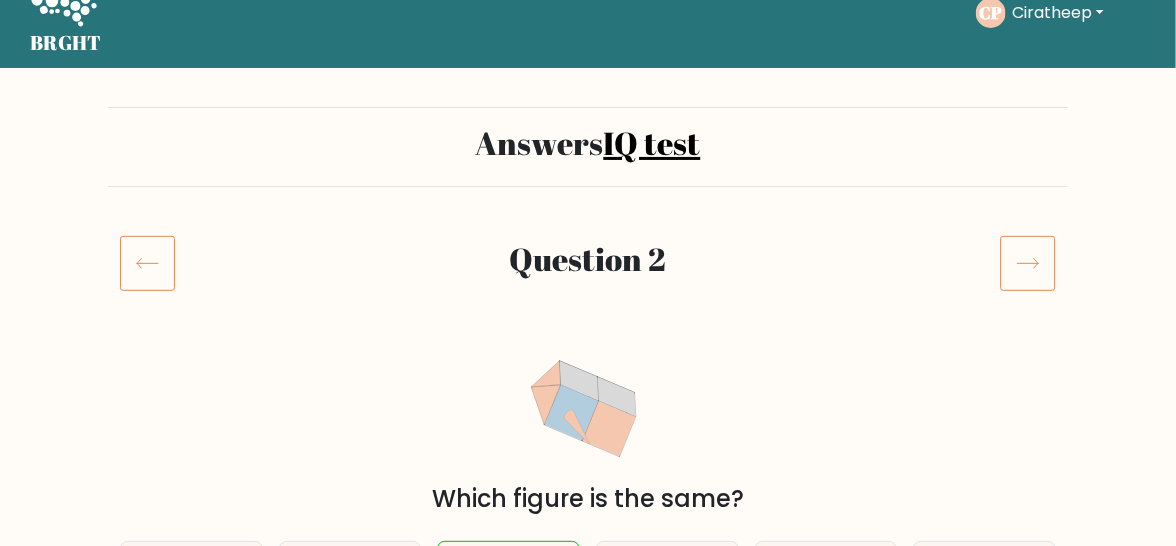 scroll, scrollTop: 0, scrollLeft: 0, axis: both 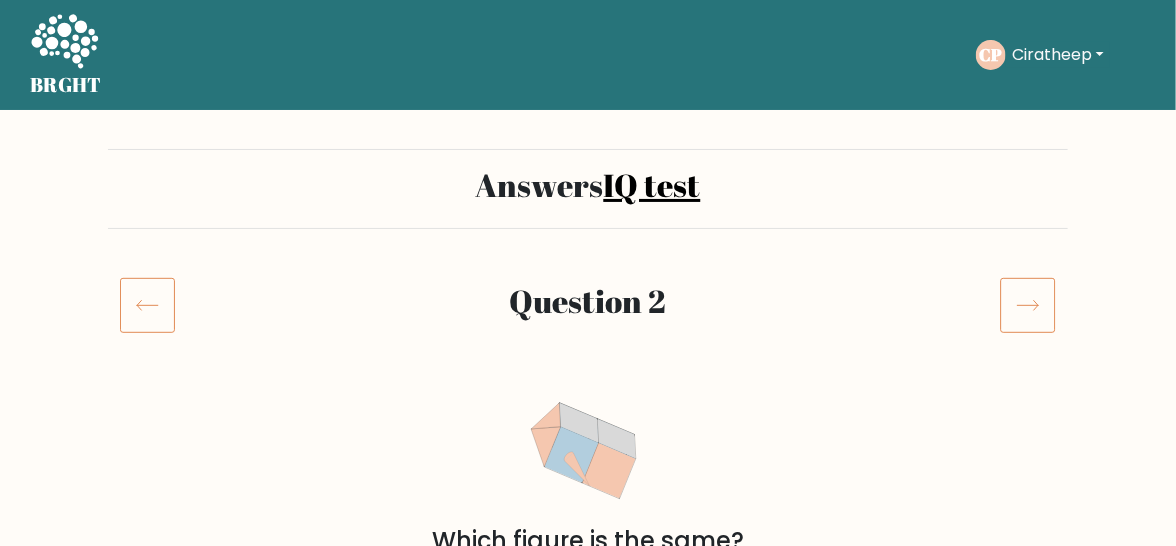 click 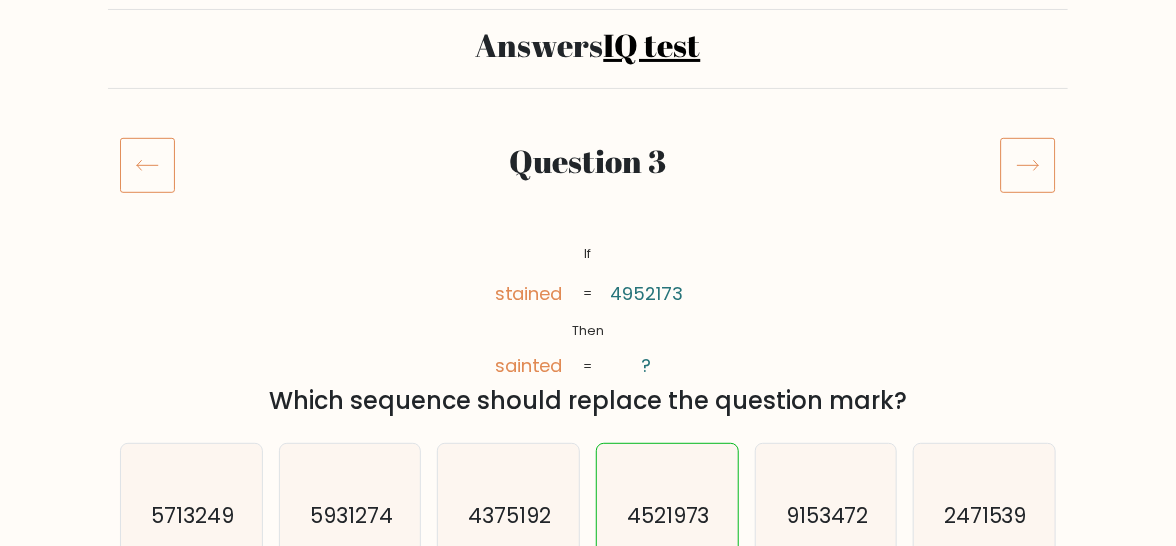 scroll, scrollTop: 142, scrollLeft: 0, axis: vertical 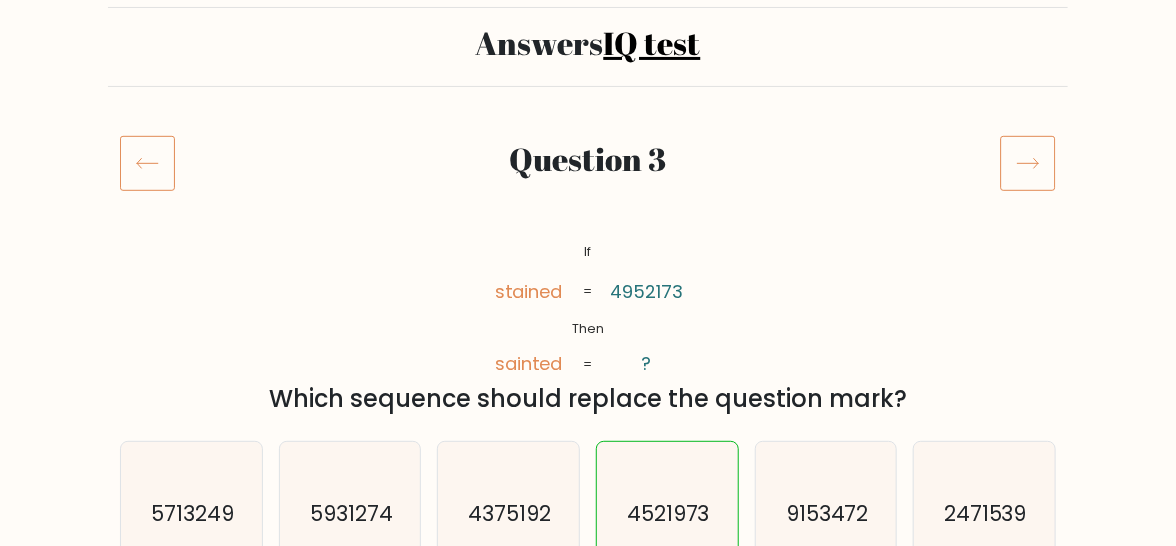 click 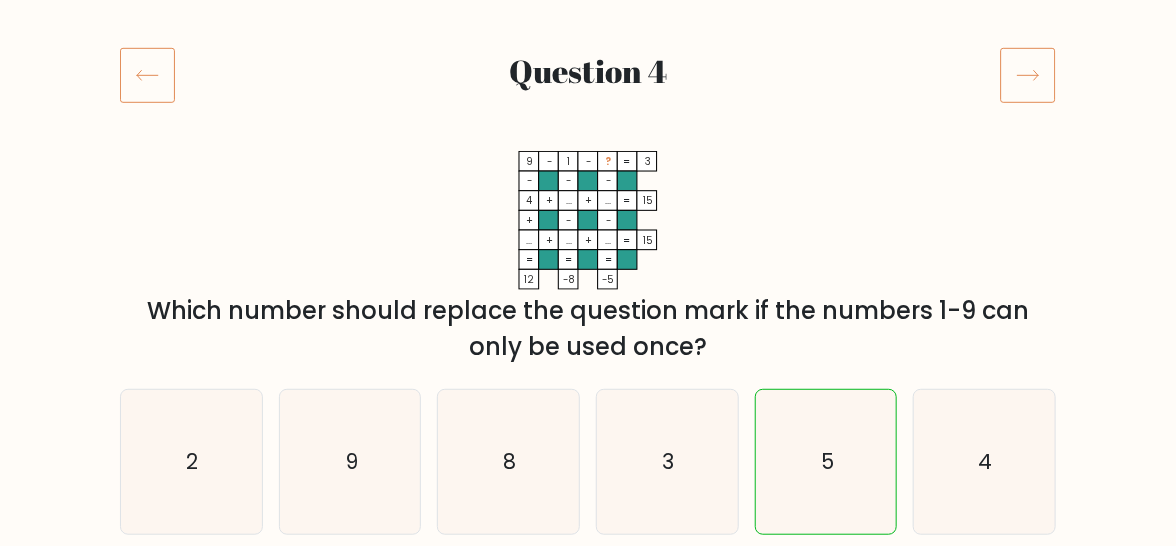 scroll, scrollTop: 310, scrollLeft: 0, axis: vertical 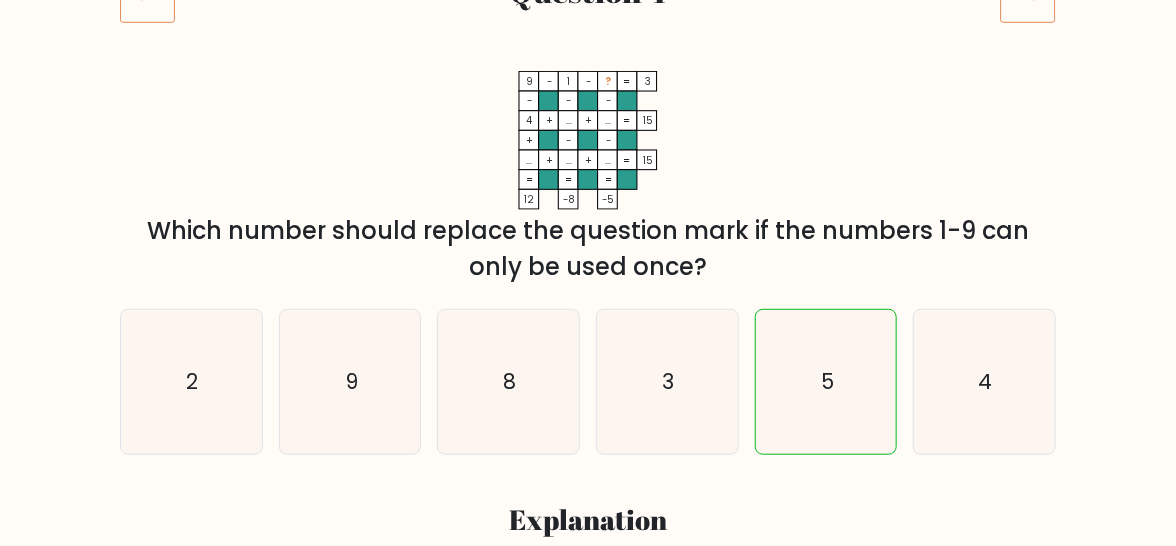 click 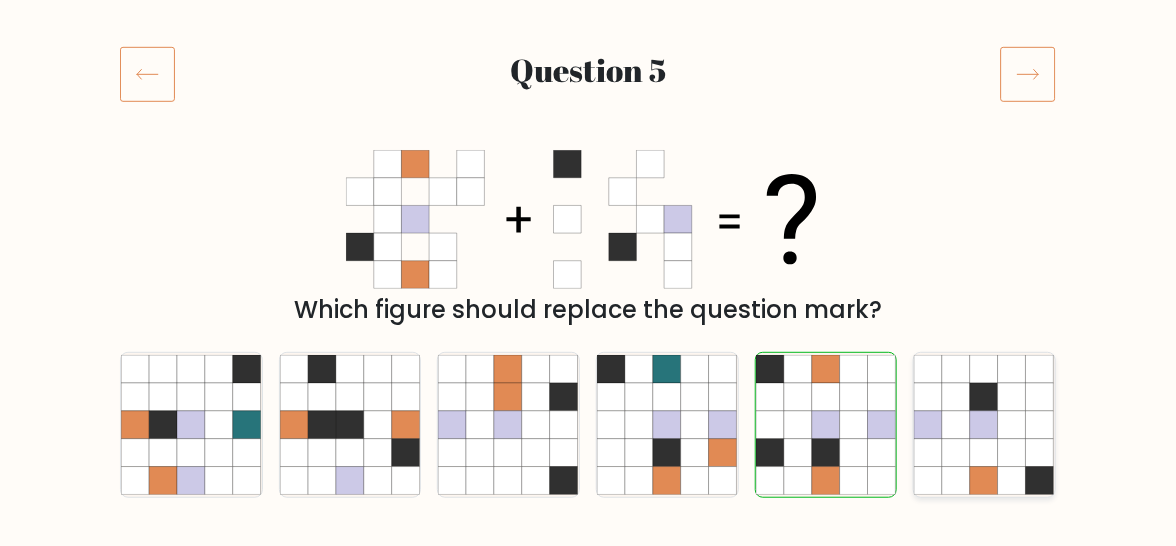 scroll, scrollTop: 225, scrollLeft: 0, axis: vertical 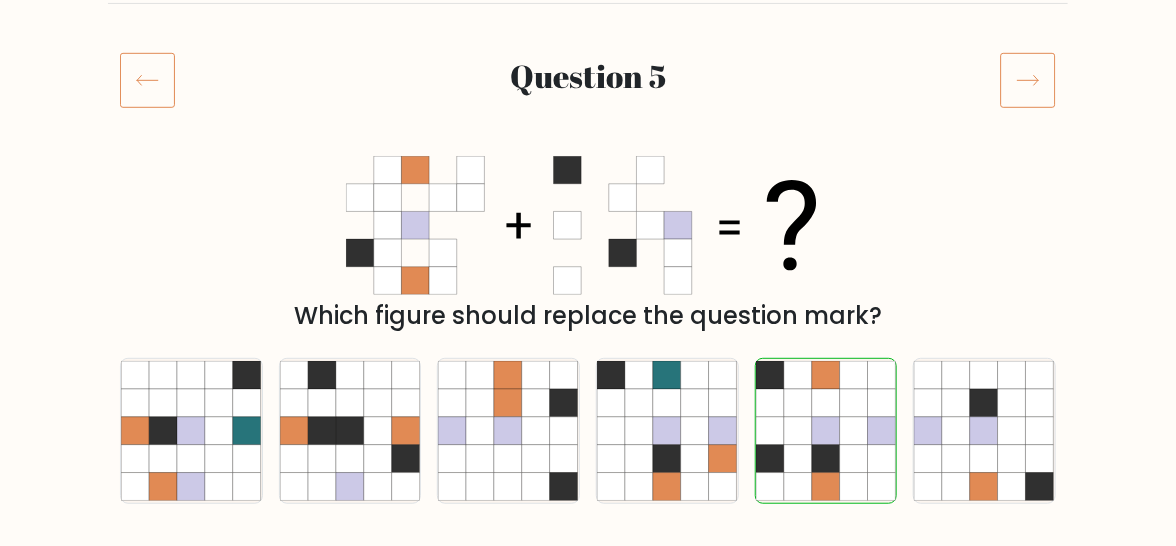 click 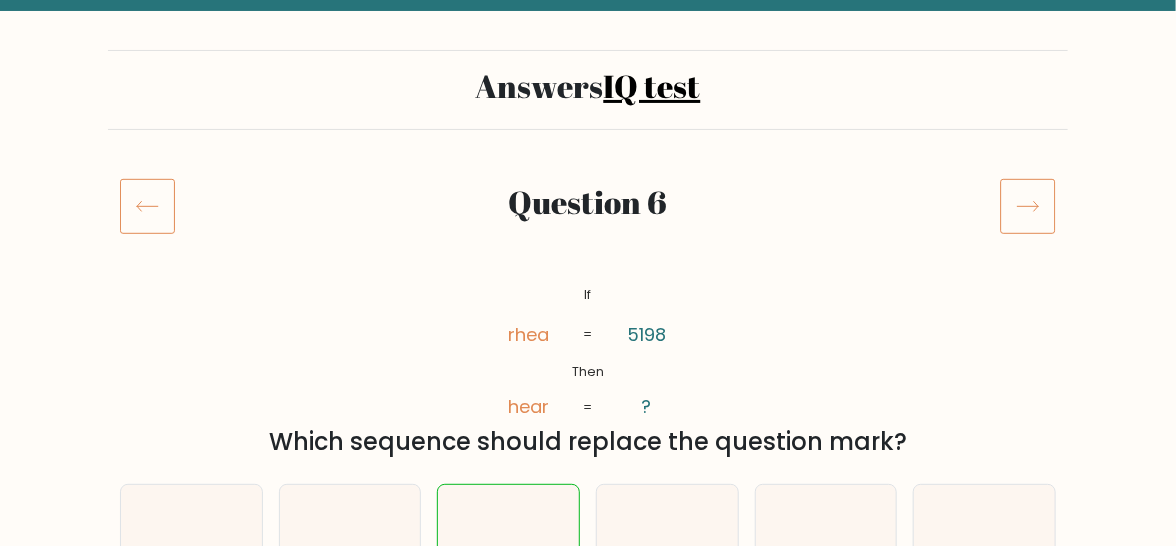 scroll, scrollTop: 84, scrollLeft: 0, axis: vertical 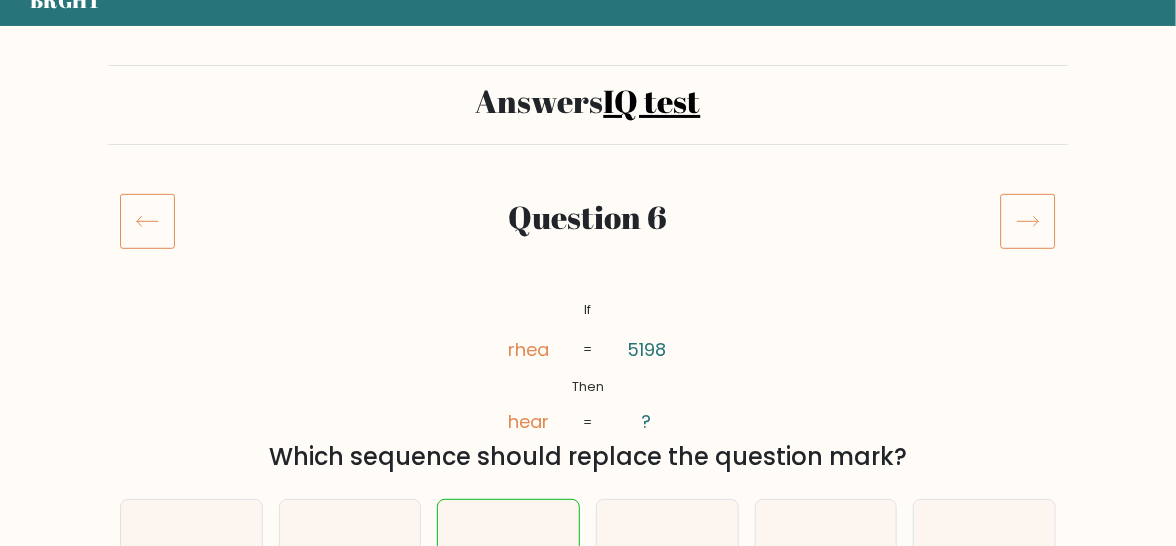 click 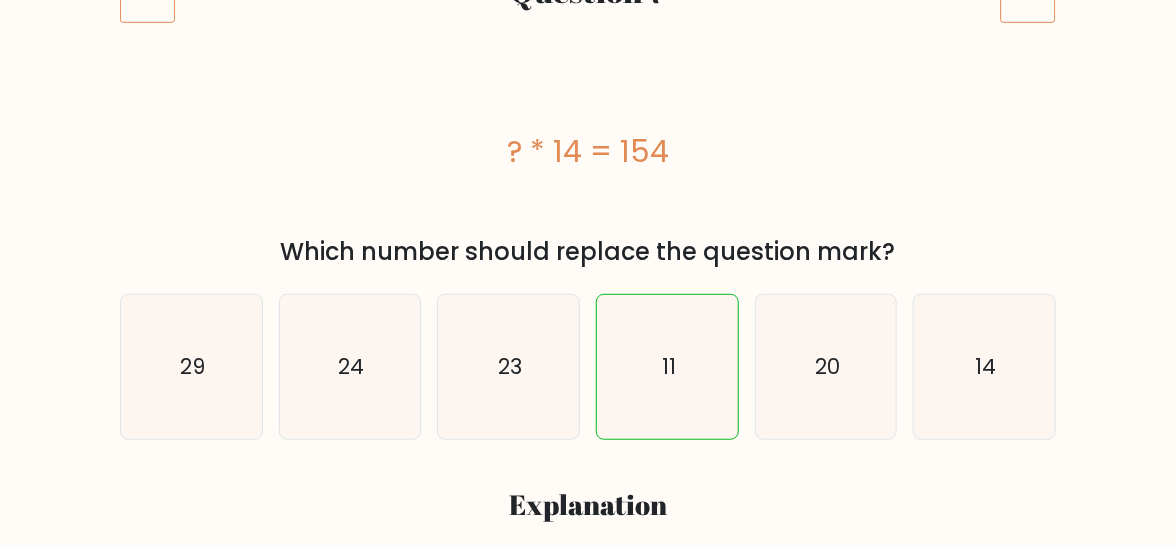 scroll, scrollTop: 313, scrollLeft: 0, axis: vertical 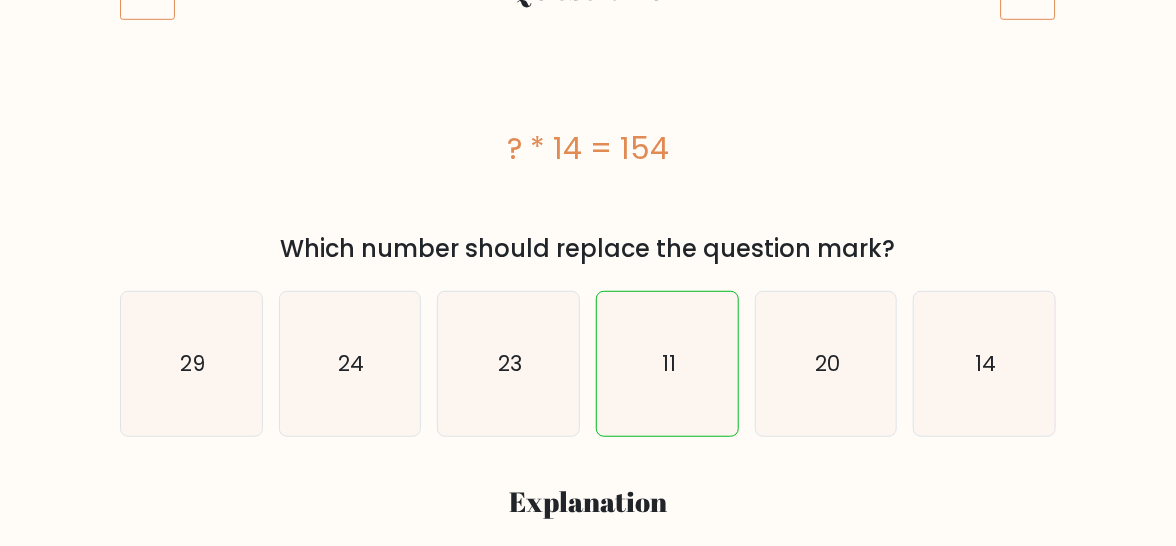 click 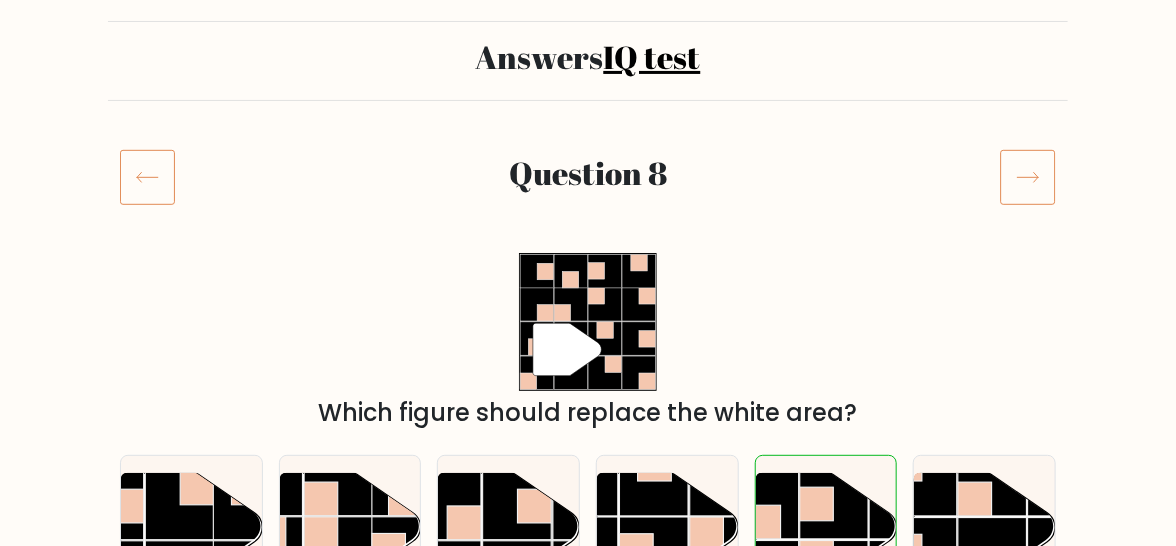 scroll, scrollTop: 102, scrollLeft: 0, axis: vertical 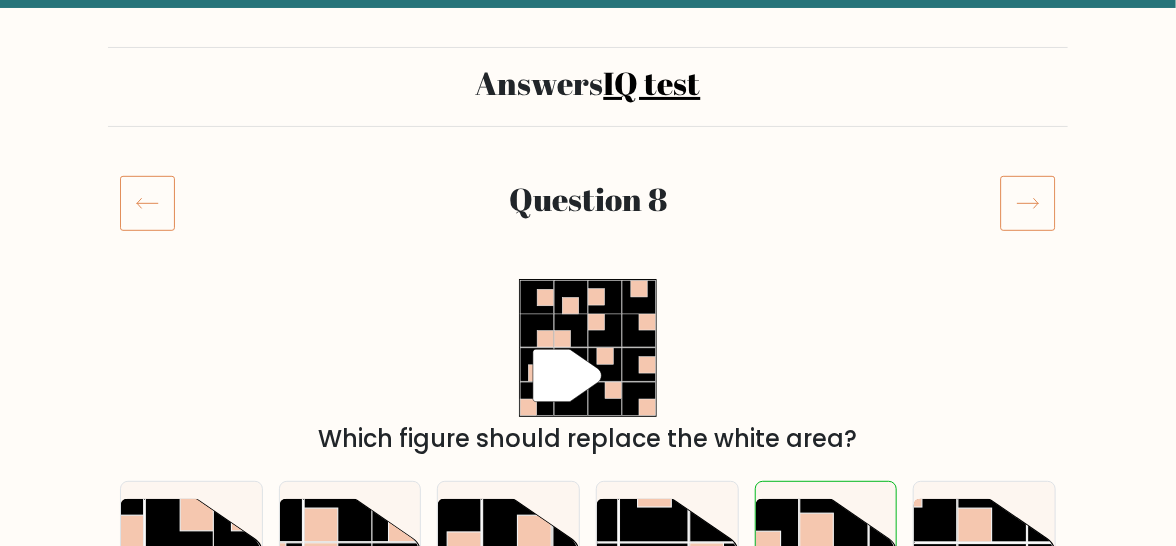 click at bounding box center (1028, 203) 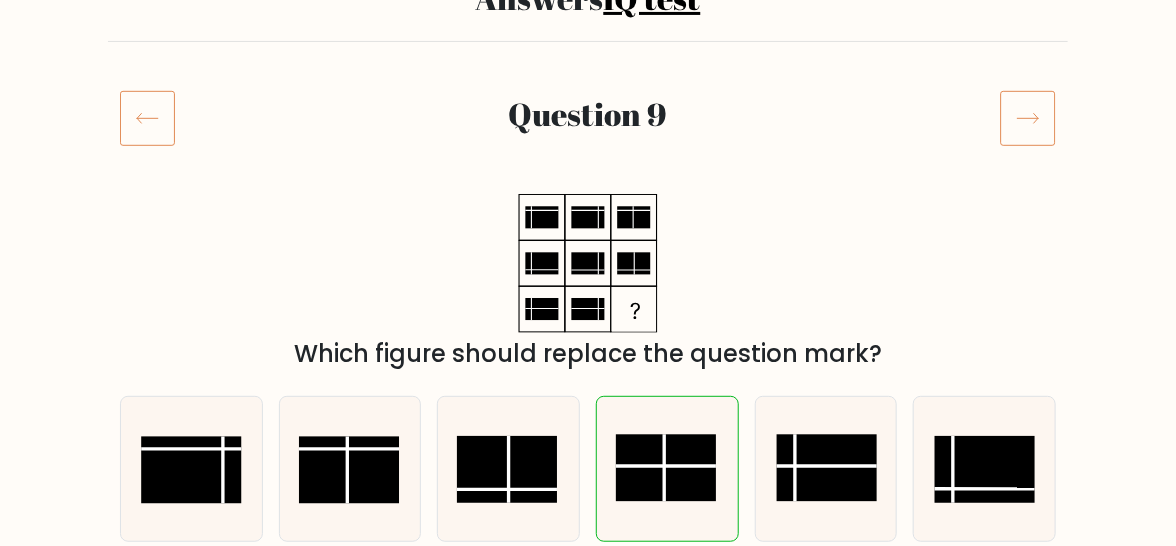 scroll, scrollTop: 0, scrollLeft: 0, axis: both 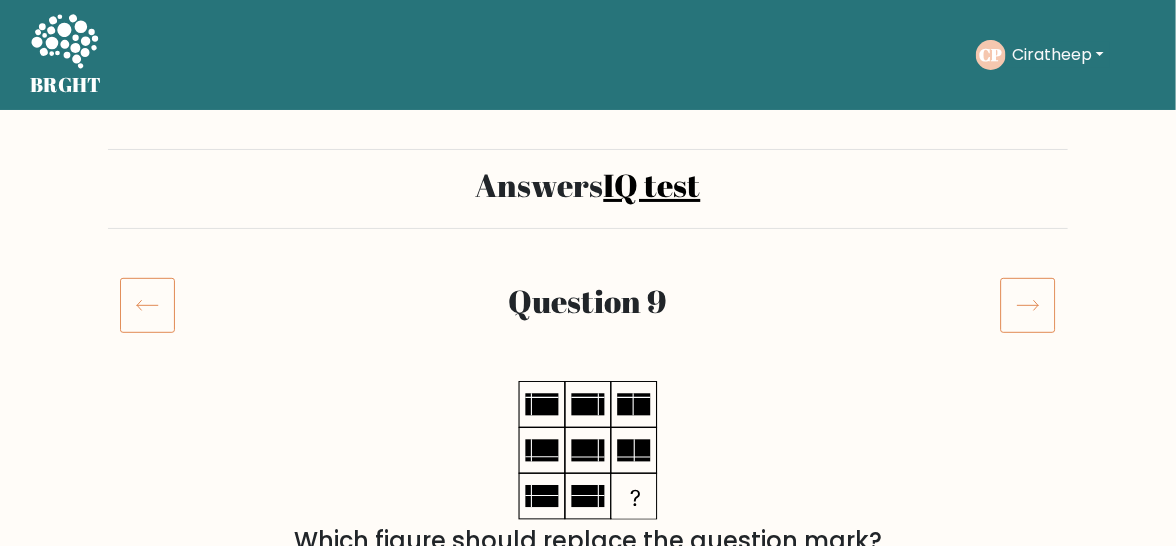 click 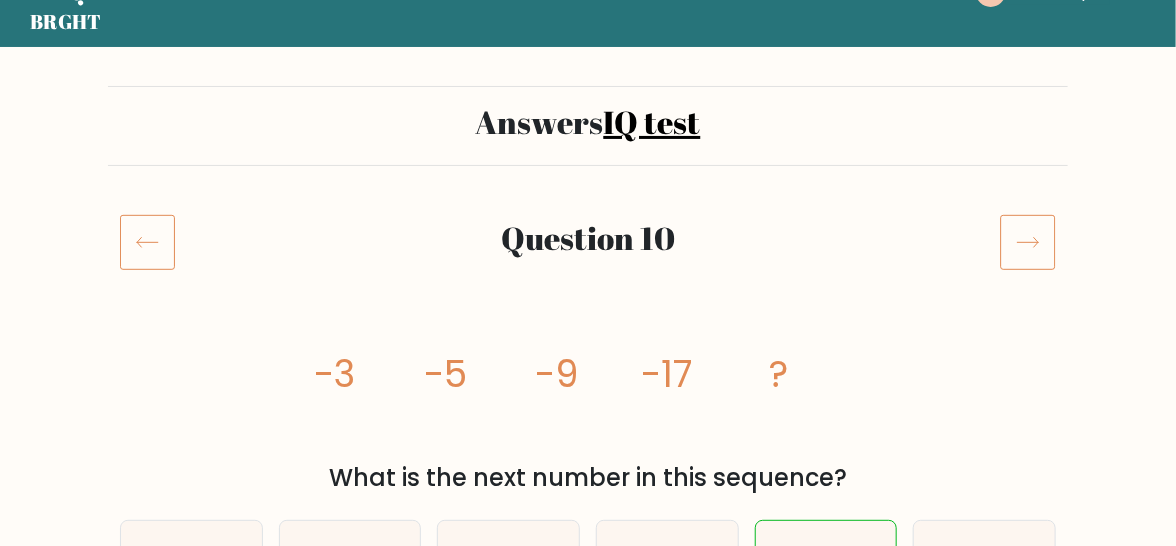 scroll, scrollTop: 63, scrollLeft: 0, axis: vertical 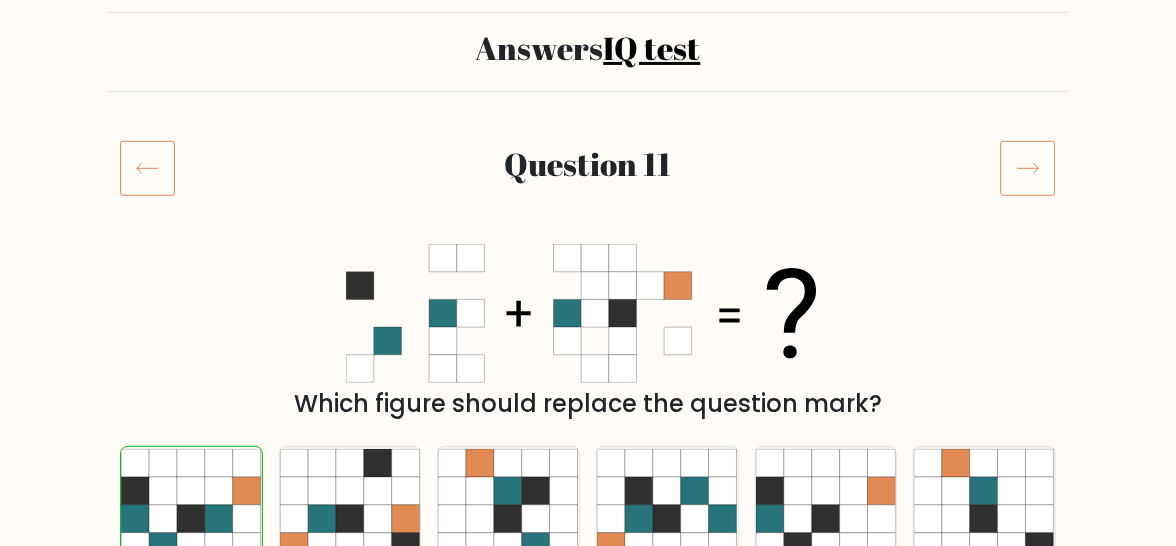 click 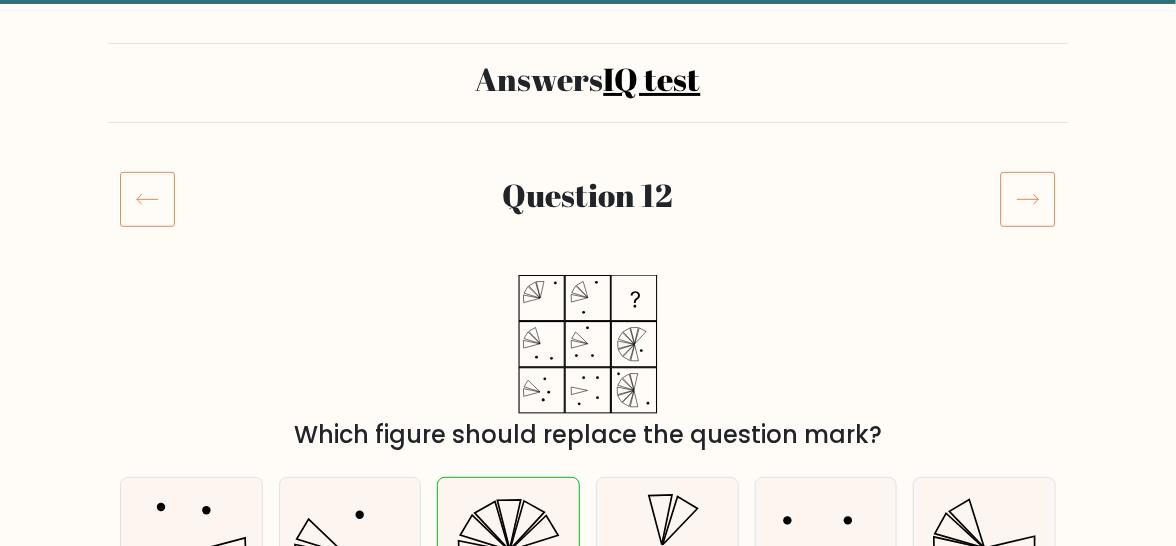 scroll, scrollTop: 104, scrollLeft: 0, axis: vertical 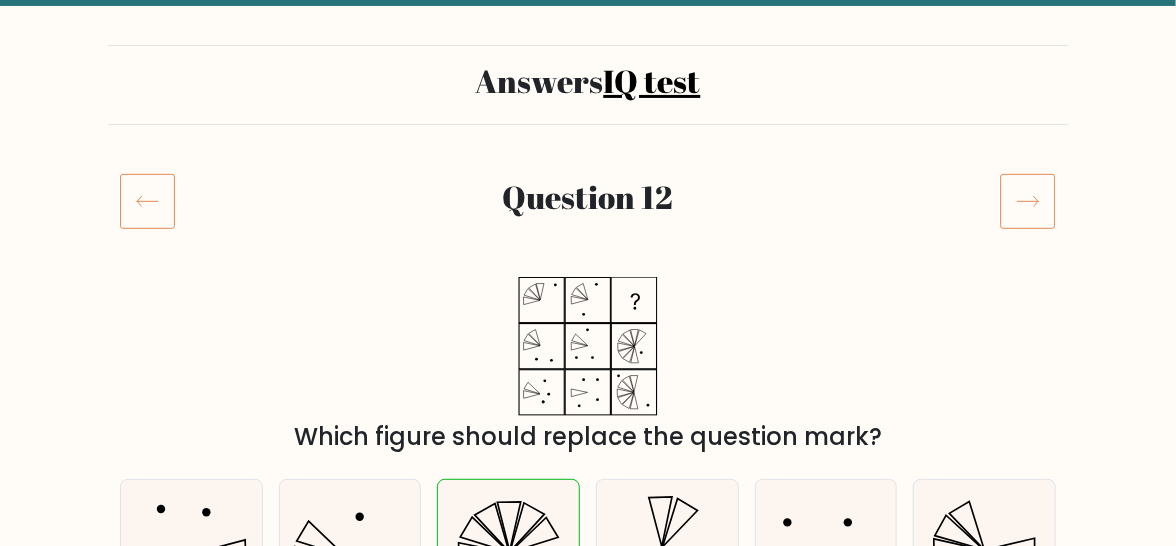 click 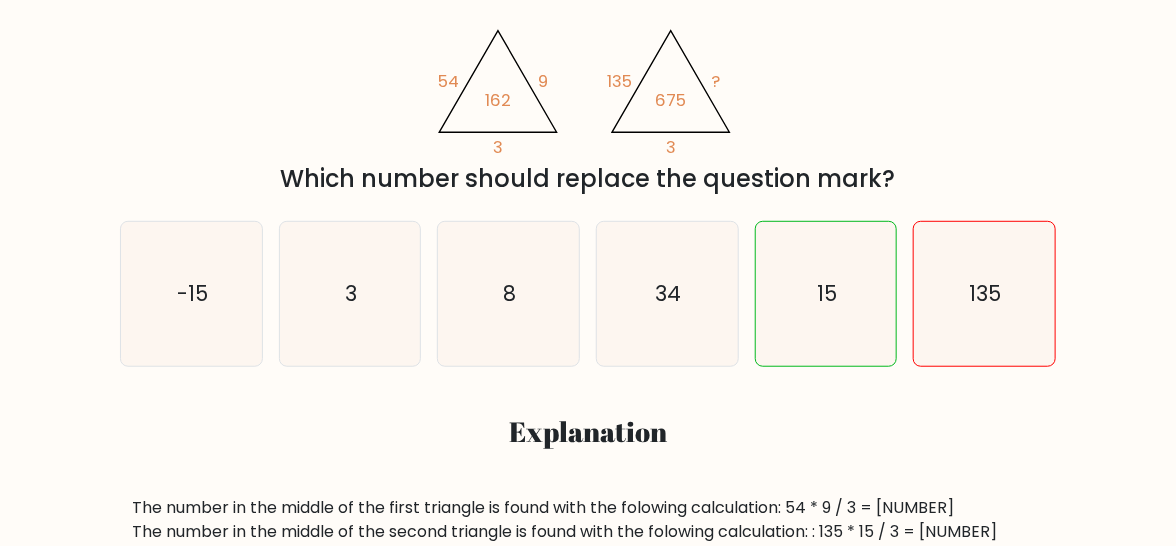 scroll, scrollTop: 359, scrollLeft: 0, axis: vertical 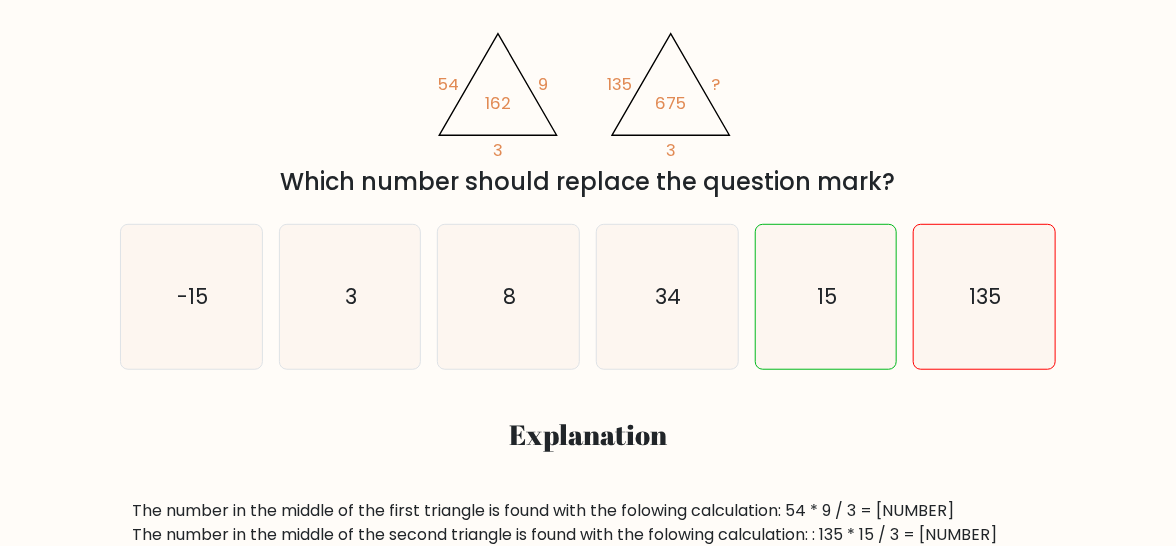 click on "34" 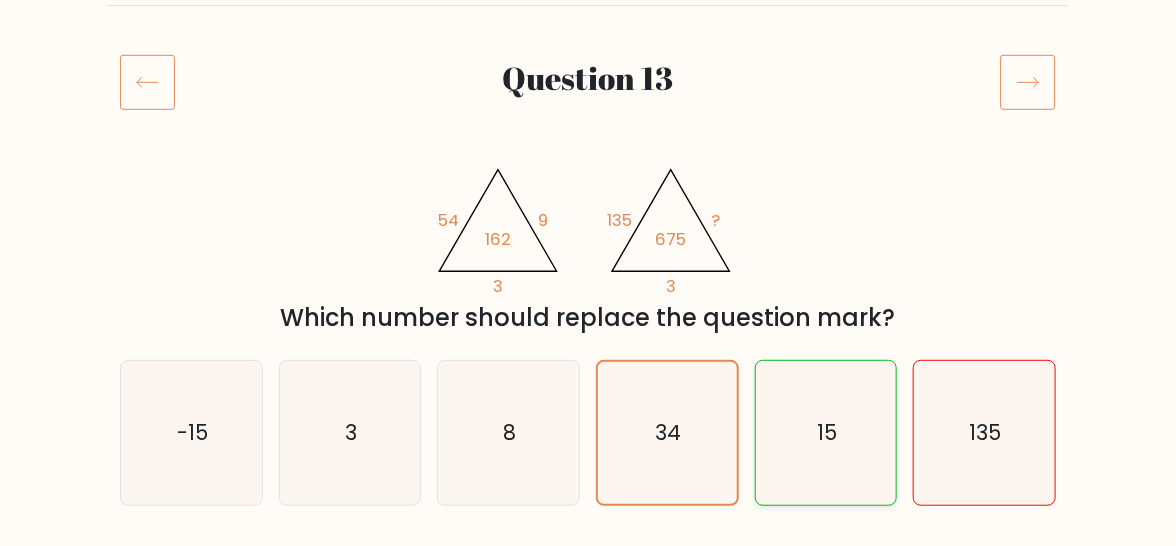 scroll, scrollTop: 264, scrollLeft: 0, axis: vertical 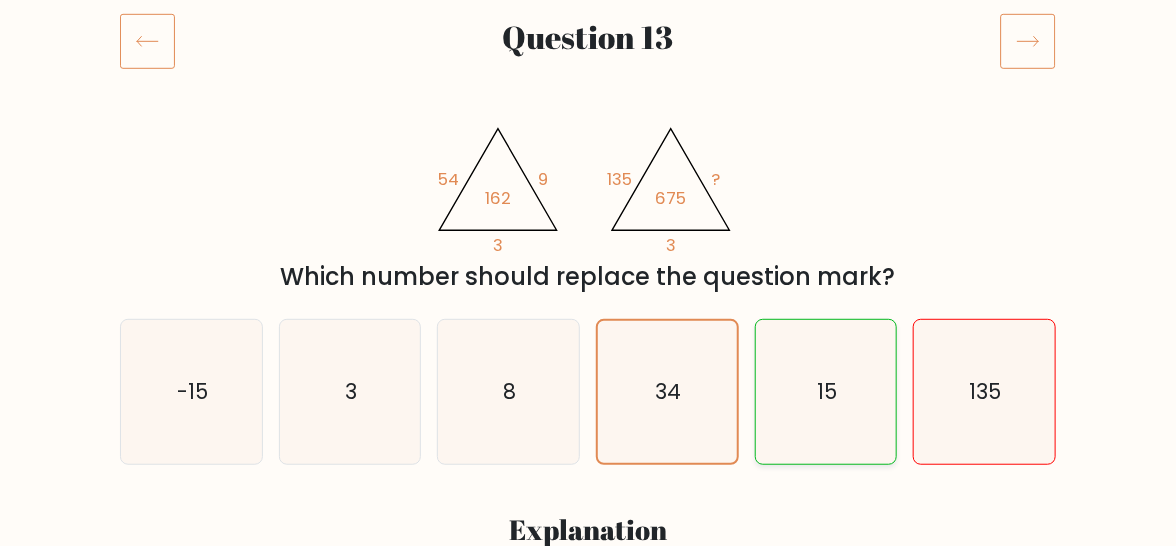click on "15" 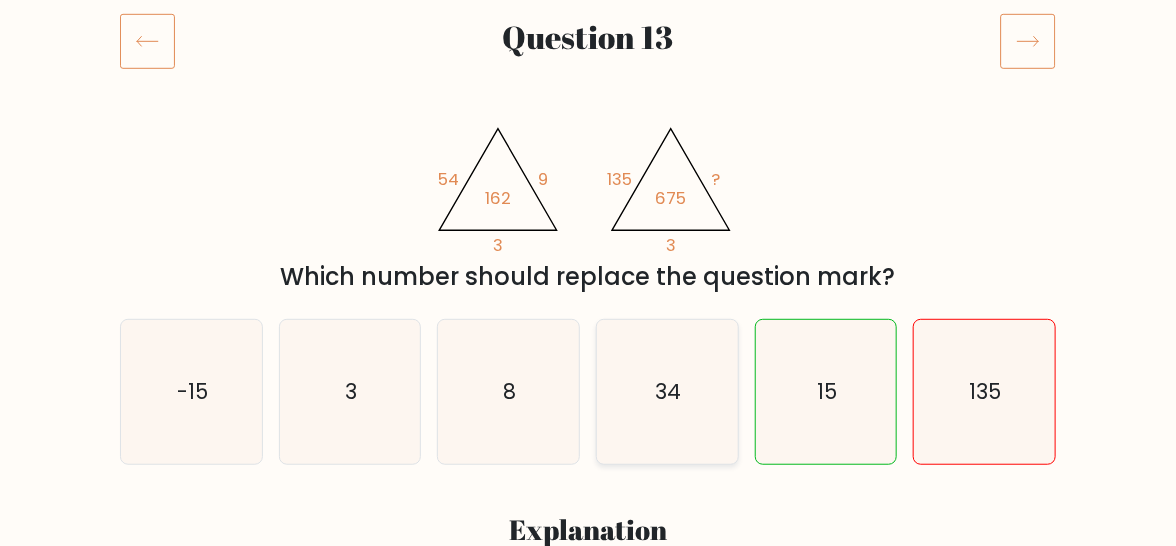 click on "34" 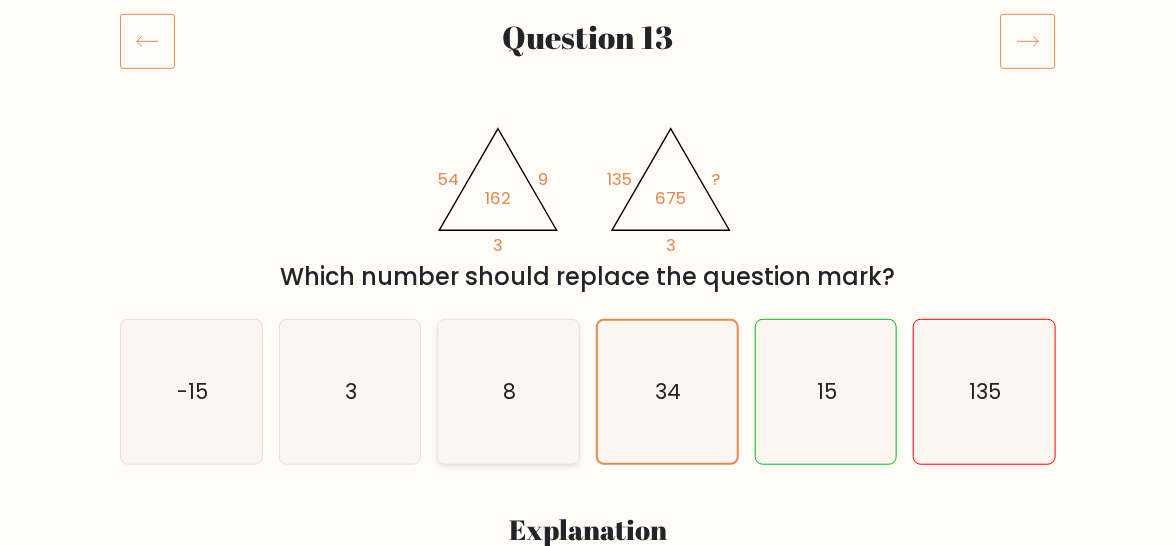 click on "8" 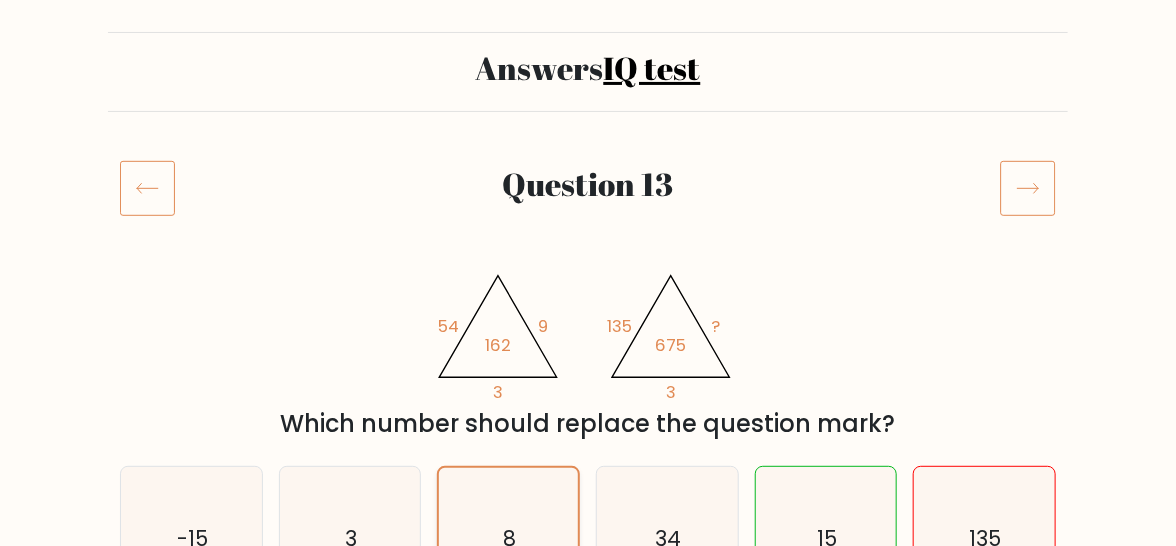 scroll, scrollTop: 109, scrollLeft: 0, axis: vertical 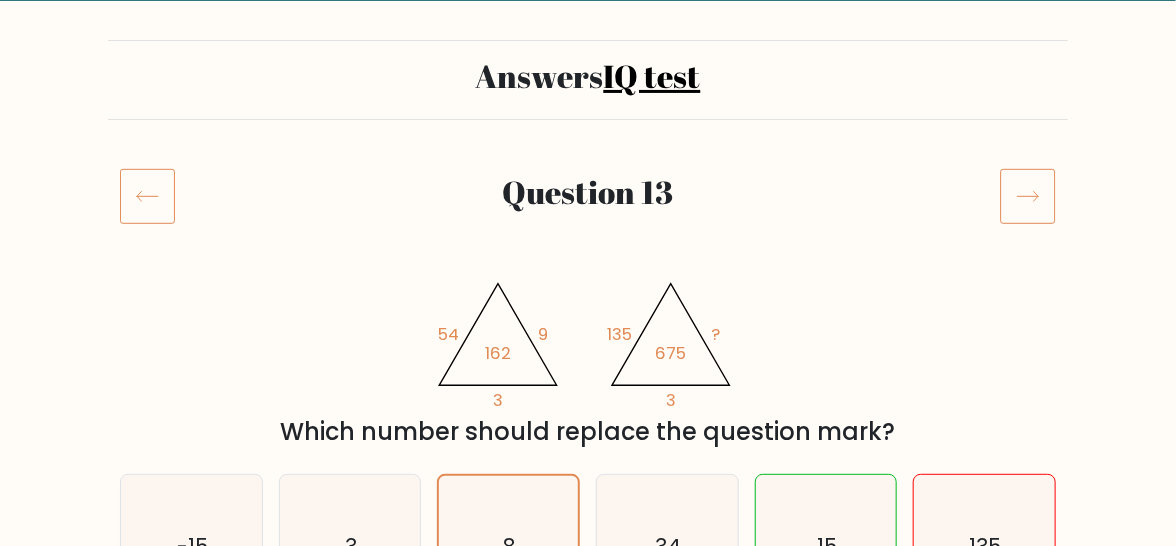 click 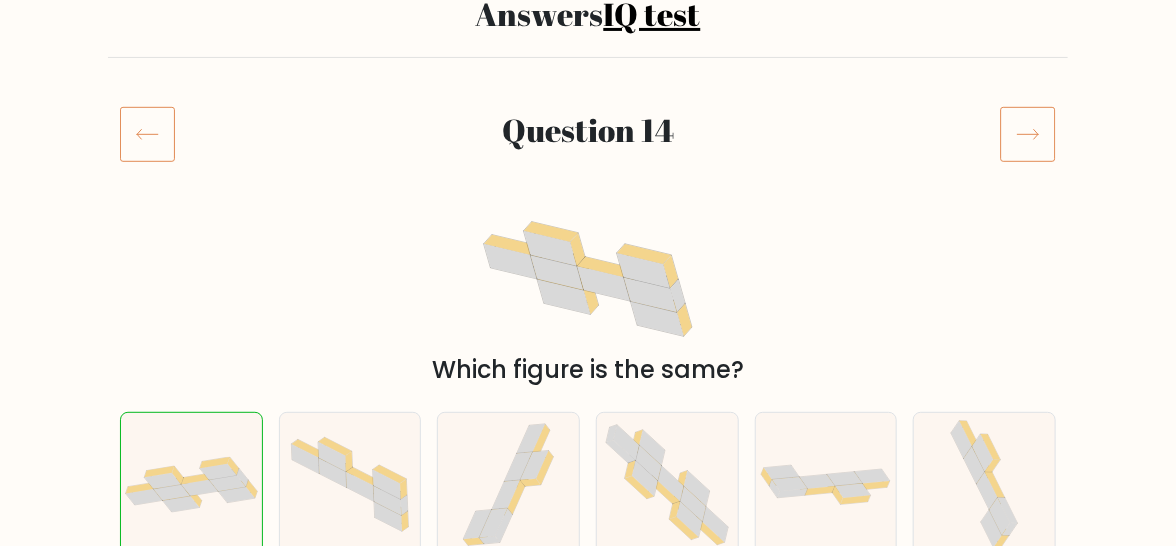 scroll, scrollTop: 171, scrollLeft: 0, axis: vertical 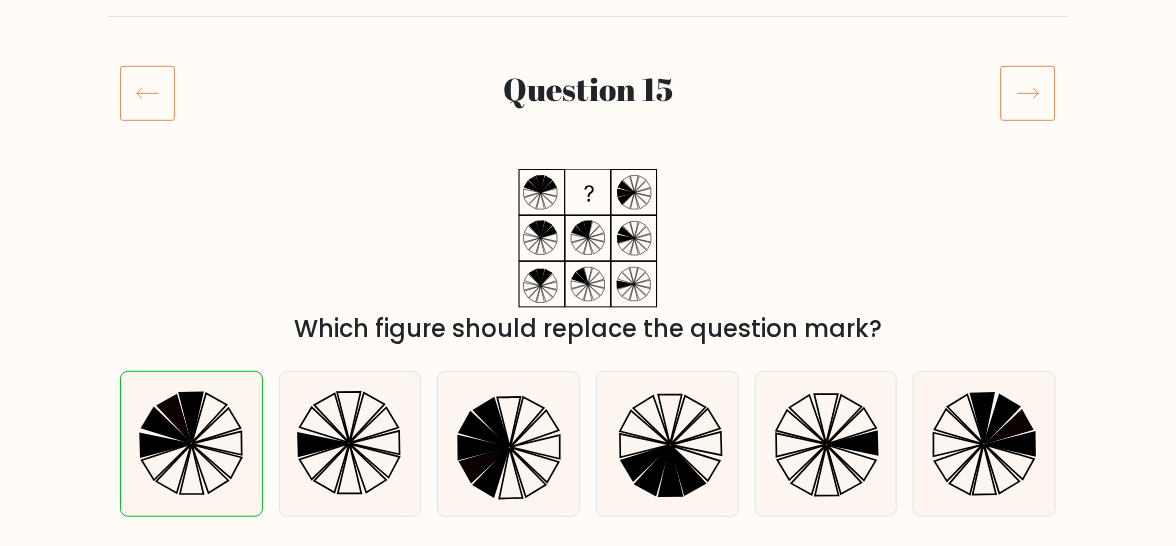 click 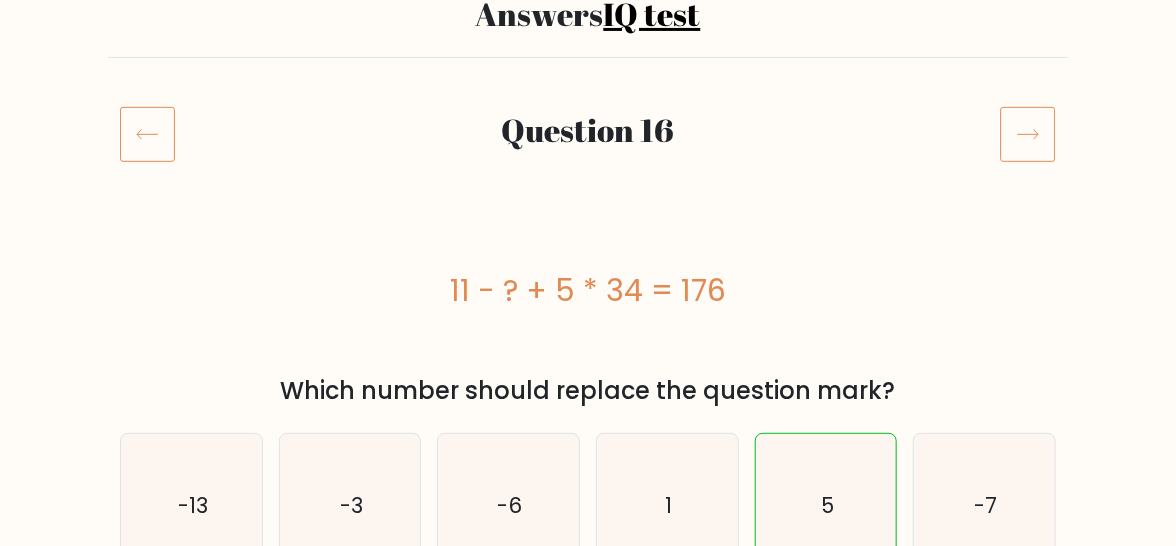 scroll, scrollTop: 171, scrollLeft: 0, axis: vertical 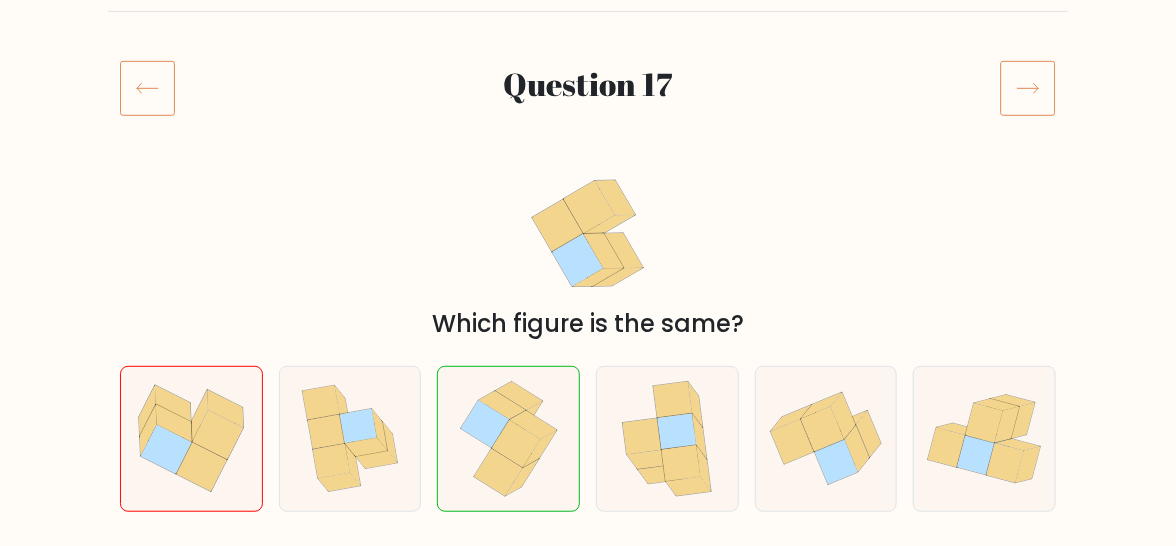 click 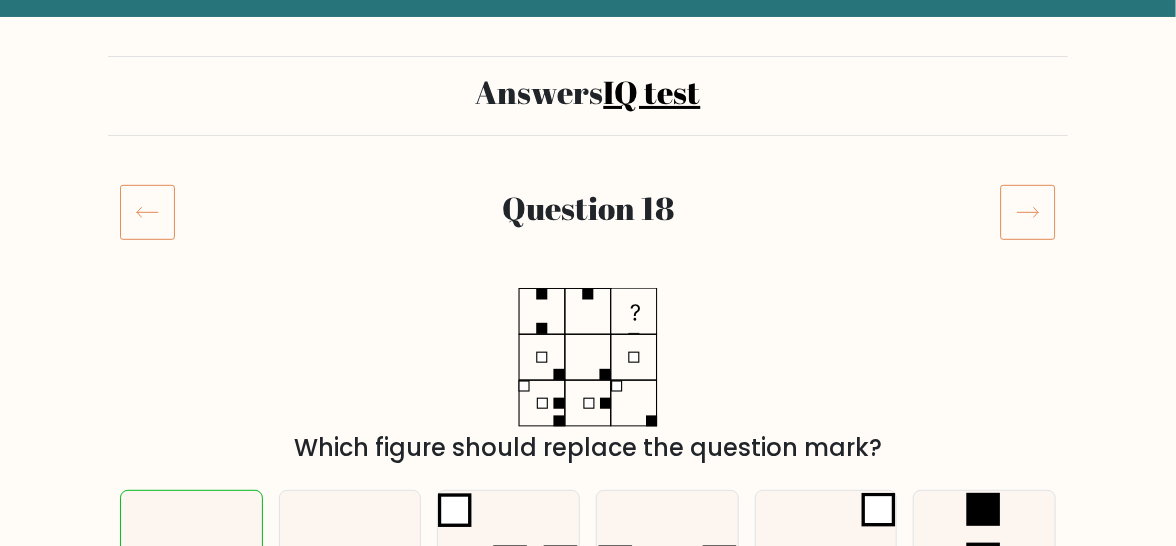 scroll, scrollTop: 89, scrollLeft: 0, axis: vertical 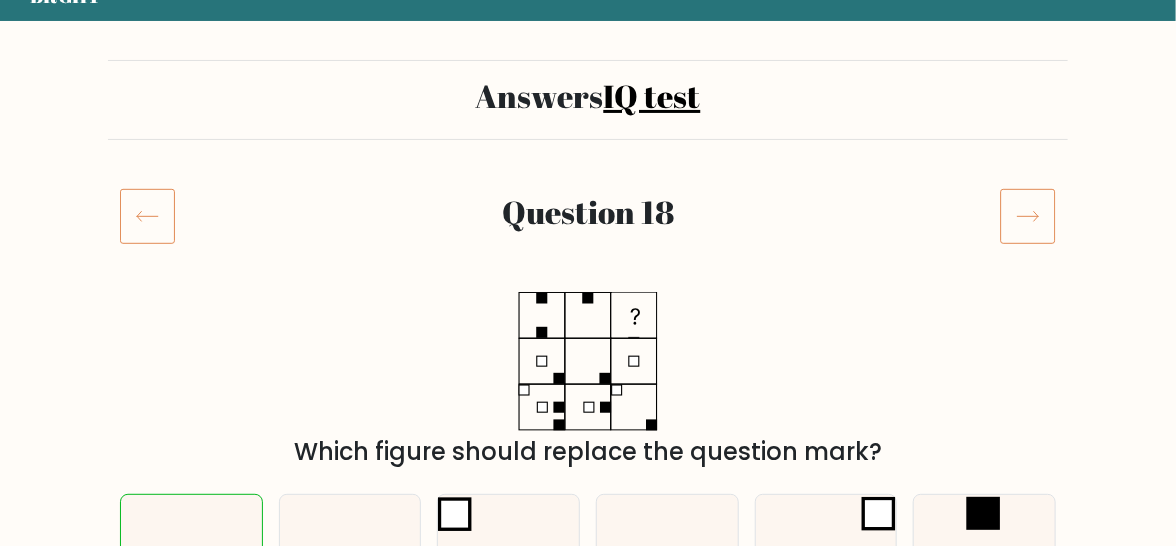 click 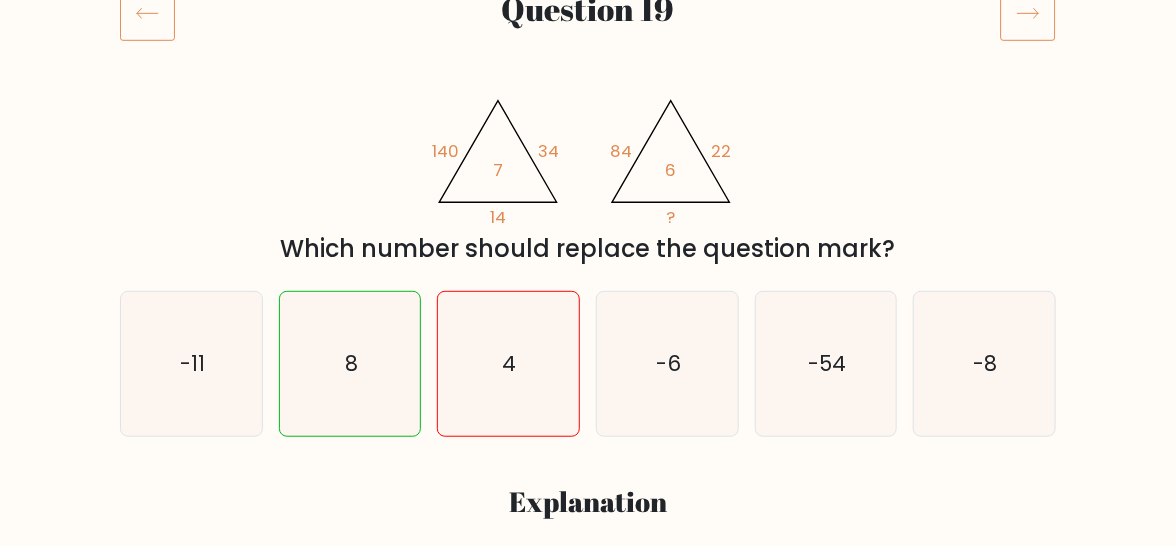 scroll, scrollTop: 292, scrollLeft: 0, axis: vertical 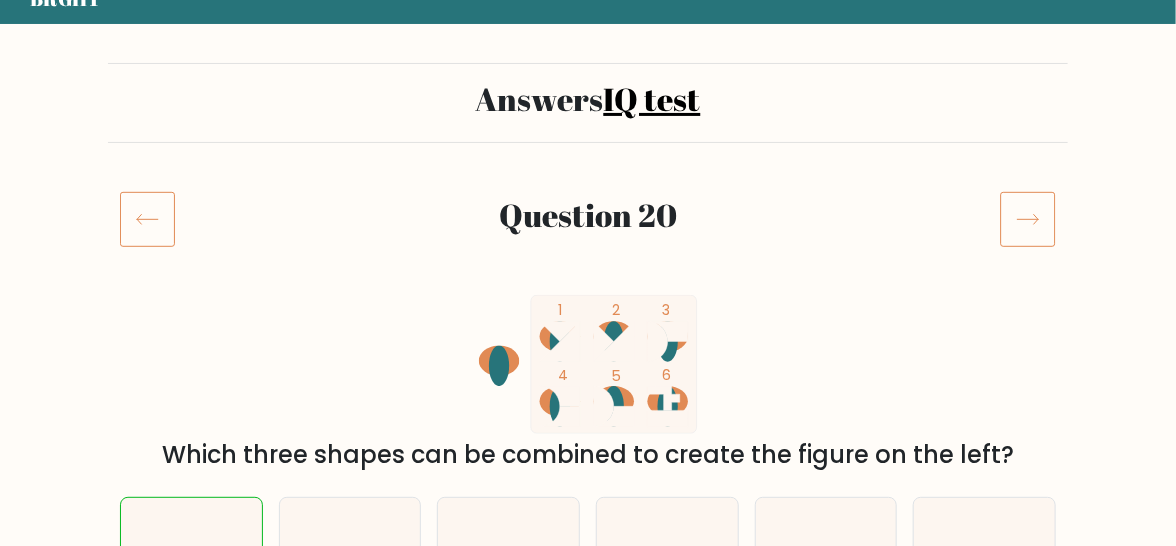 click 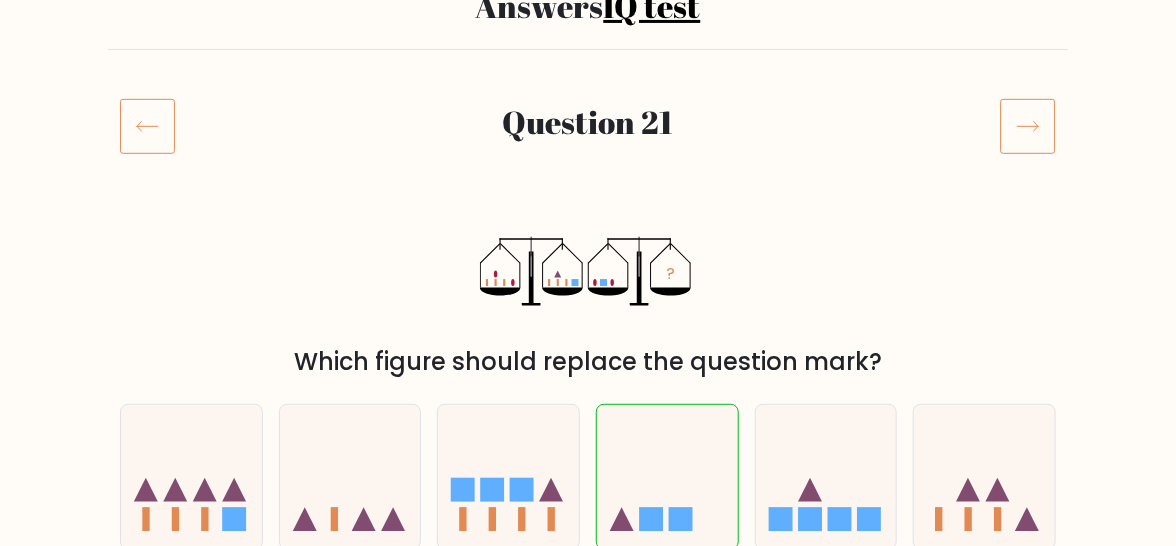 scroll, scrollTop: 179, scrollLeft: 0, axis: vertical 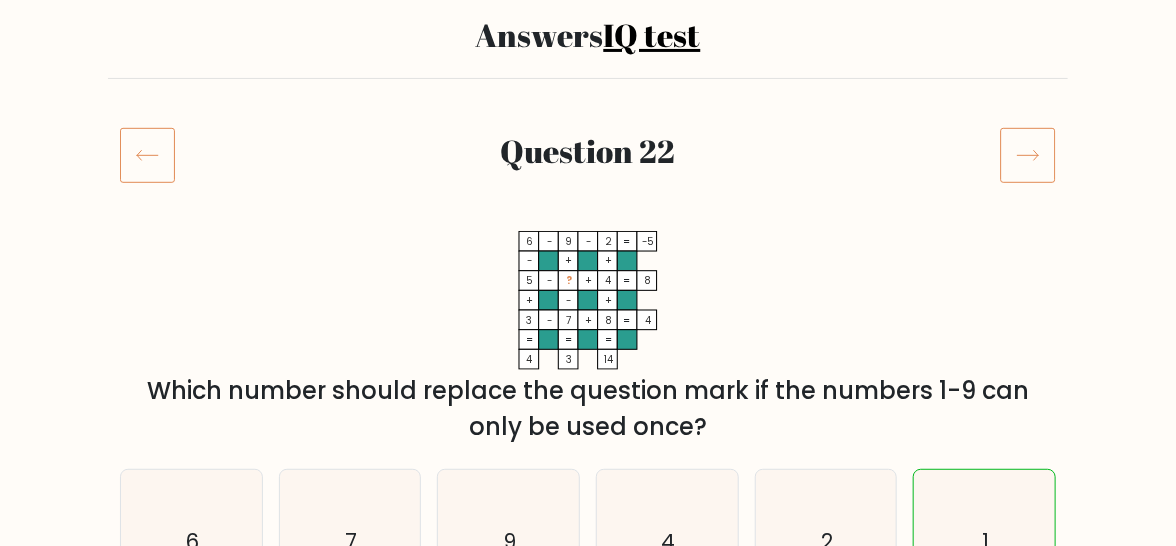 click 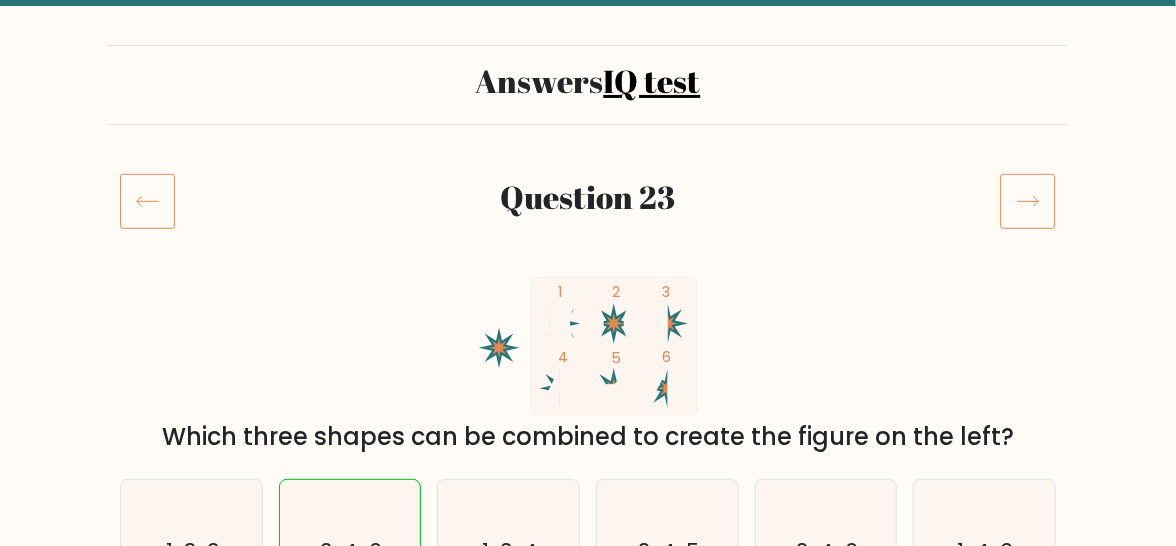 scroll, scrollTop: 73, scrollLeft: 0, axis: vertical 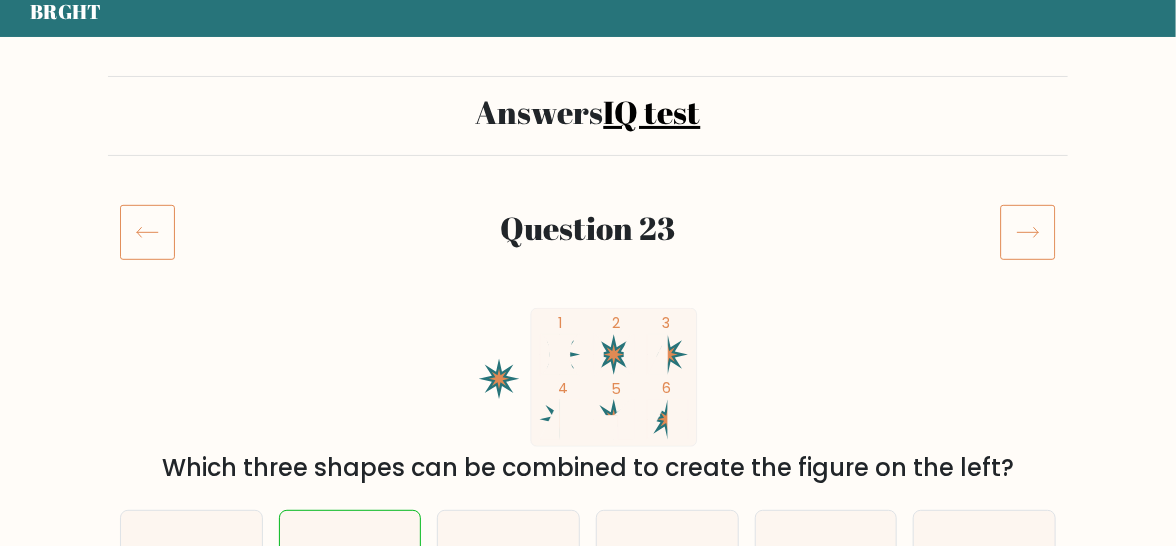 click 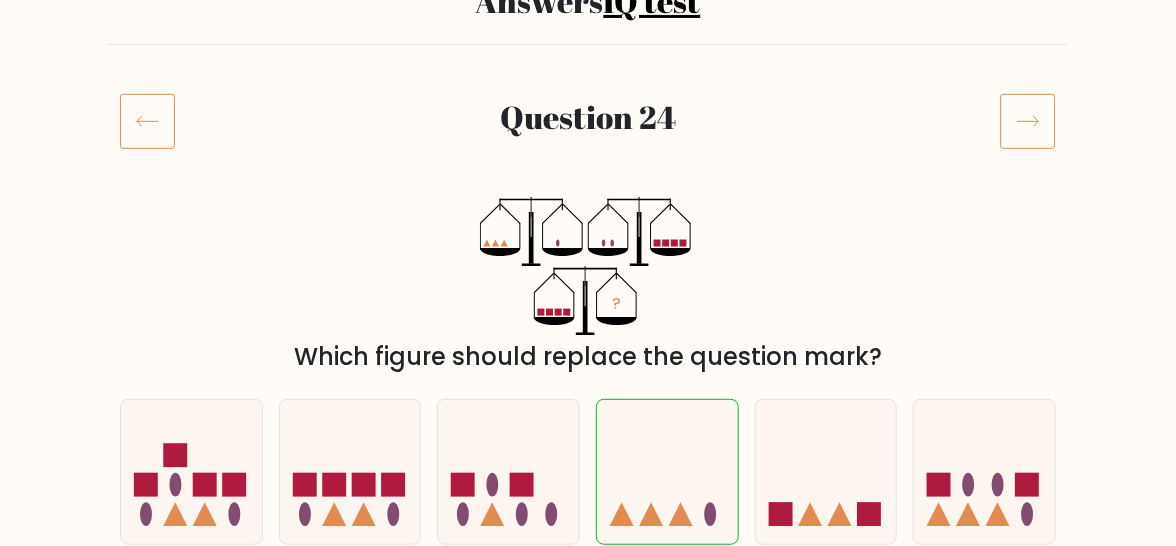 scroll, scrollTop: 182, scrollLeft: 0, axis: vertical 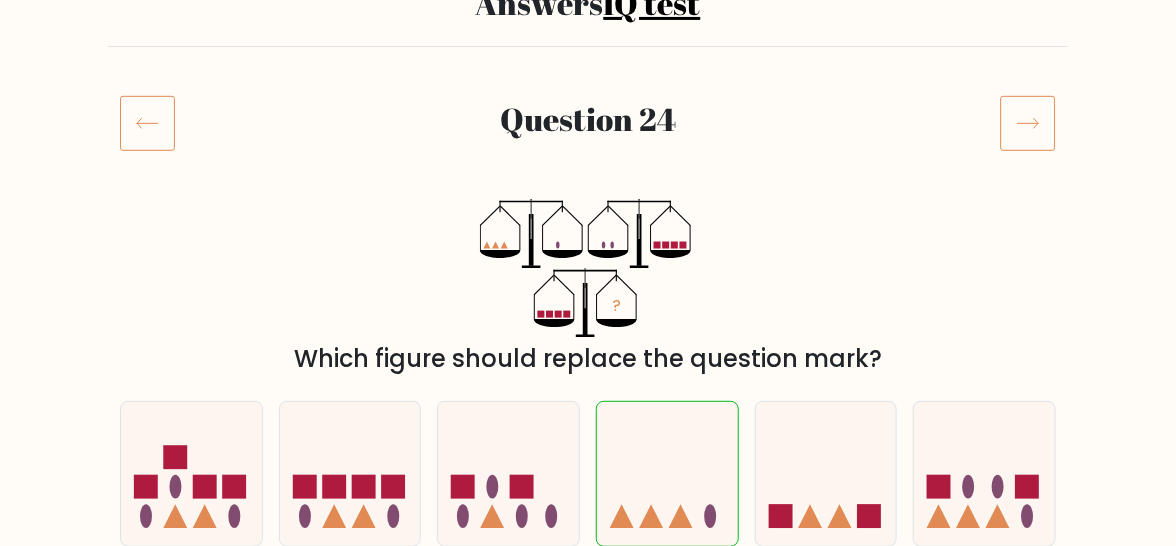 click 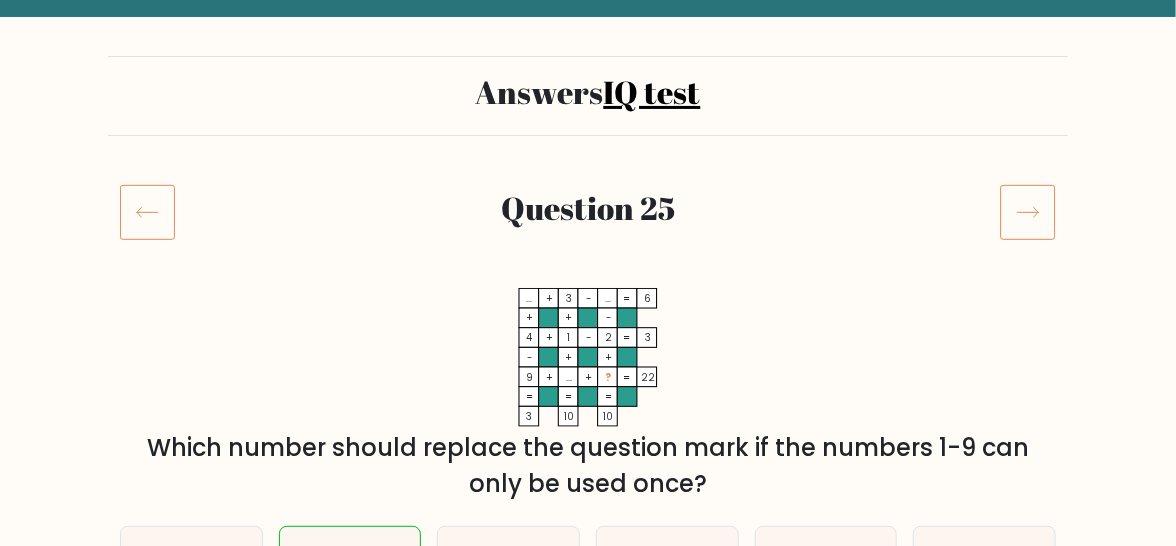 scroll, scrollTop: 88, scrollLeft: 0, axis: vertical 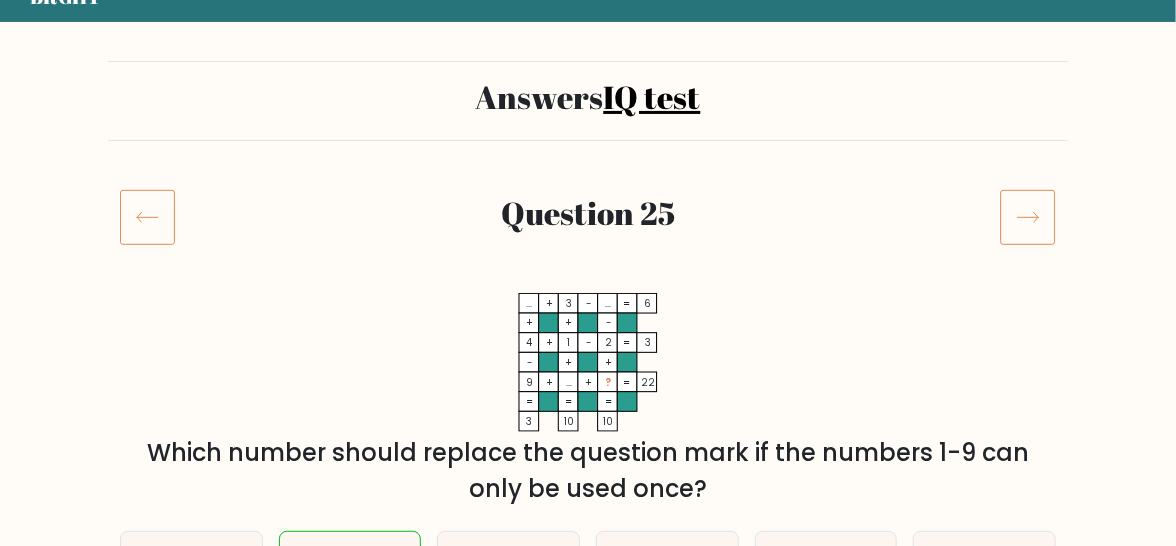 click 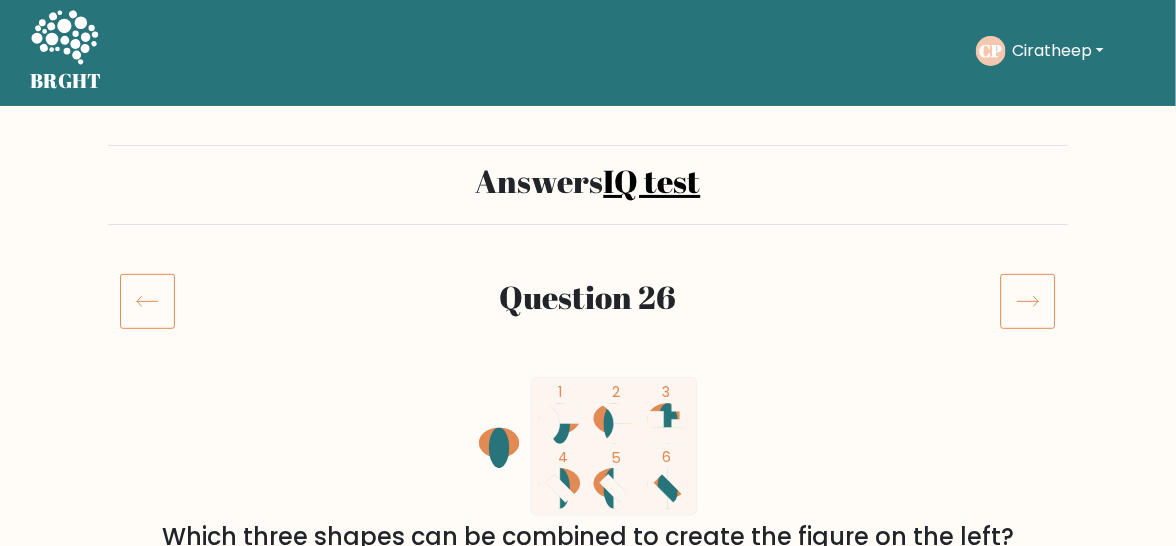 scroll, scrollTop: 0, scrollLeft: 0, axis: both 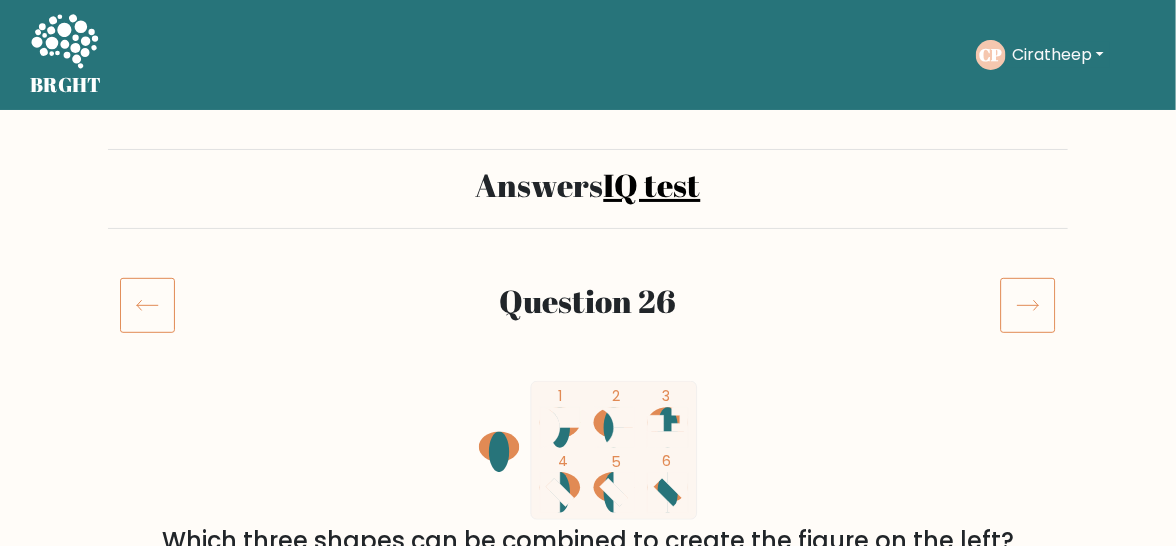 click 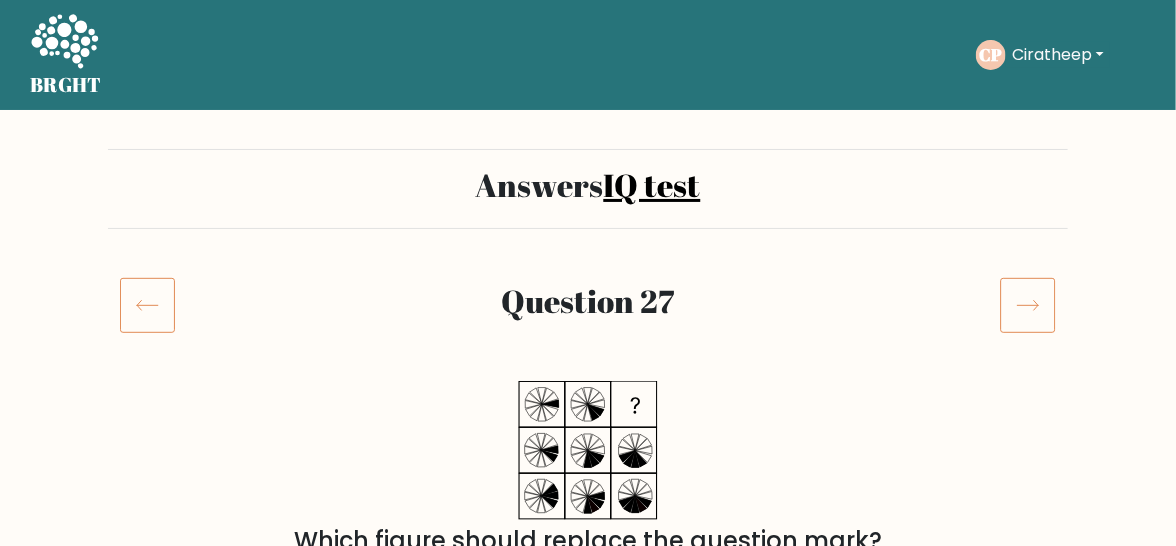 scroll, scrollTop: 1, scrollLeft: 0, axis: vertical 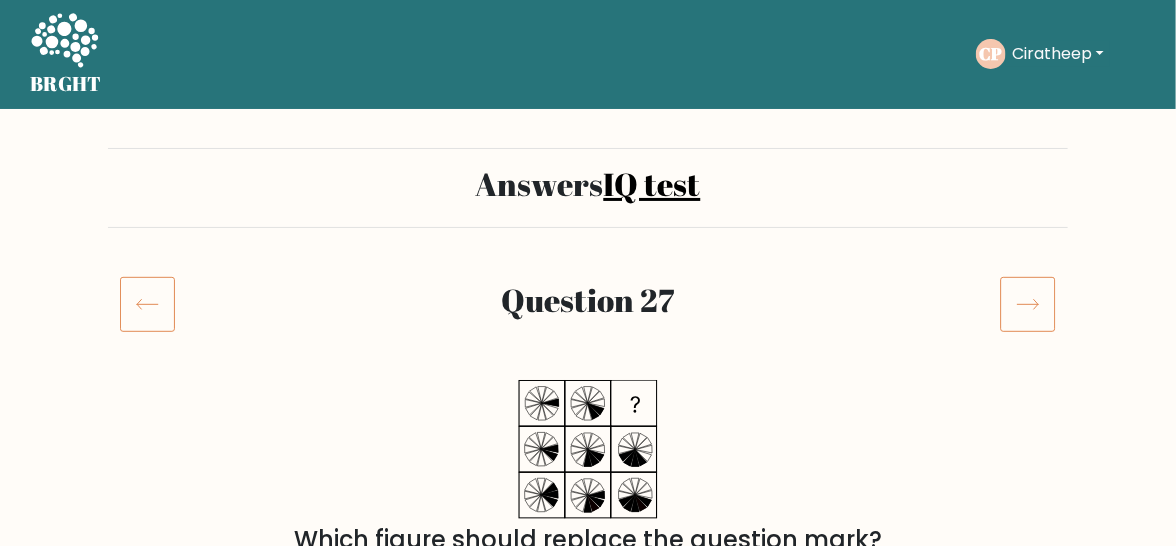click 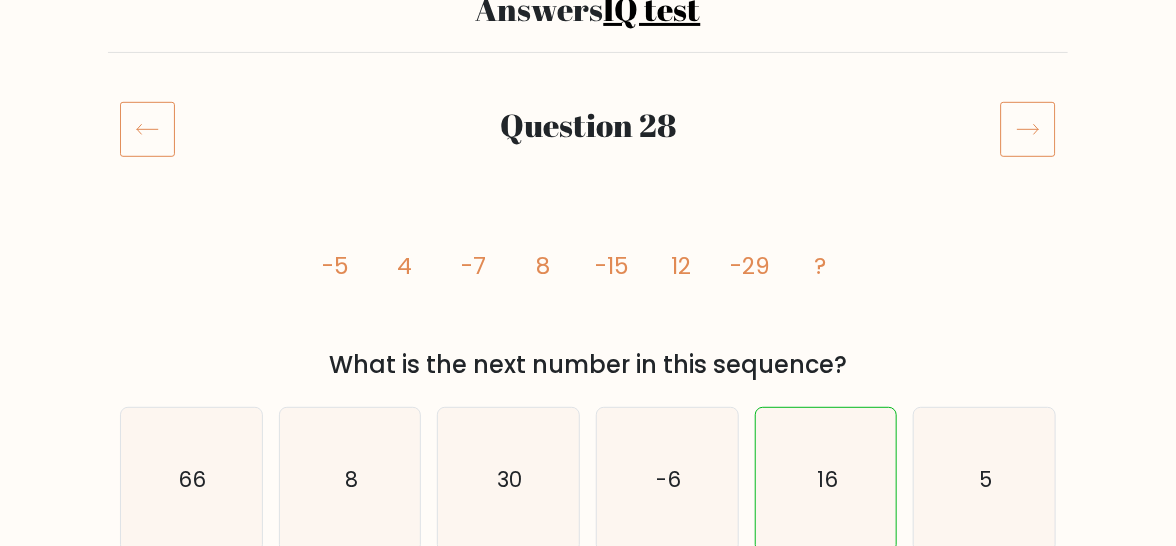 scroll, scrollTop: 176, scrollLeft: 0, axis: vertical 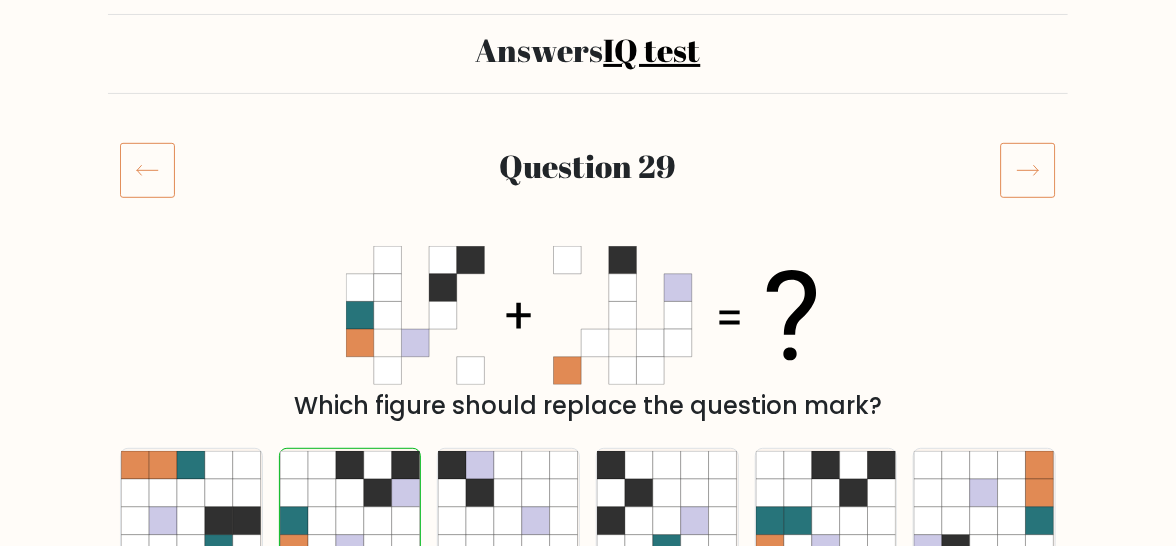 click 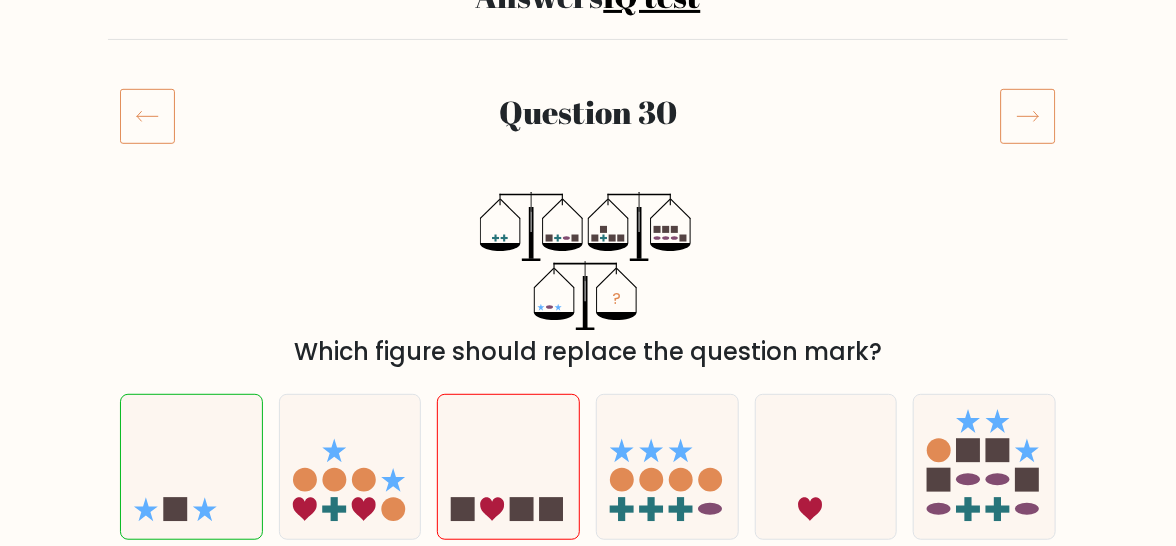 scroll, scrollTop: 189, scrollLeft: 0, axis: vertical 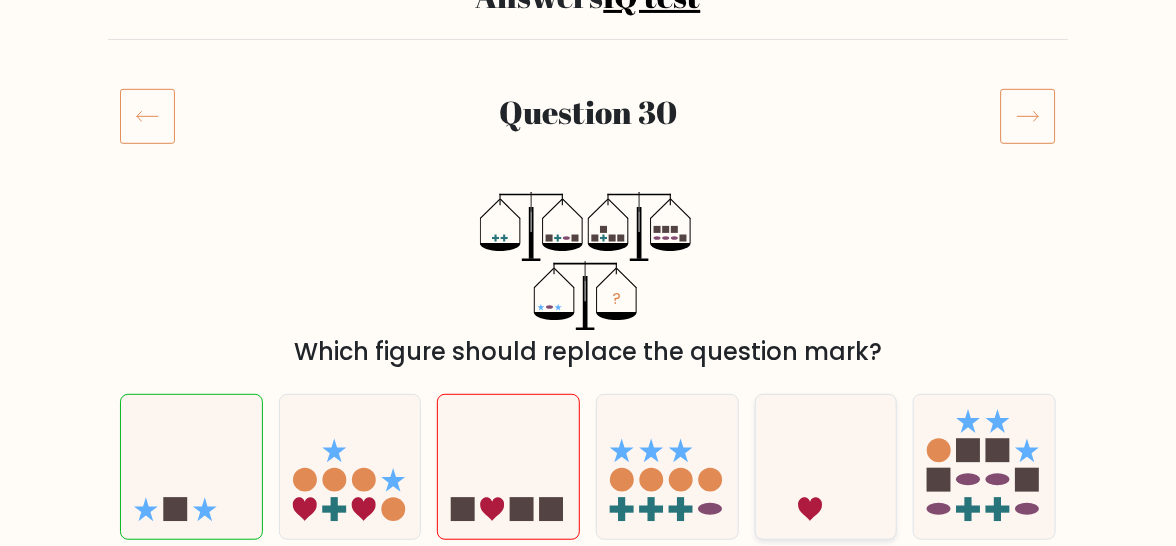 click 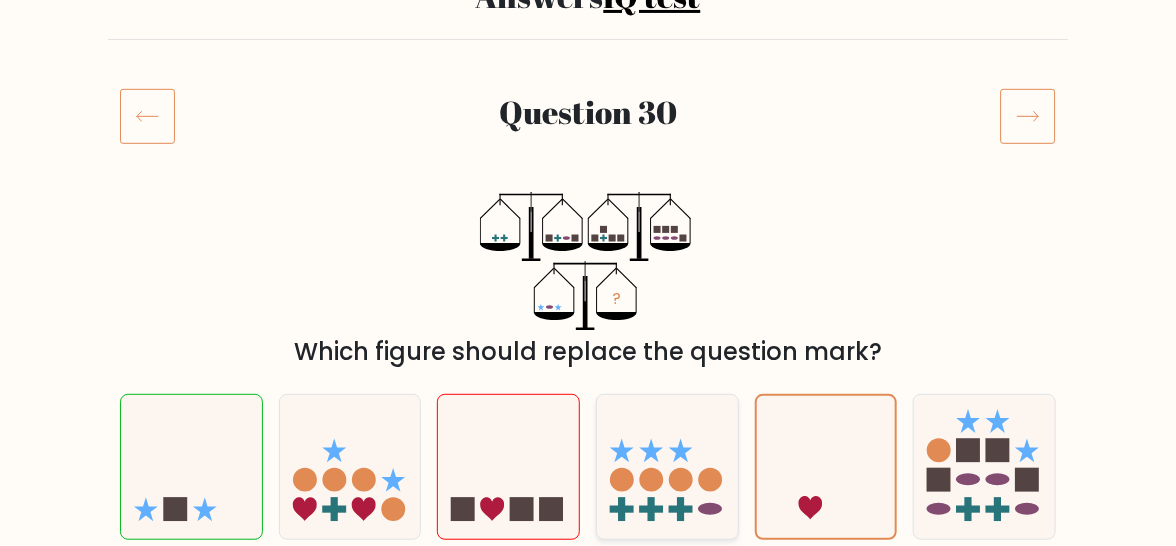 click 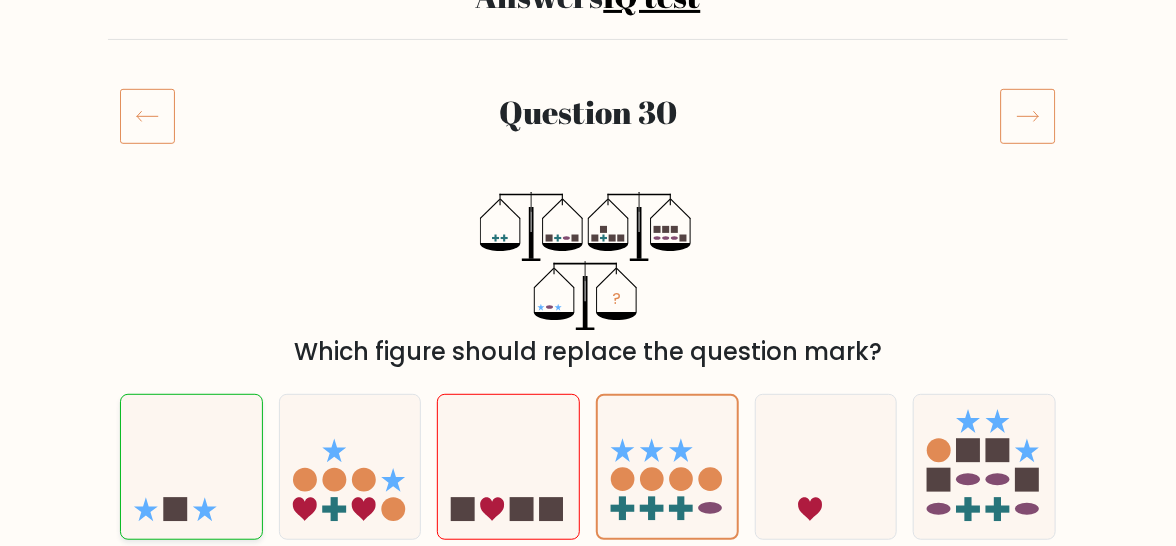 click 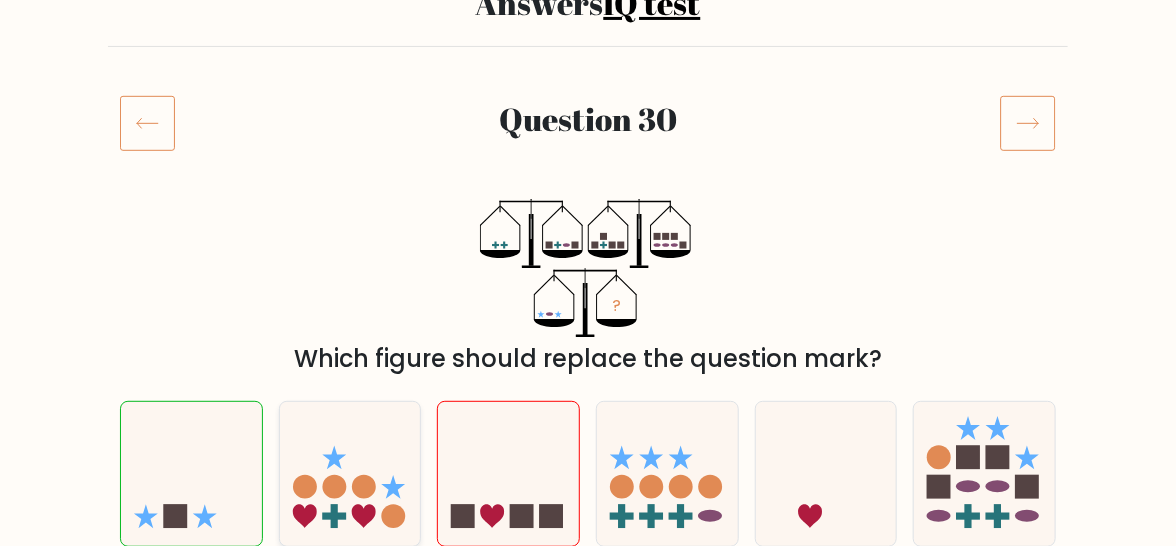 scroll, scrollTop: 177, scrollLeft: 0, axis: vertical 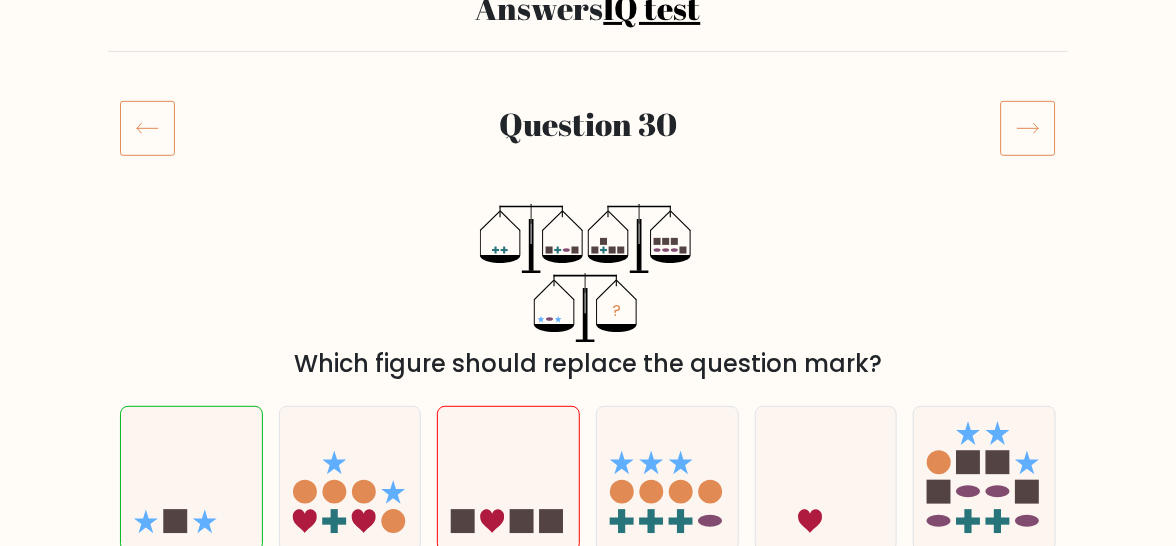 click 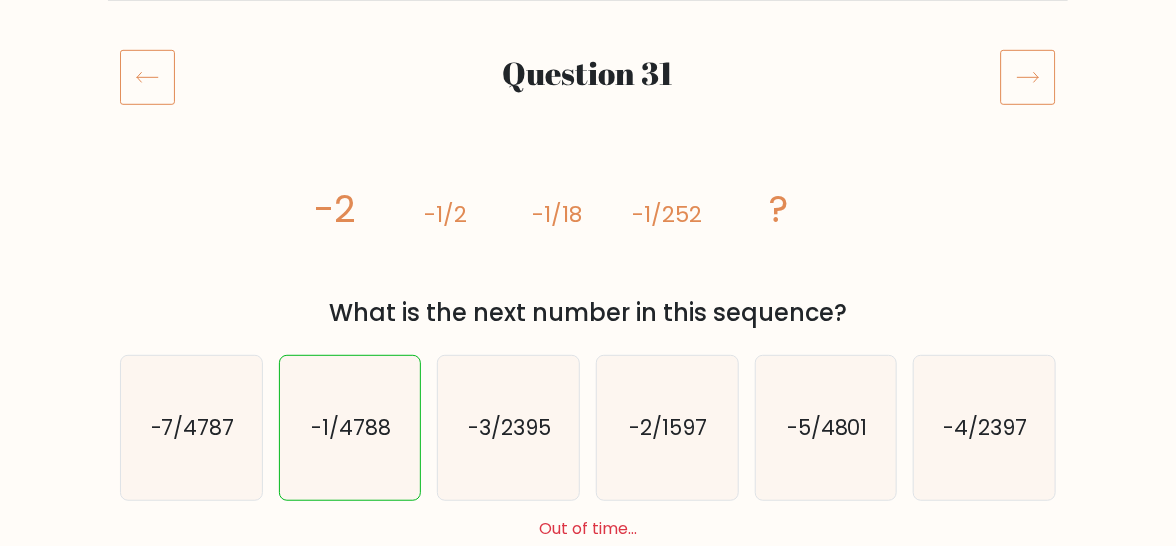 scroll, scrollTop: 0, scrollLeft: 0, axis: both 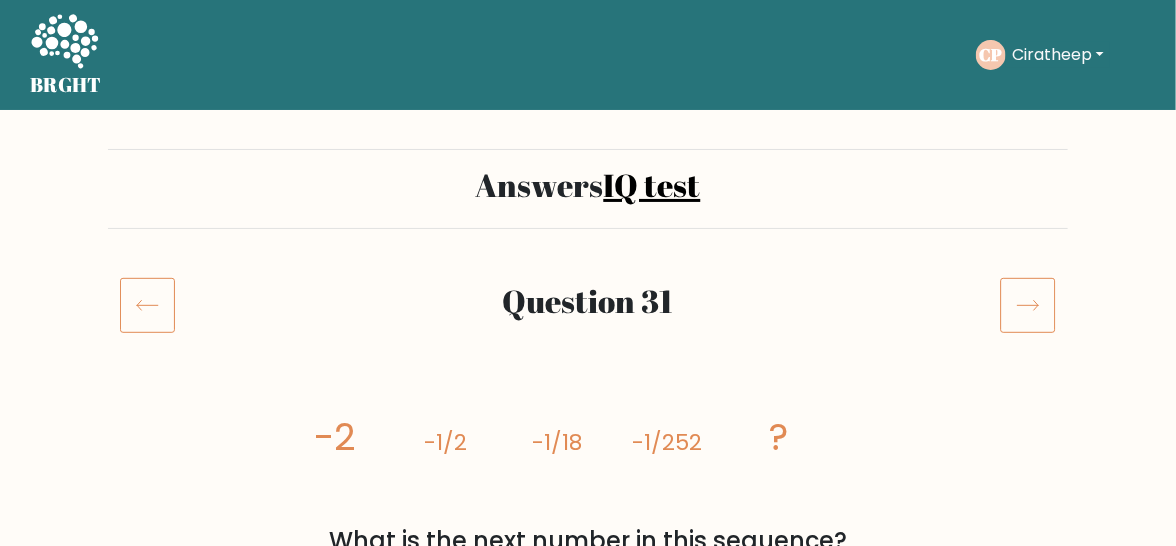 click 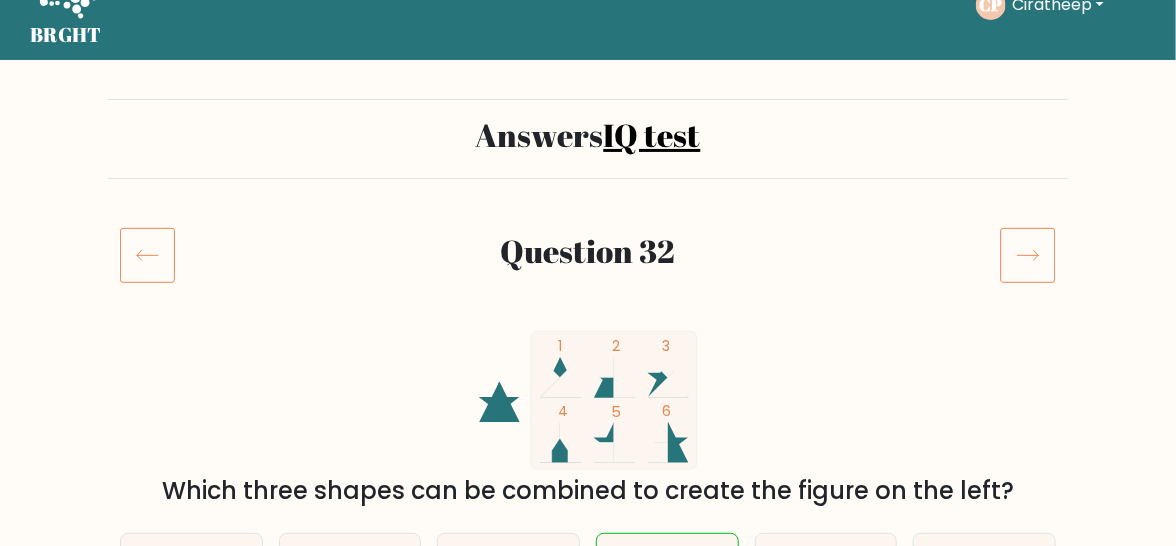 scroll, scrollTop: 50, scrollLeft: 0, axis: vertical 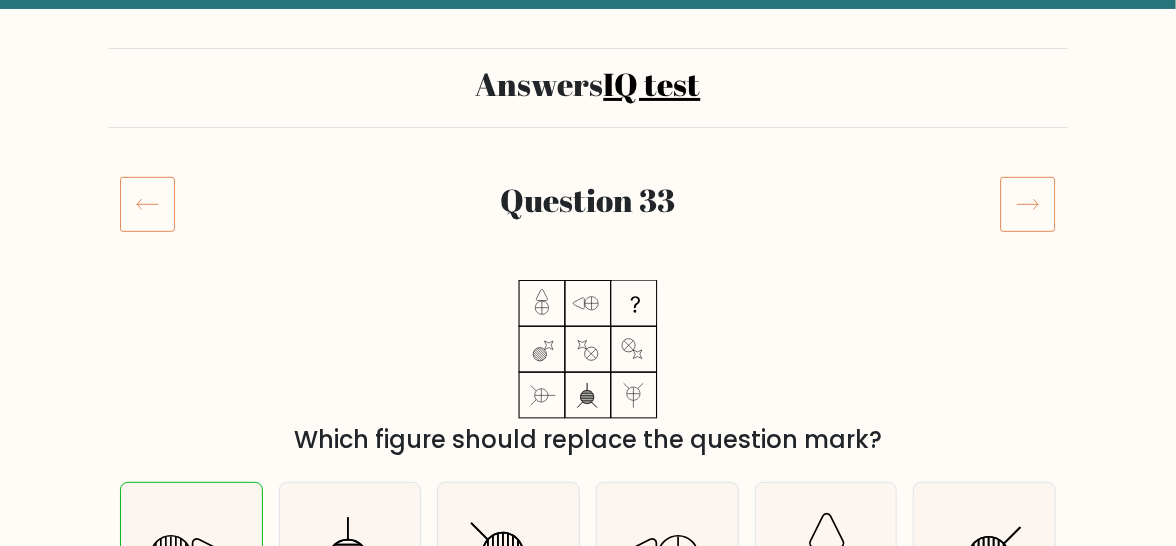 click 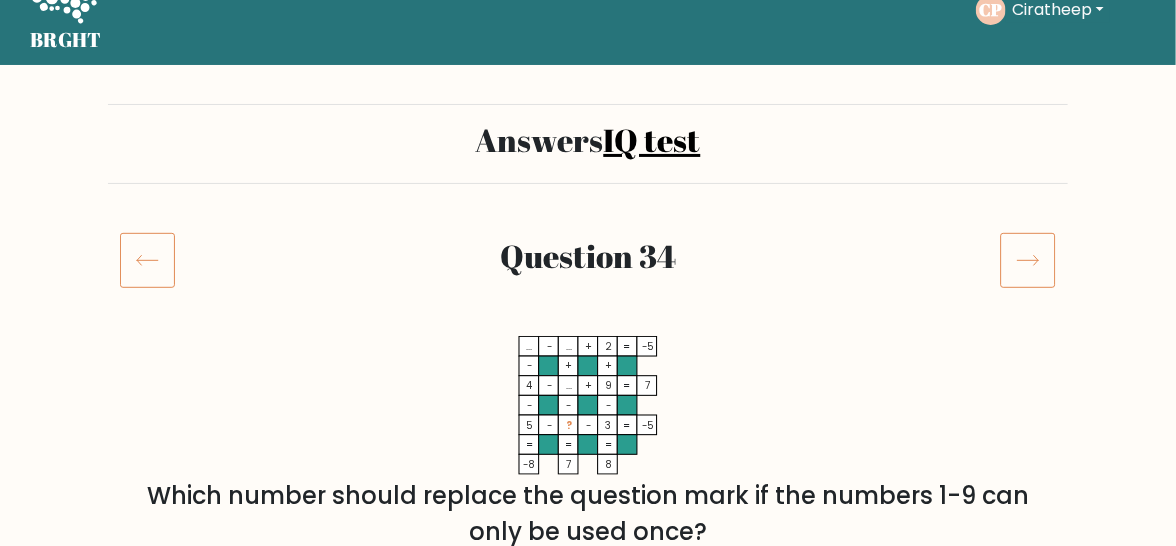 scroll, scrollTop: 39, scrollLeft: 0, axis: vertical 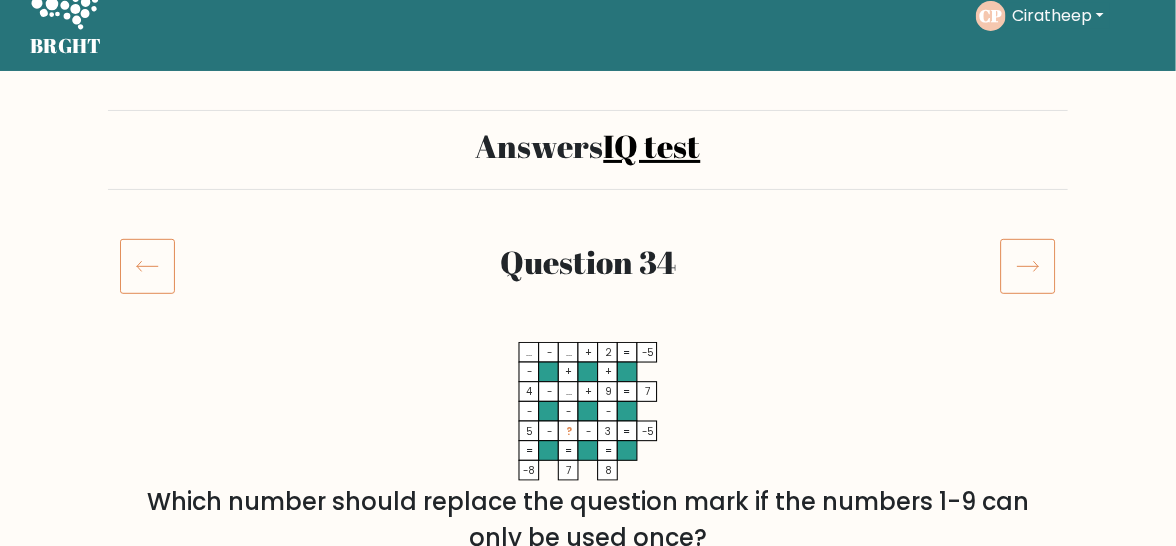 click 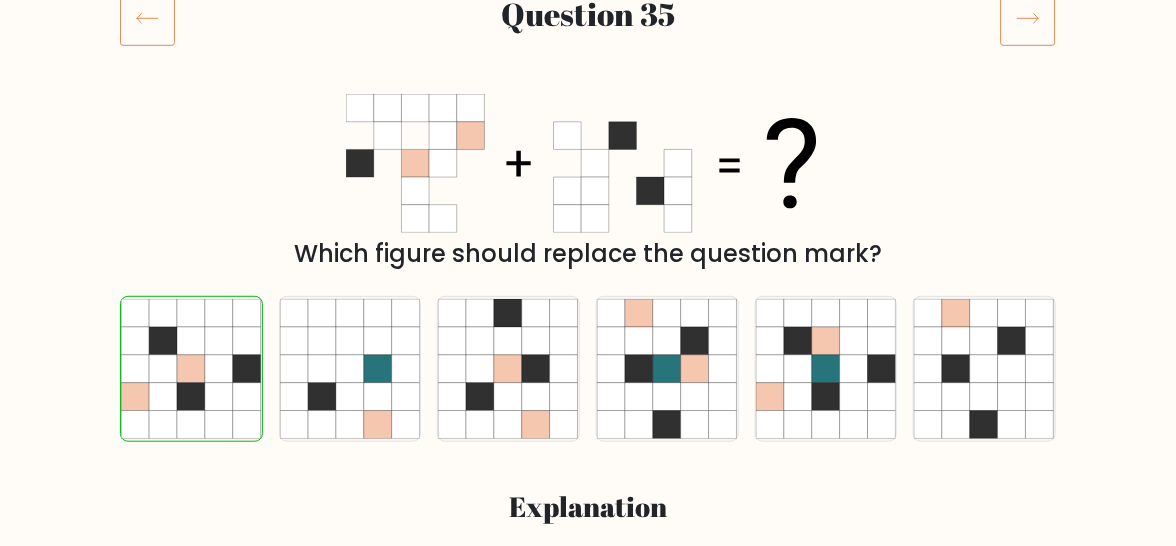 scroll, scrollTop: 285, scrollLeft: 0, axis: vertical 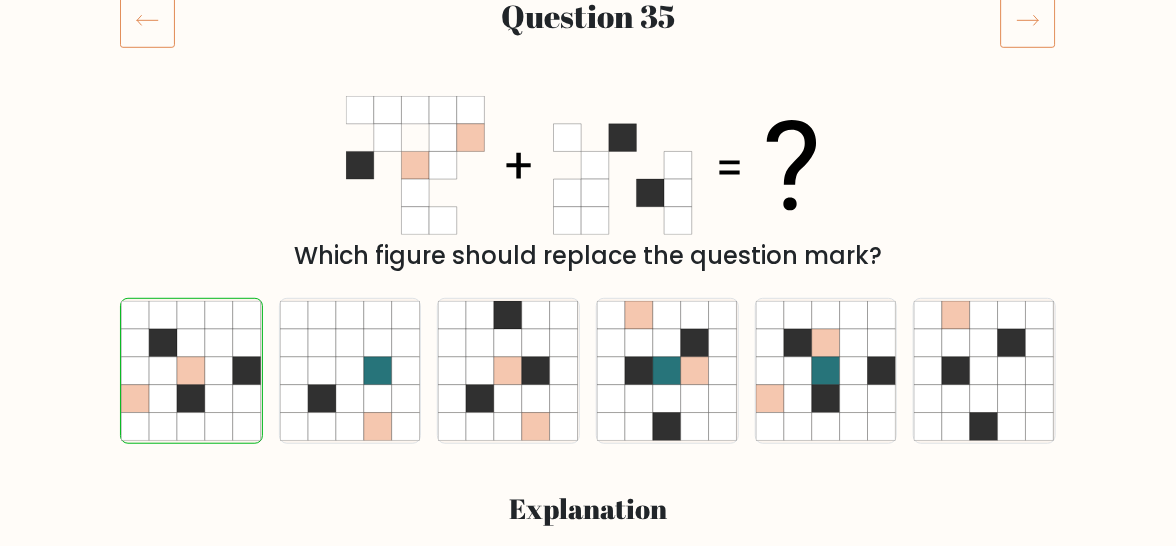 click 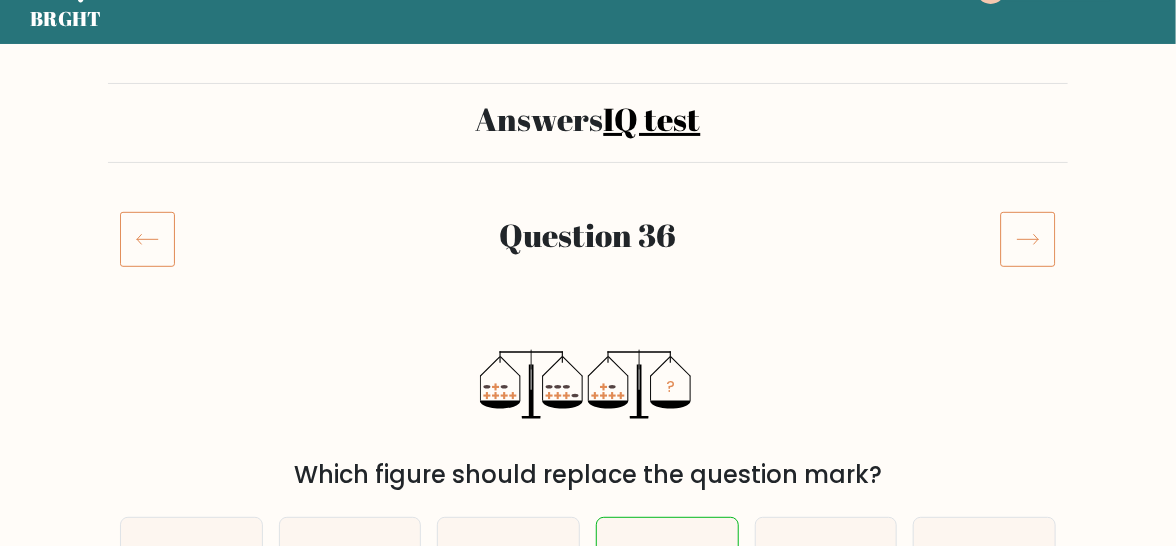 scroll, scrollTop: 58, scrollLeft: 0, axis: vertical 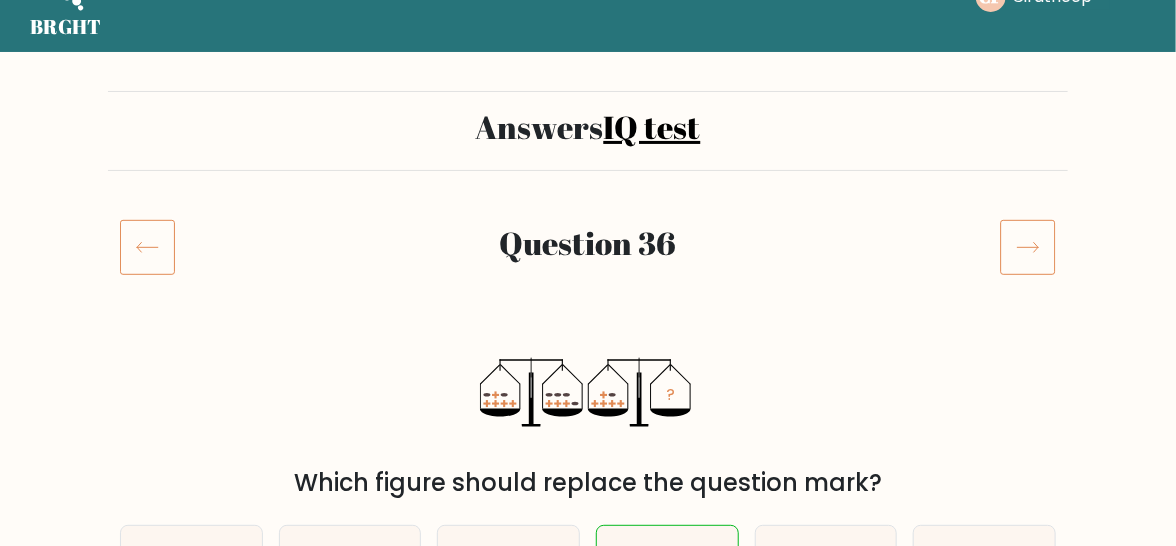 click 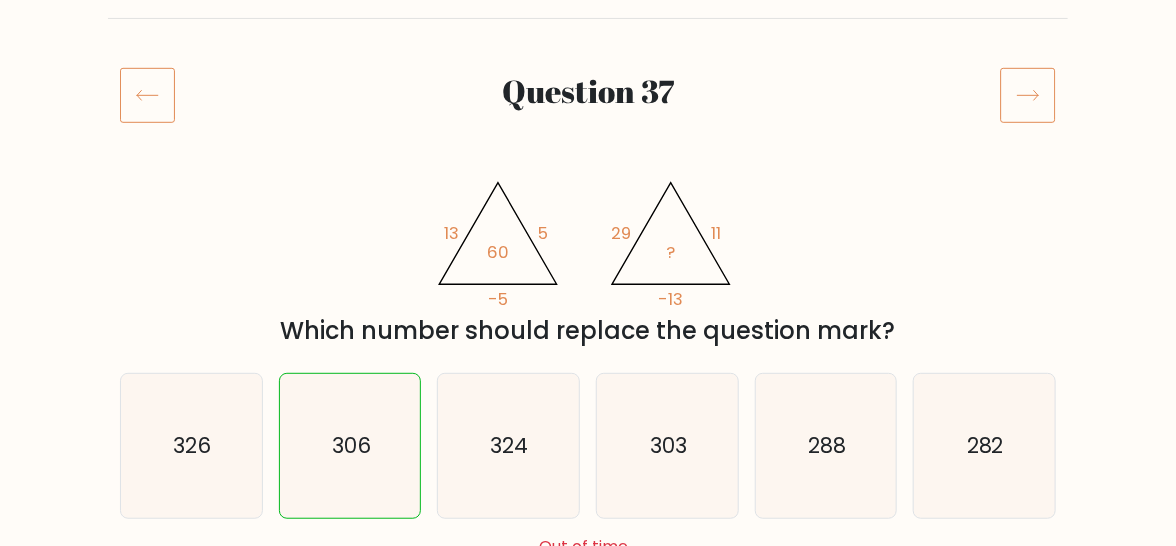 scroll, scrollTop: 210, scrollLeft: 0, axis: vertical 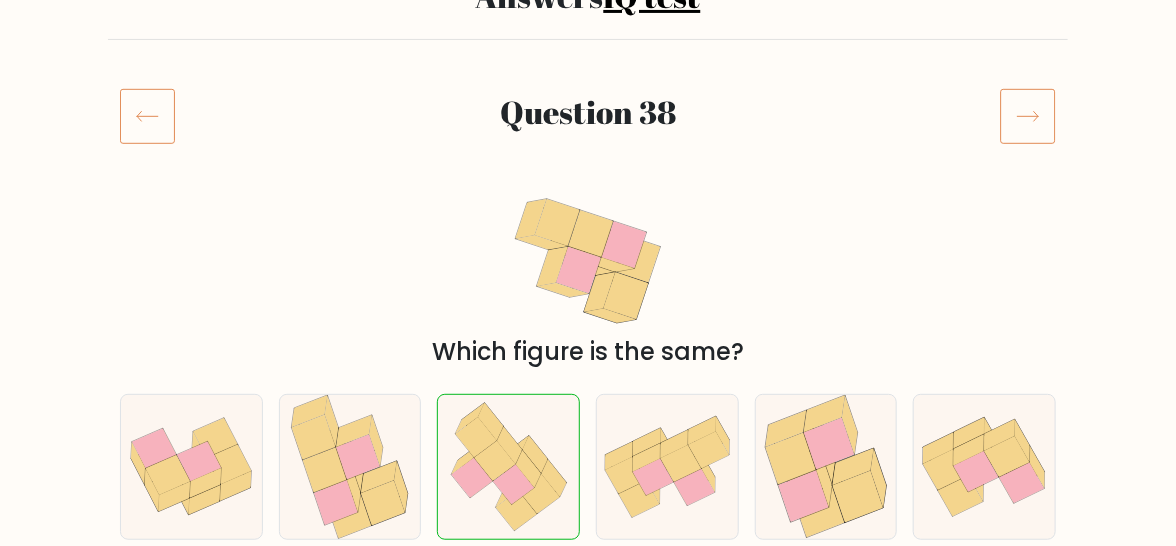 click 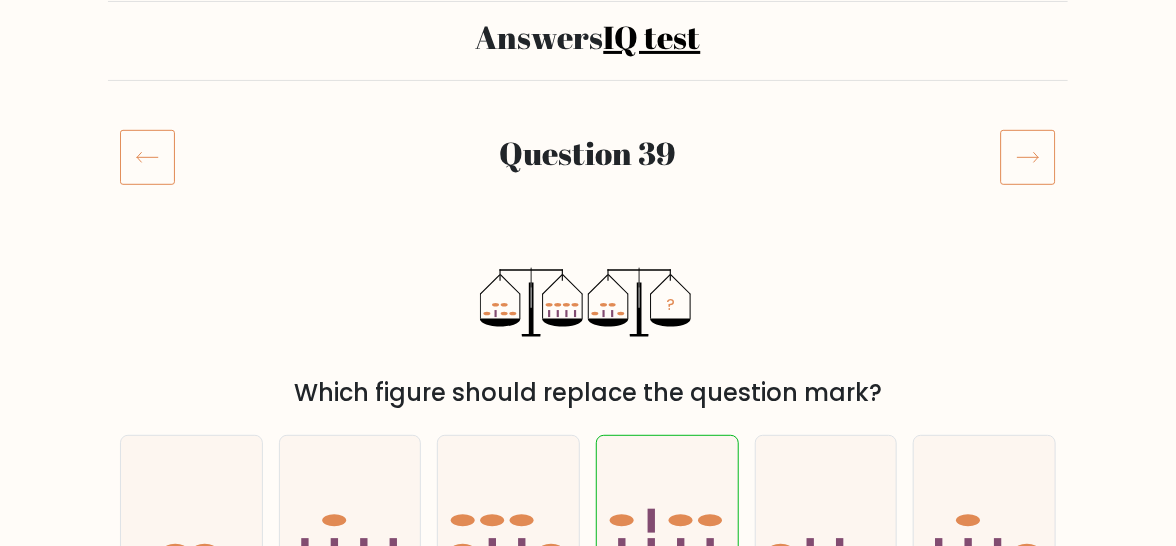 scroll, scrollTop: 140, scrollLeft: 0, axis: vertical 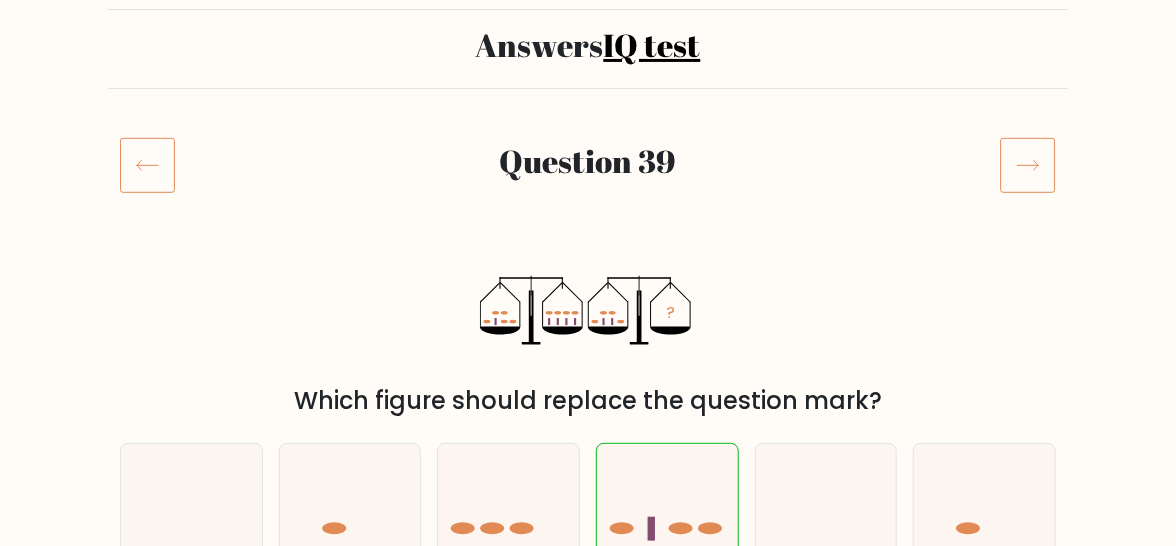 click 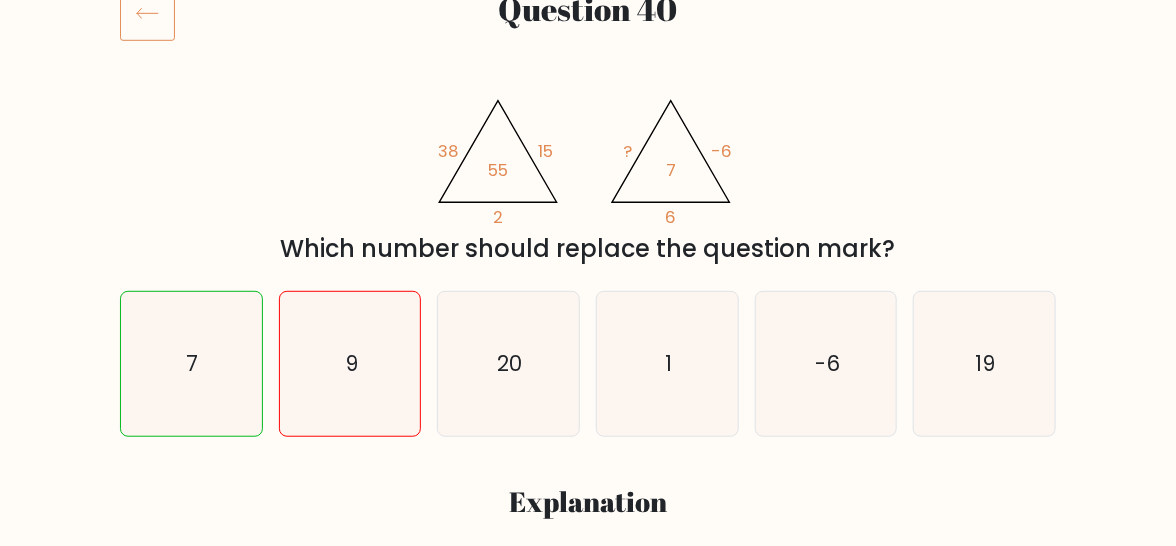 scroll, scrollTop: 0, scrollLeft: 0, axis: both 